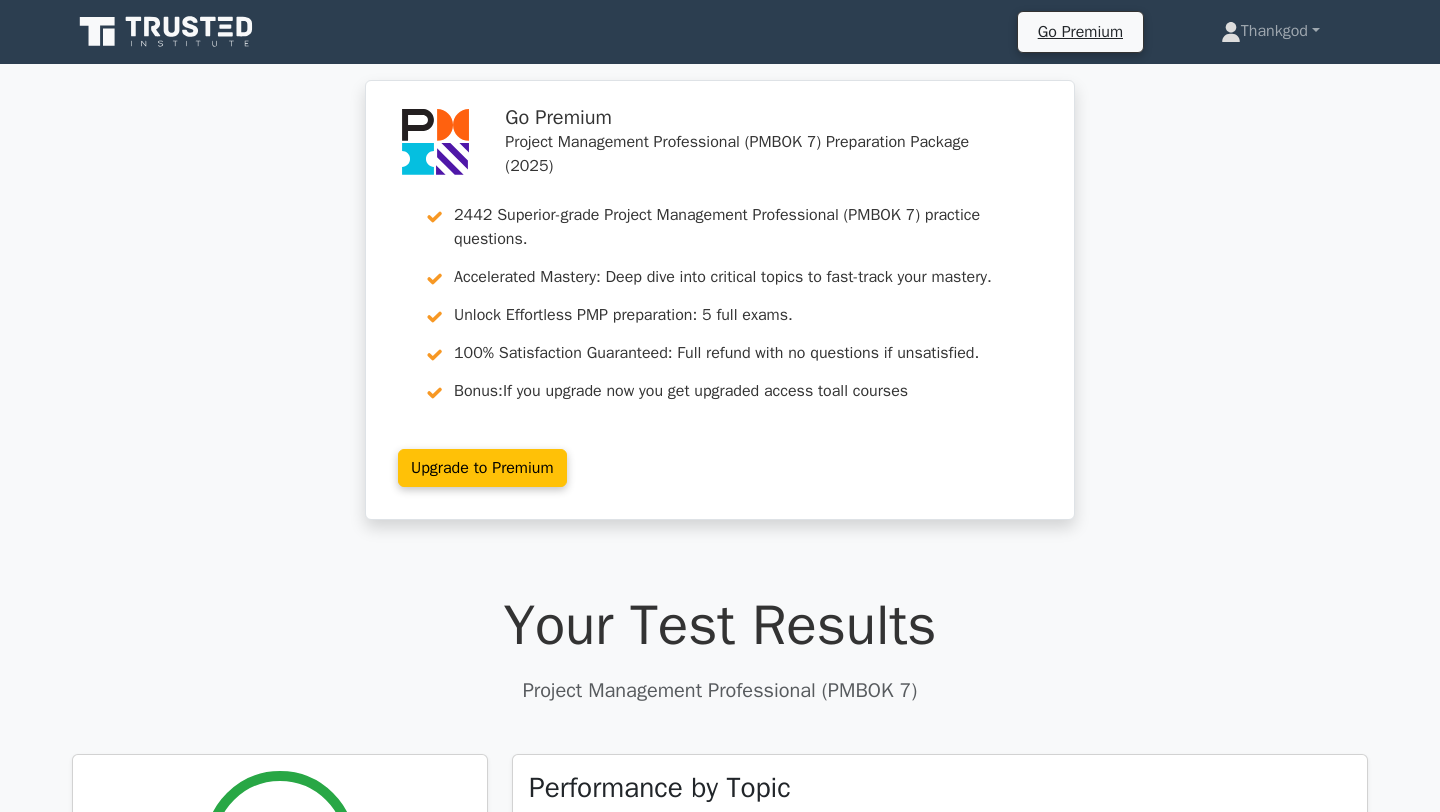 scroll, scrollTop: 626, scrollLeft: 0, axis: vertical 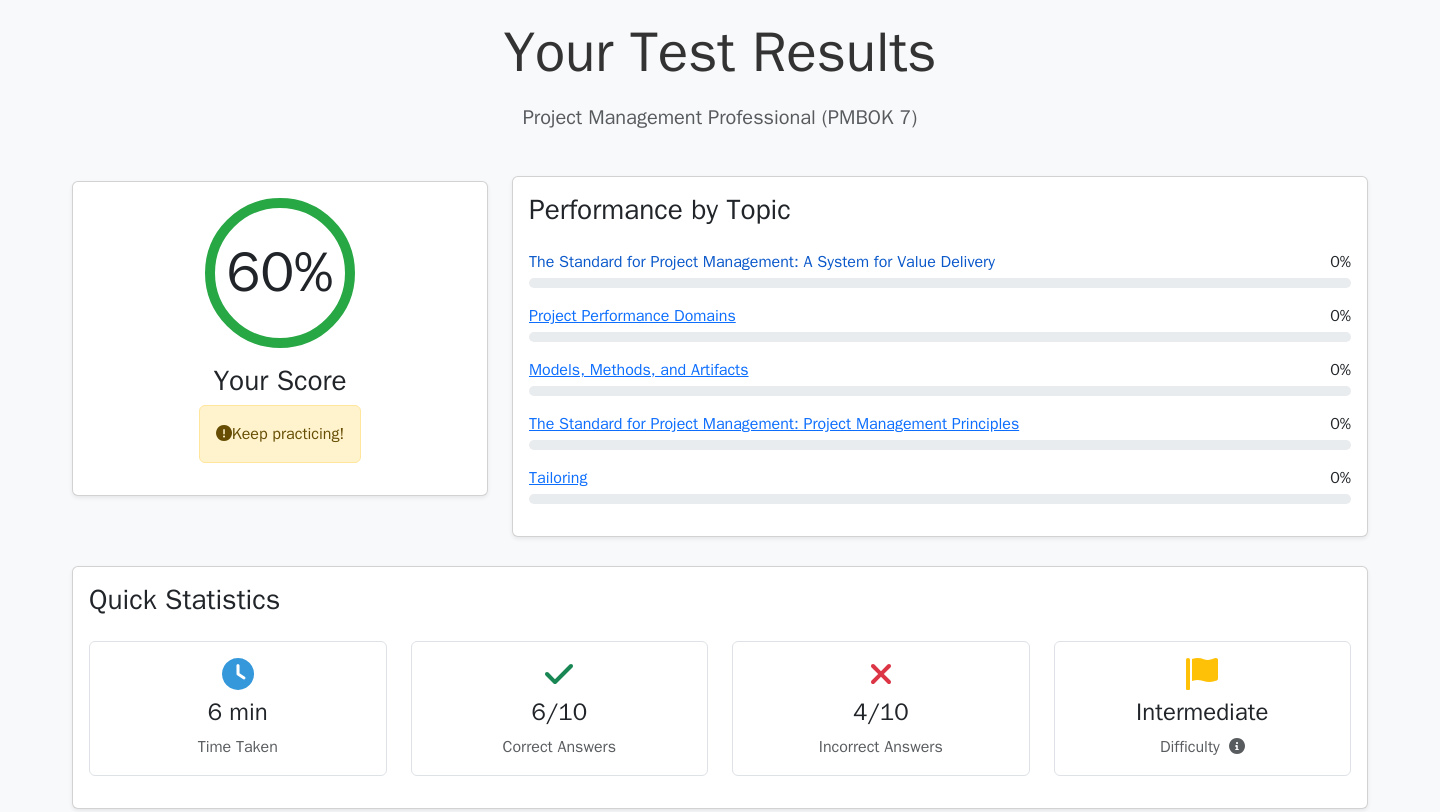 click on "The Standard for Project Management: A System for Value Delivery" at bounding box center (762, 262) 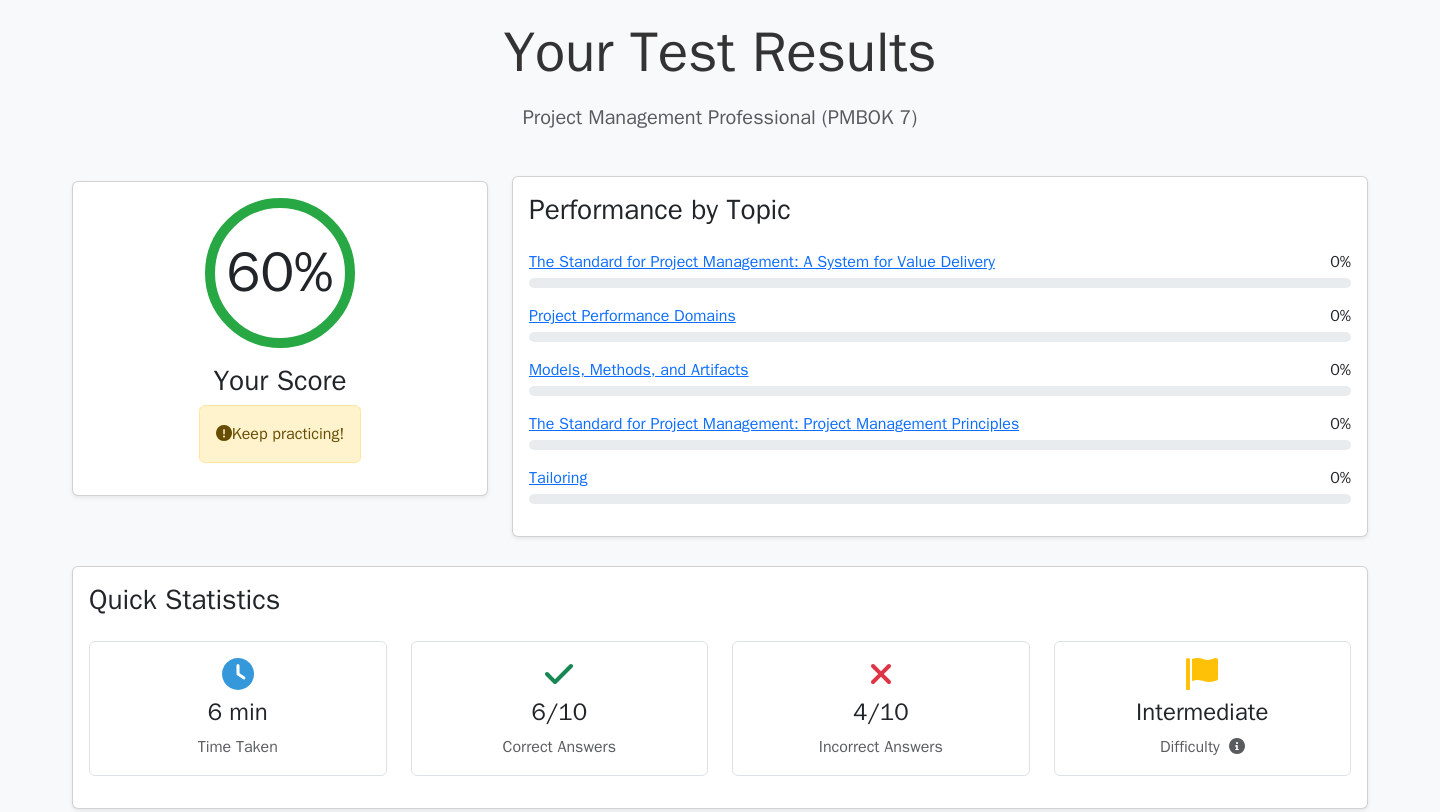click on "Project Performance Domains" at bounding box center [632, 316] 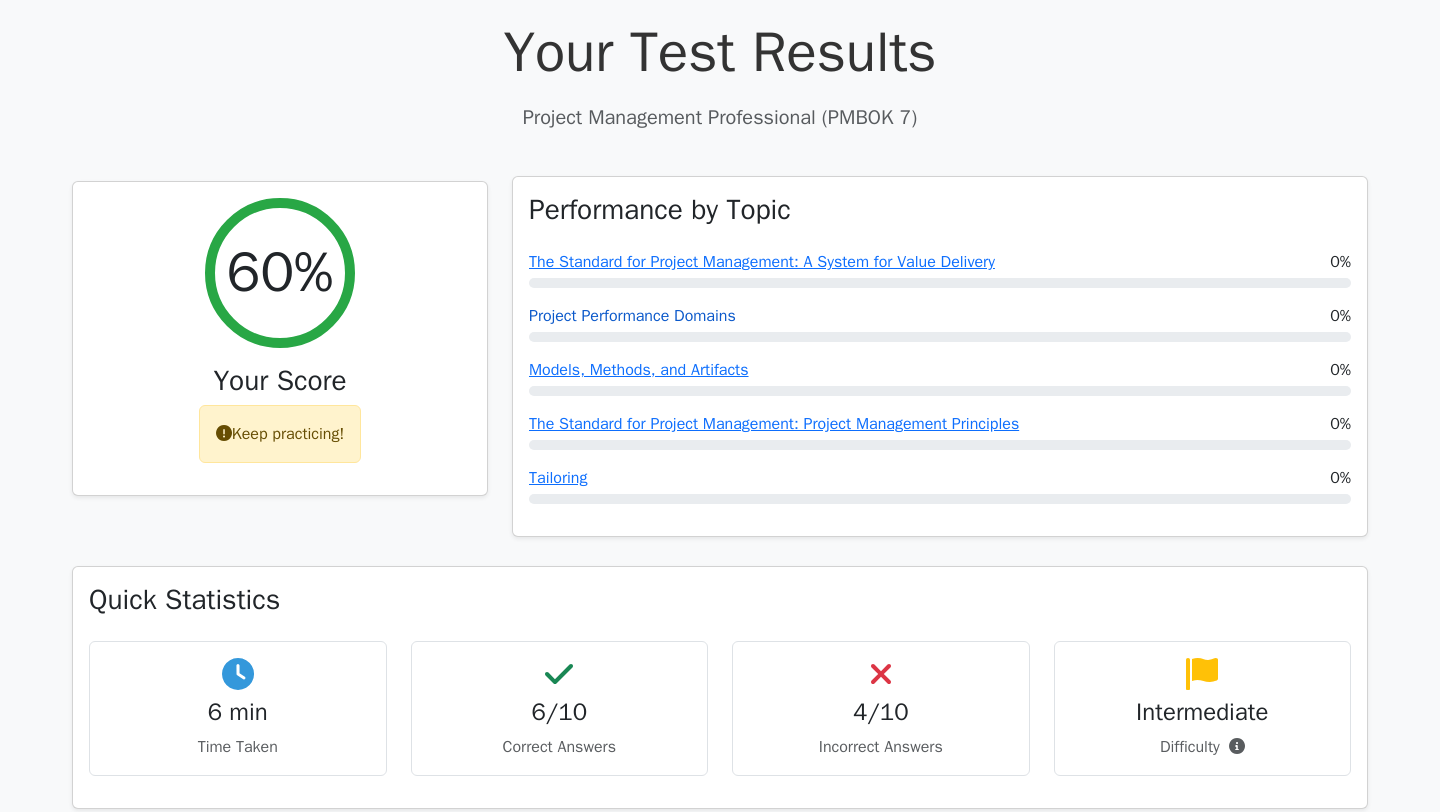 click on "Project Performance Domains" at bounding box center (632, 316) 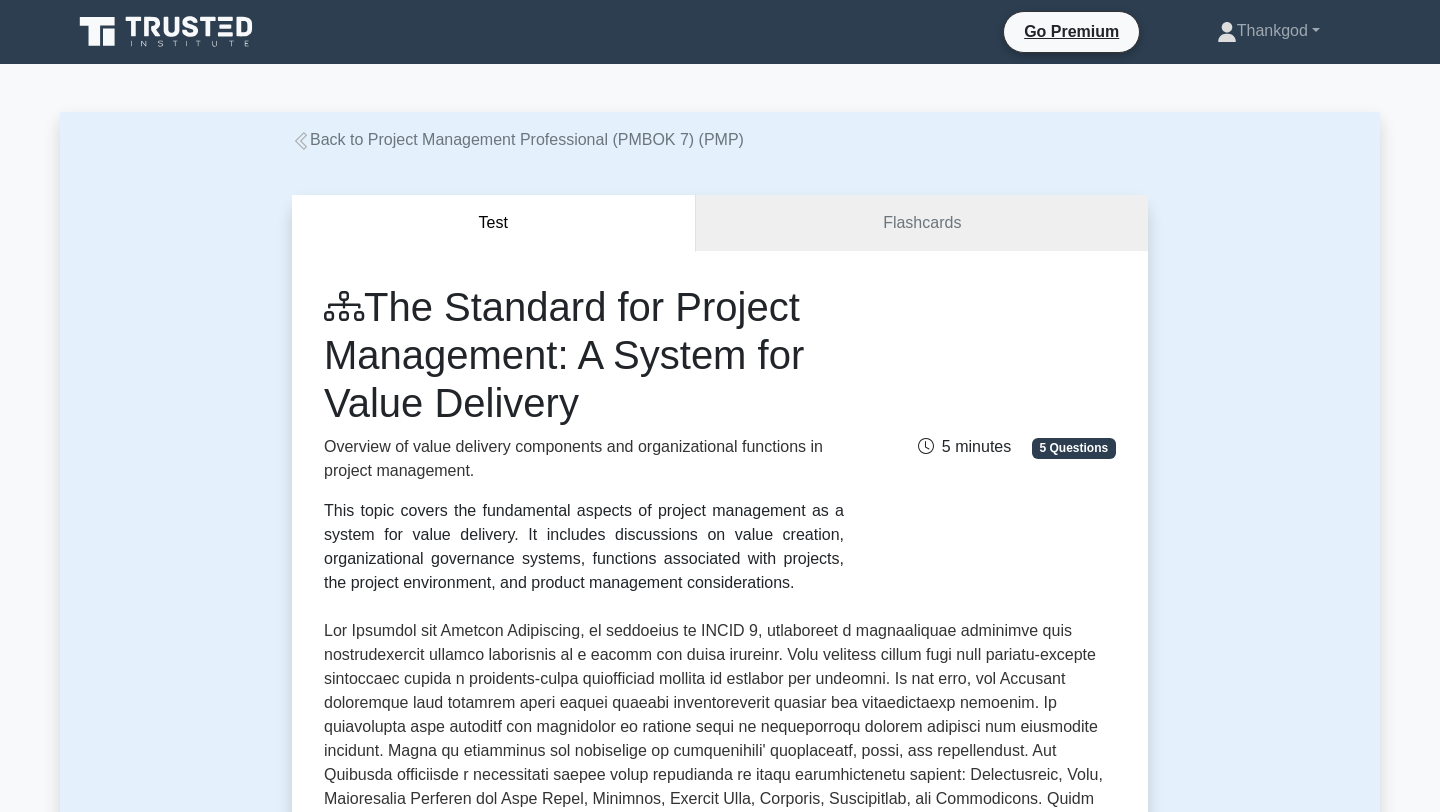 scroll, scrollTop: 0, scrollLeft: 0, axis: both 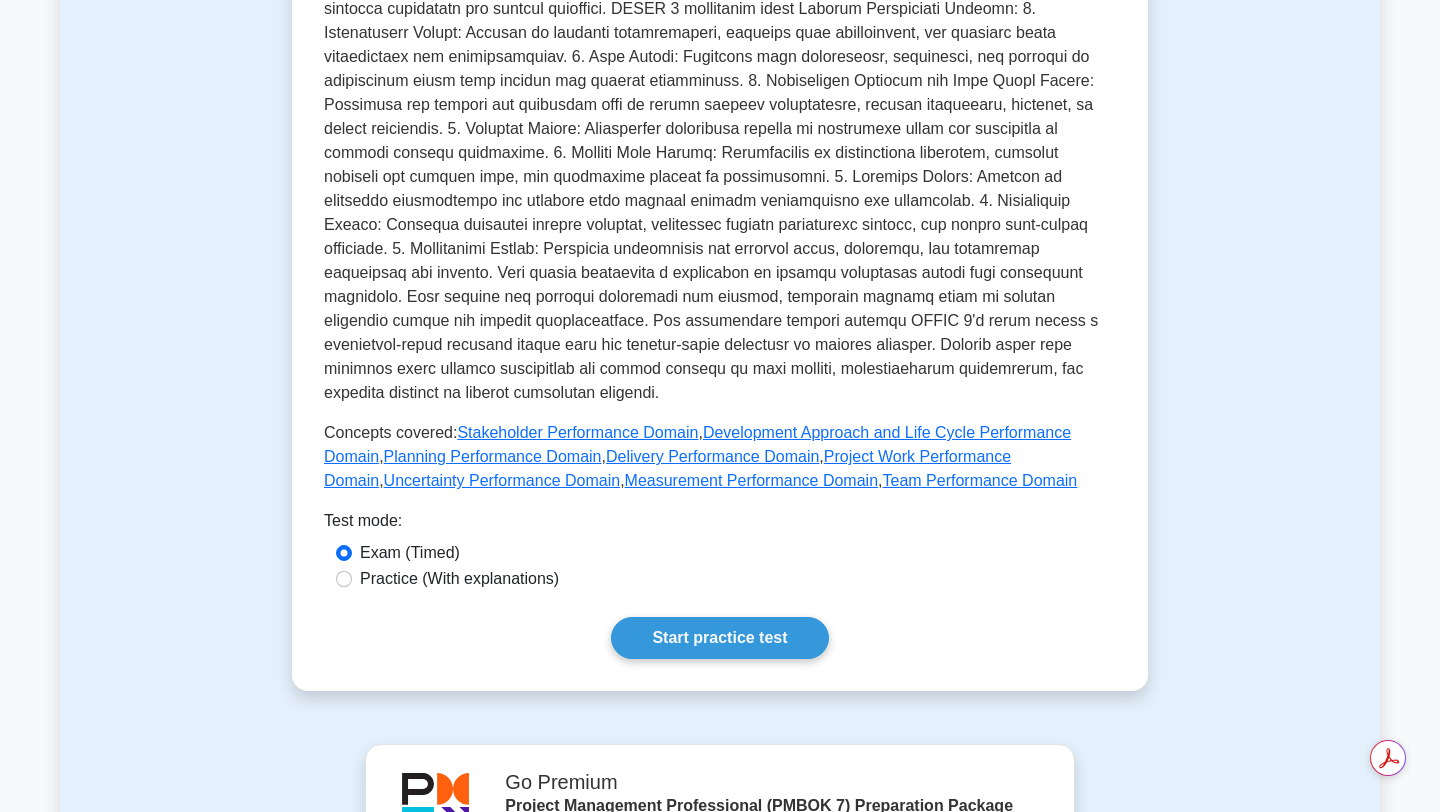 click on "Practice (With explanations)" at bounding box center (720, 579) 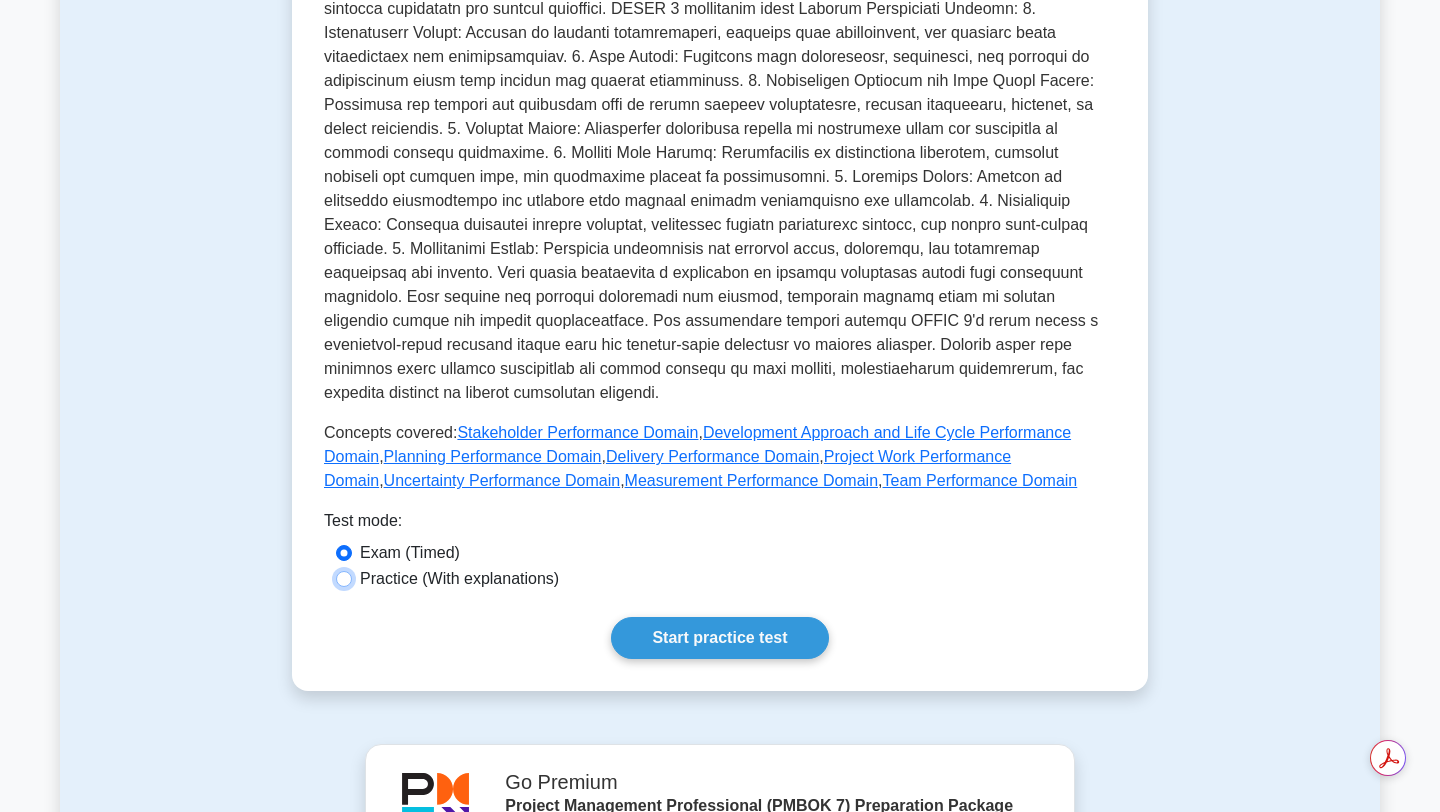 click on "Practice (With explanations)" at bounding box center (344, 579) 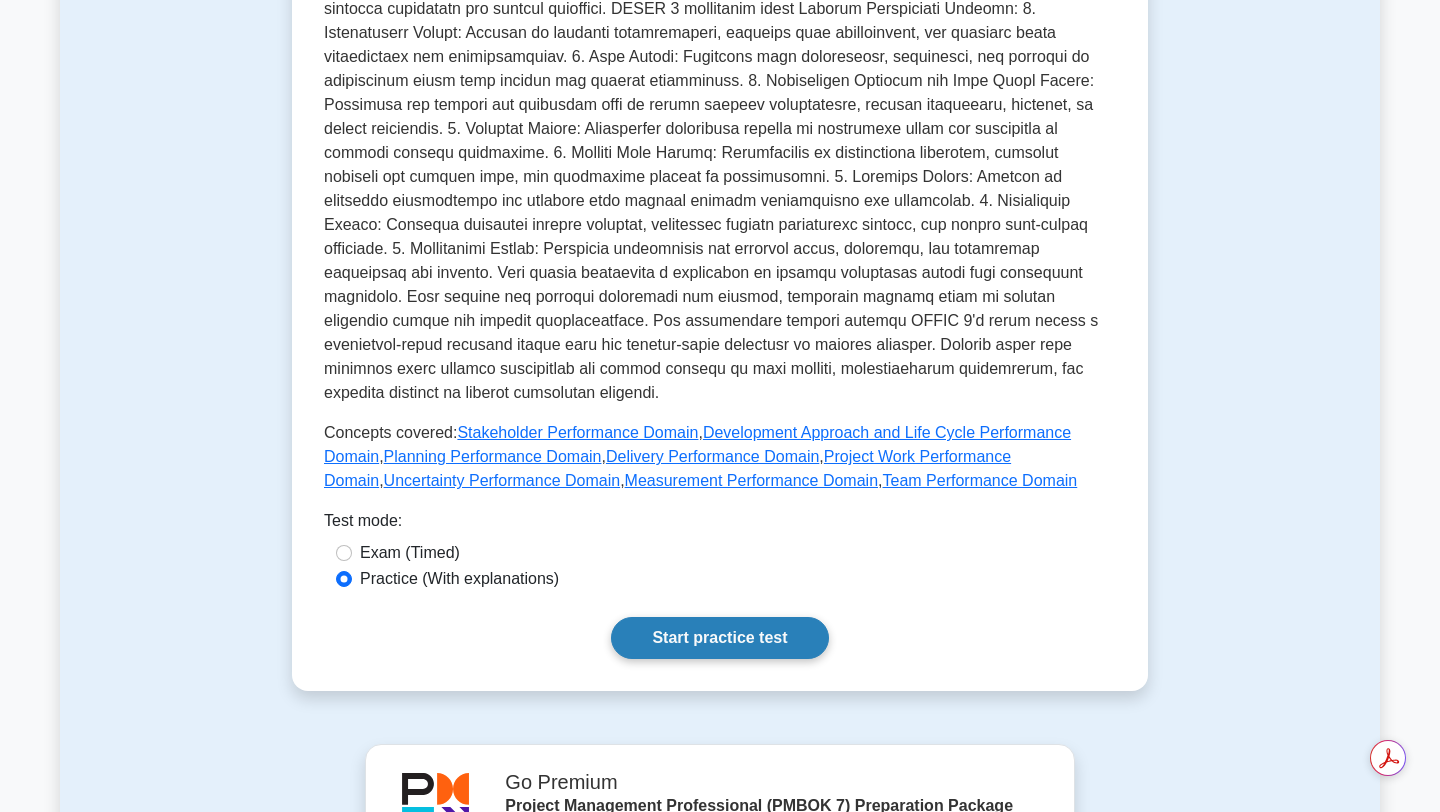 click on "Start practice test" at bounding box center [719, 638] 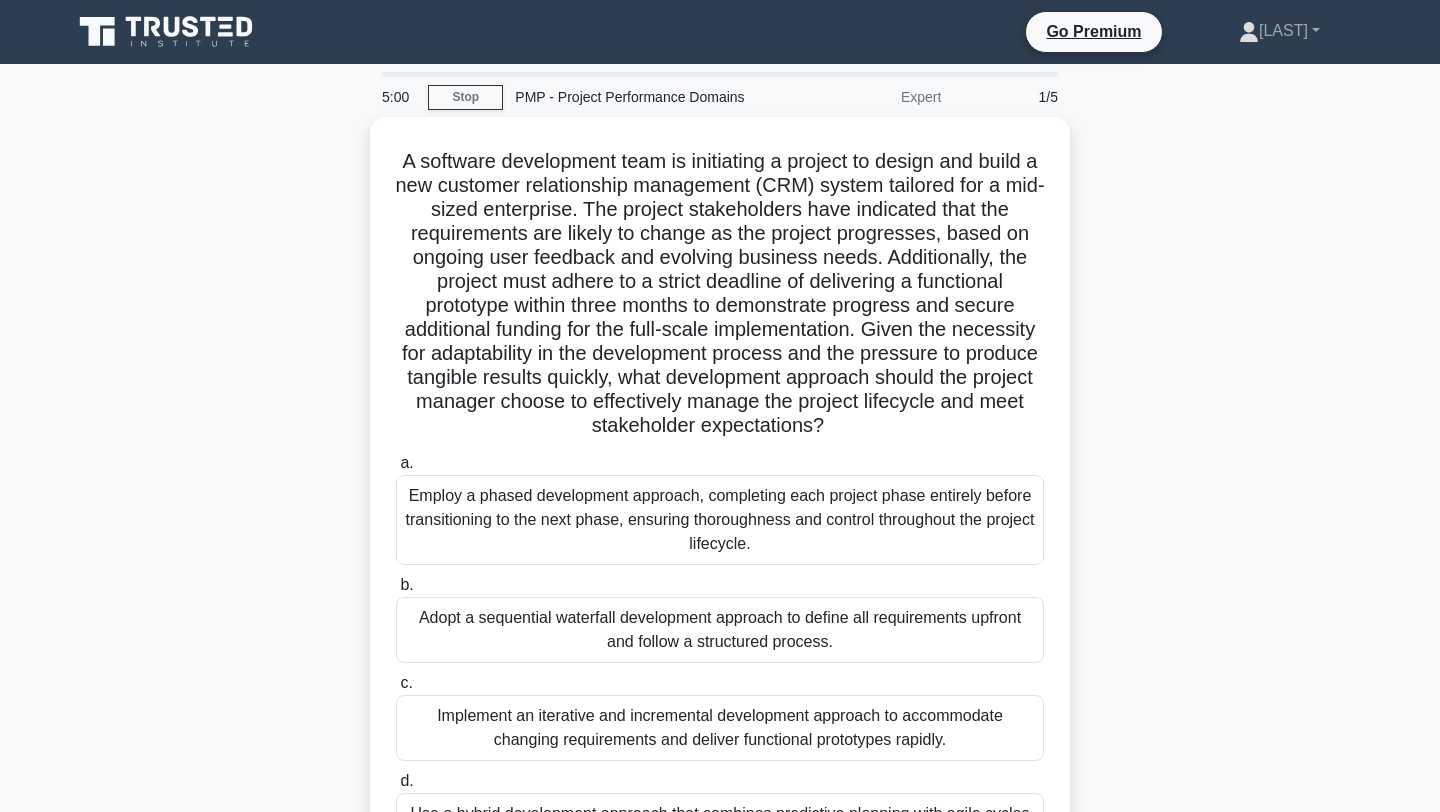 scroll, scrollTop: 0, scrollLeft: 0, axis: both 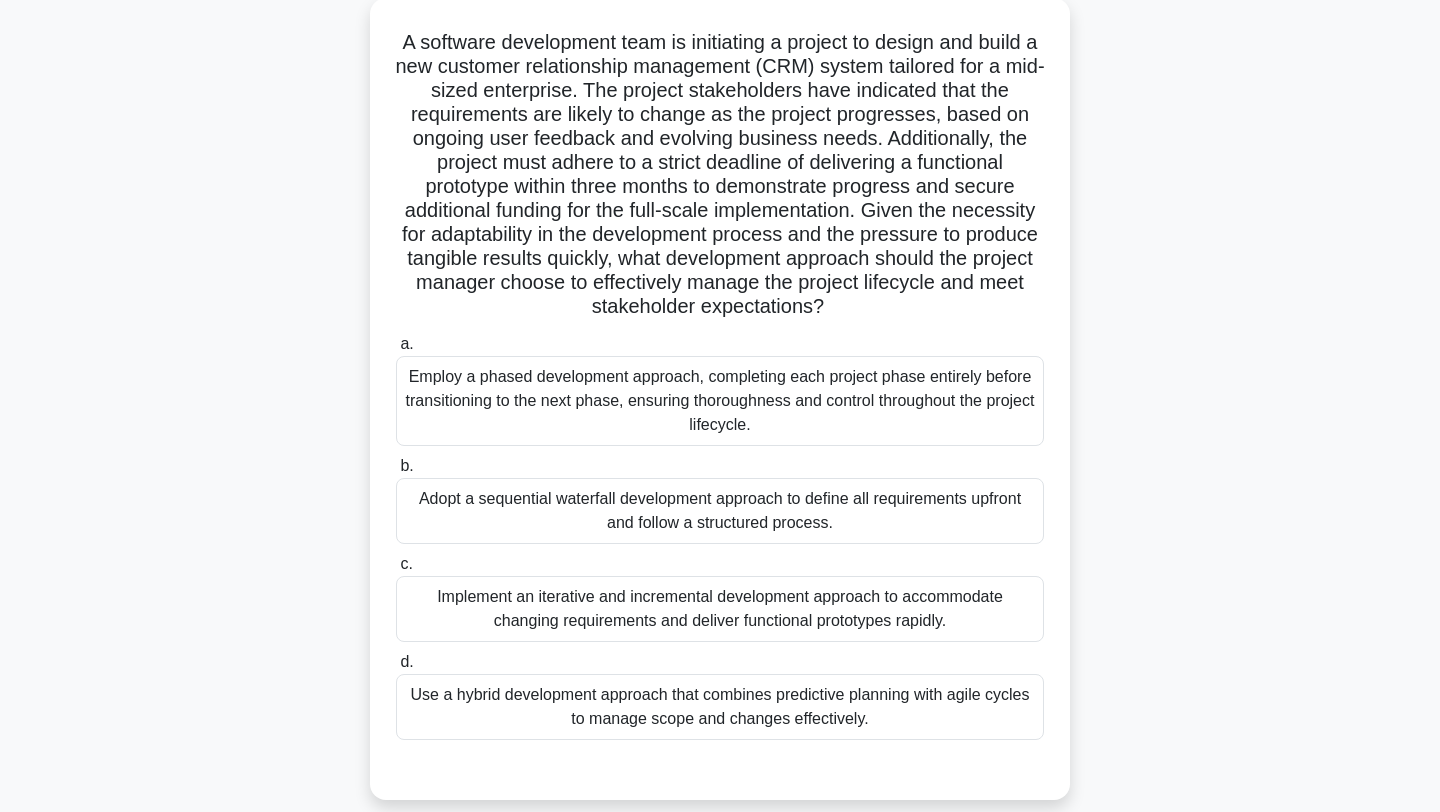 click on "Implement an iterative and incremental development approach to accommodate changing requirements and deliver functional prototypes rapidly." at bounding box center [720, 609] 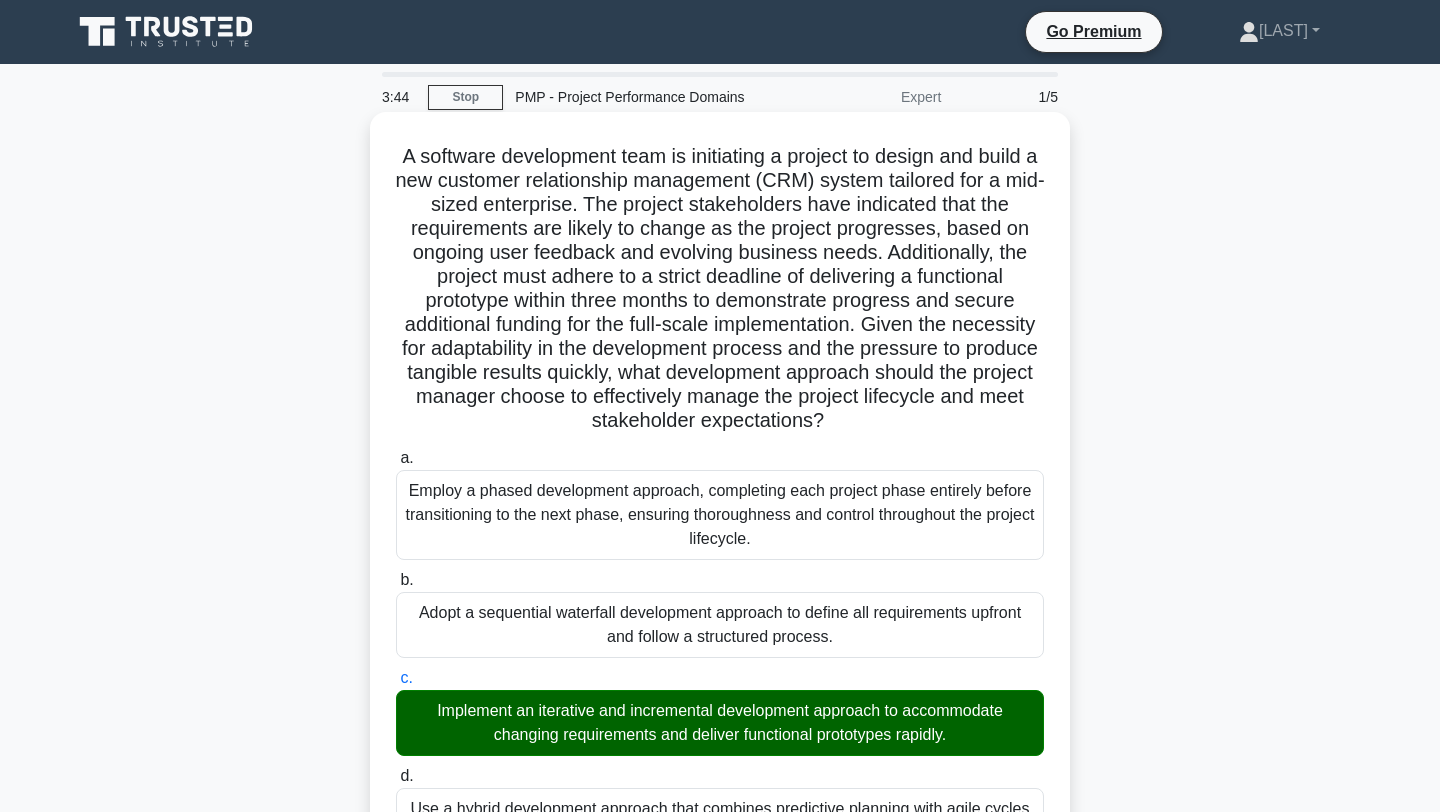 scroll, scrollTop: 469, scrollLeft: 0, axis: vertical 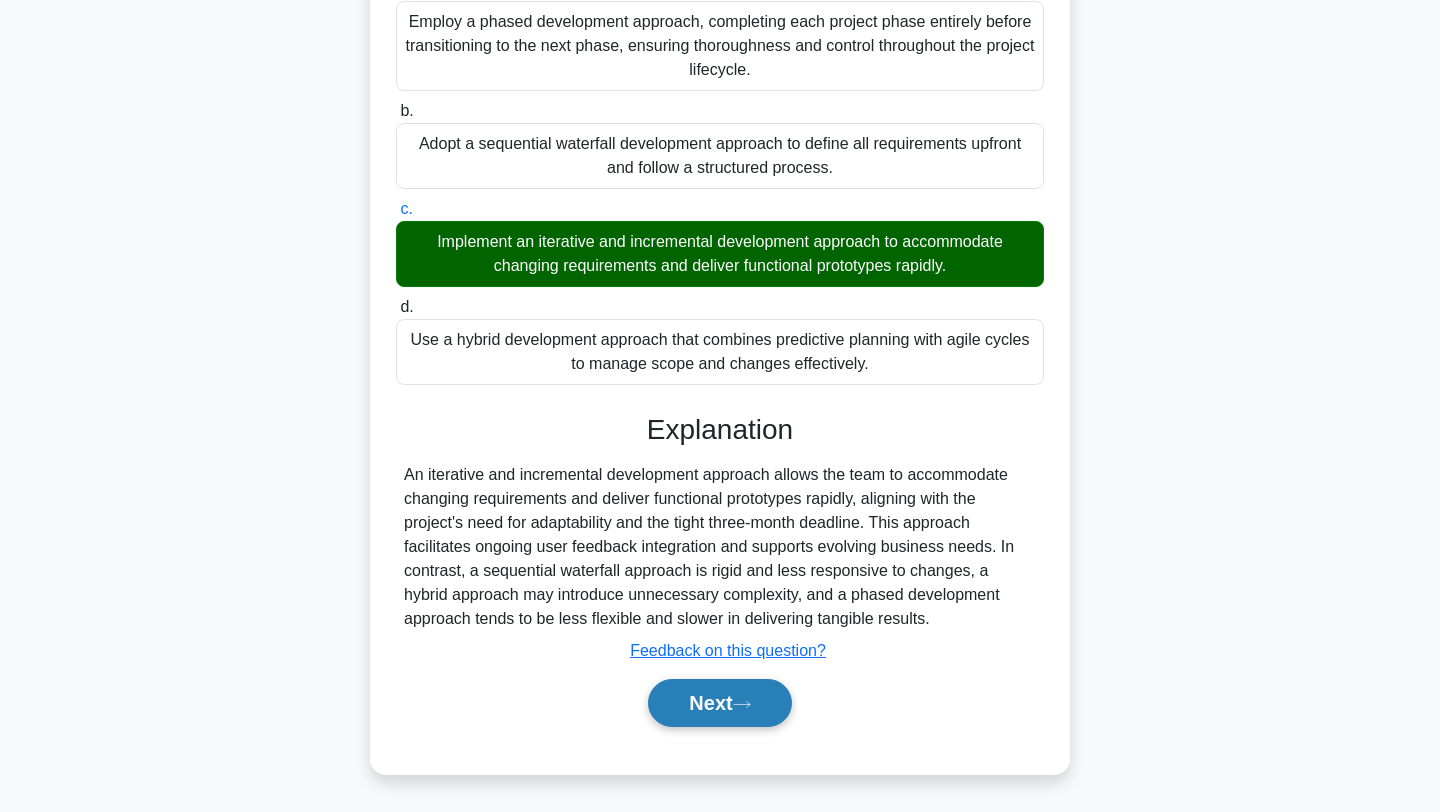 click on "Next" at bounding box center [719, 703] 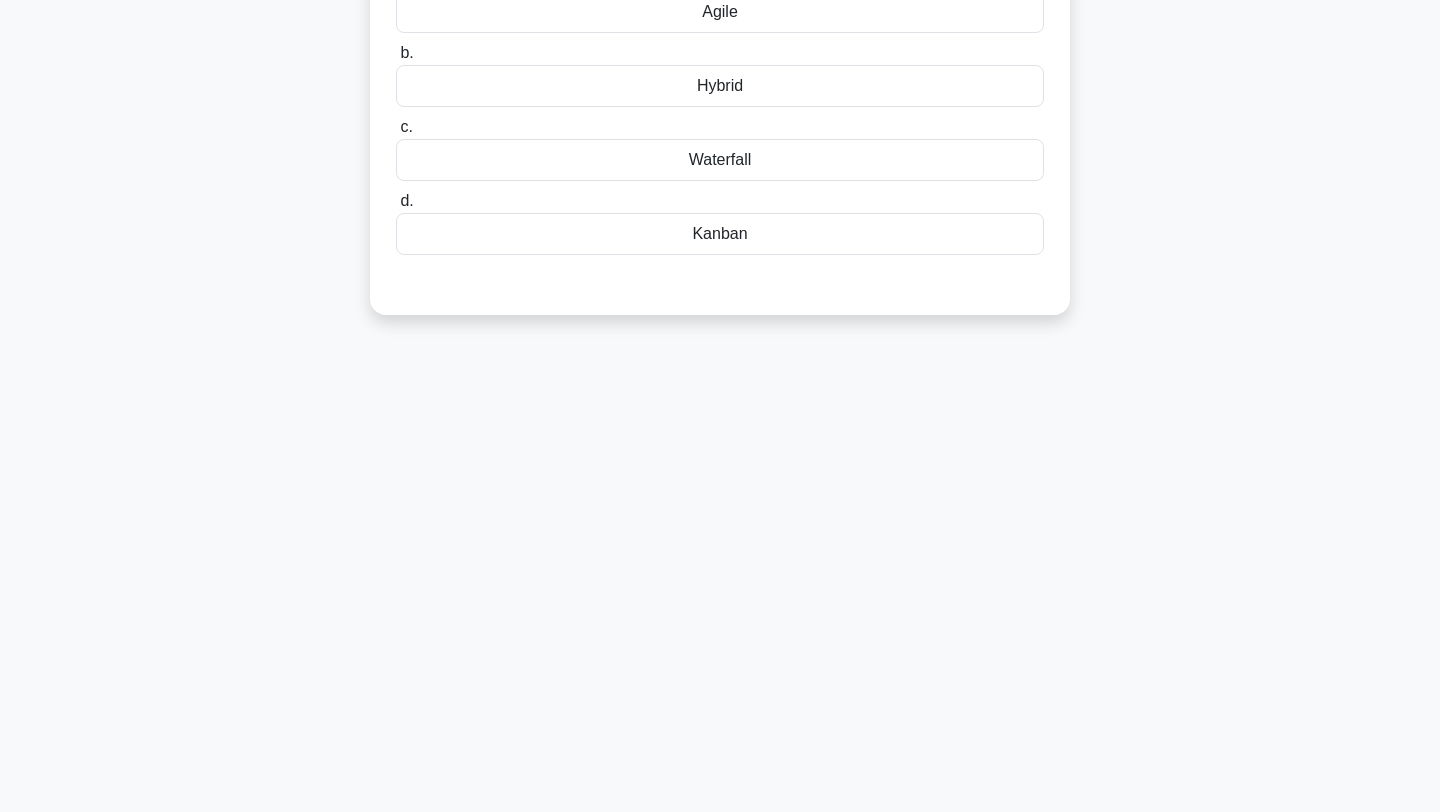 scroll, scrollTop: 0, scrollLeft: 0, axis: both 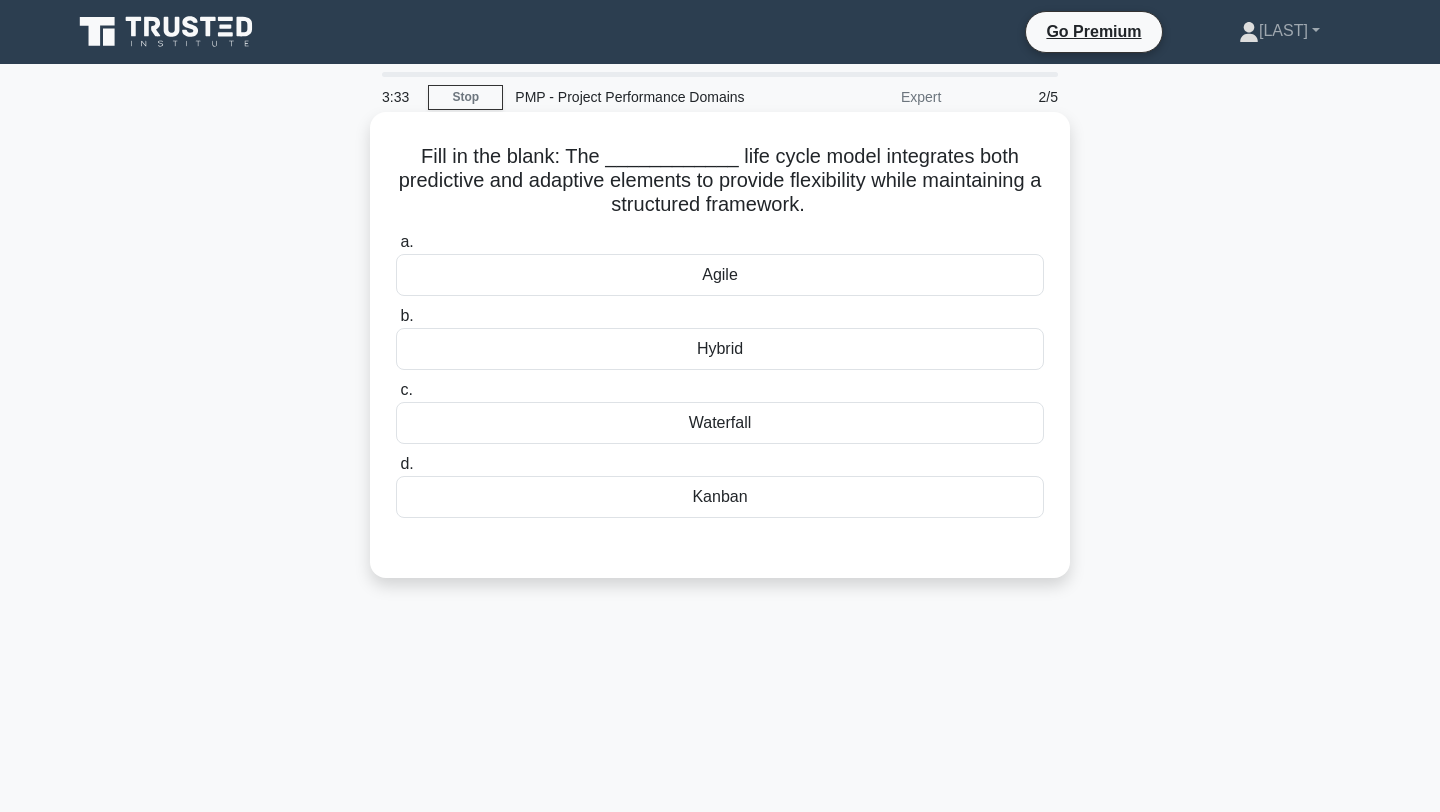 click on "Agile" at bounding box center (720, 275) 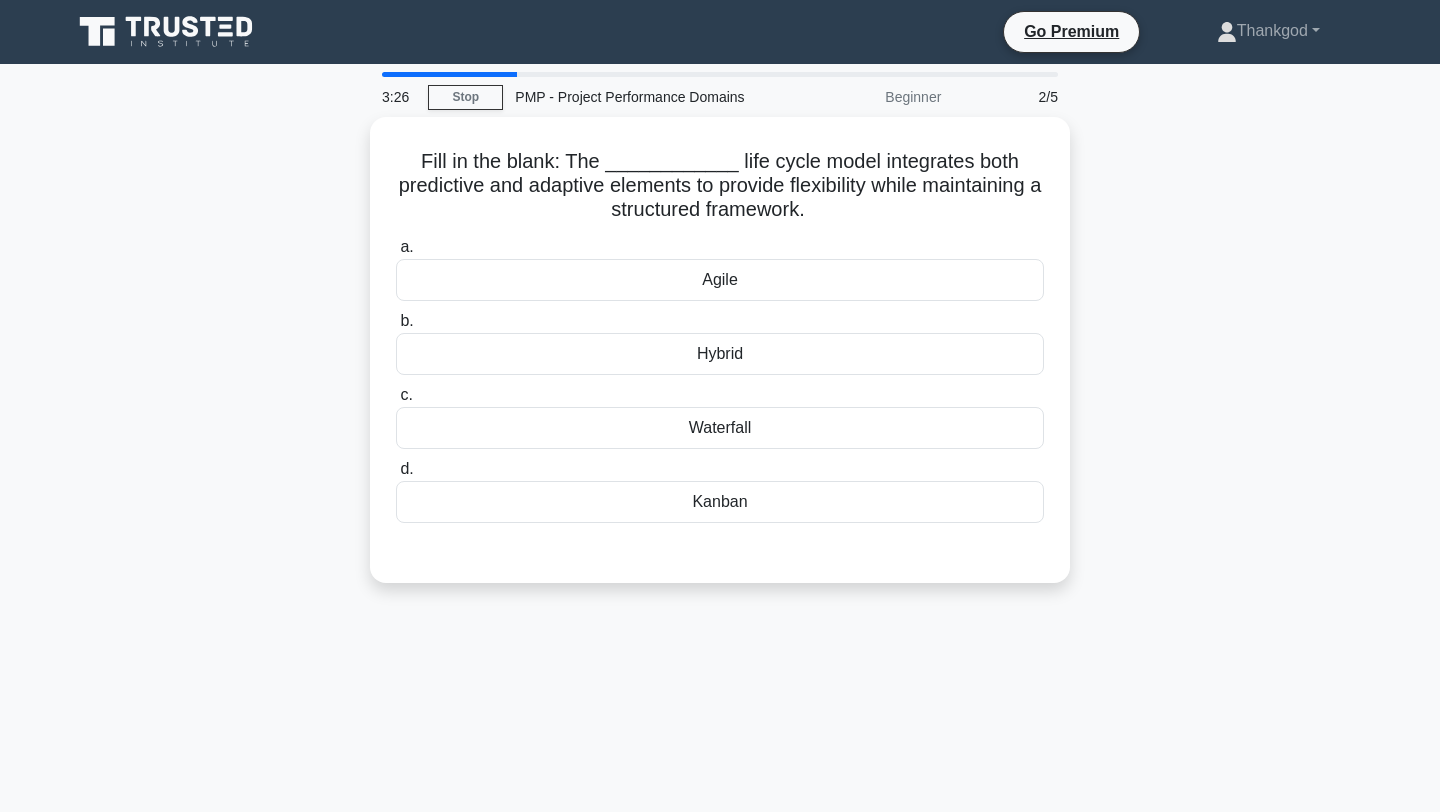 scroll, scrollTop: 0, scrollLeft: 0, axis: both 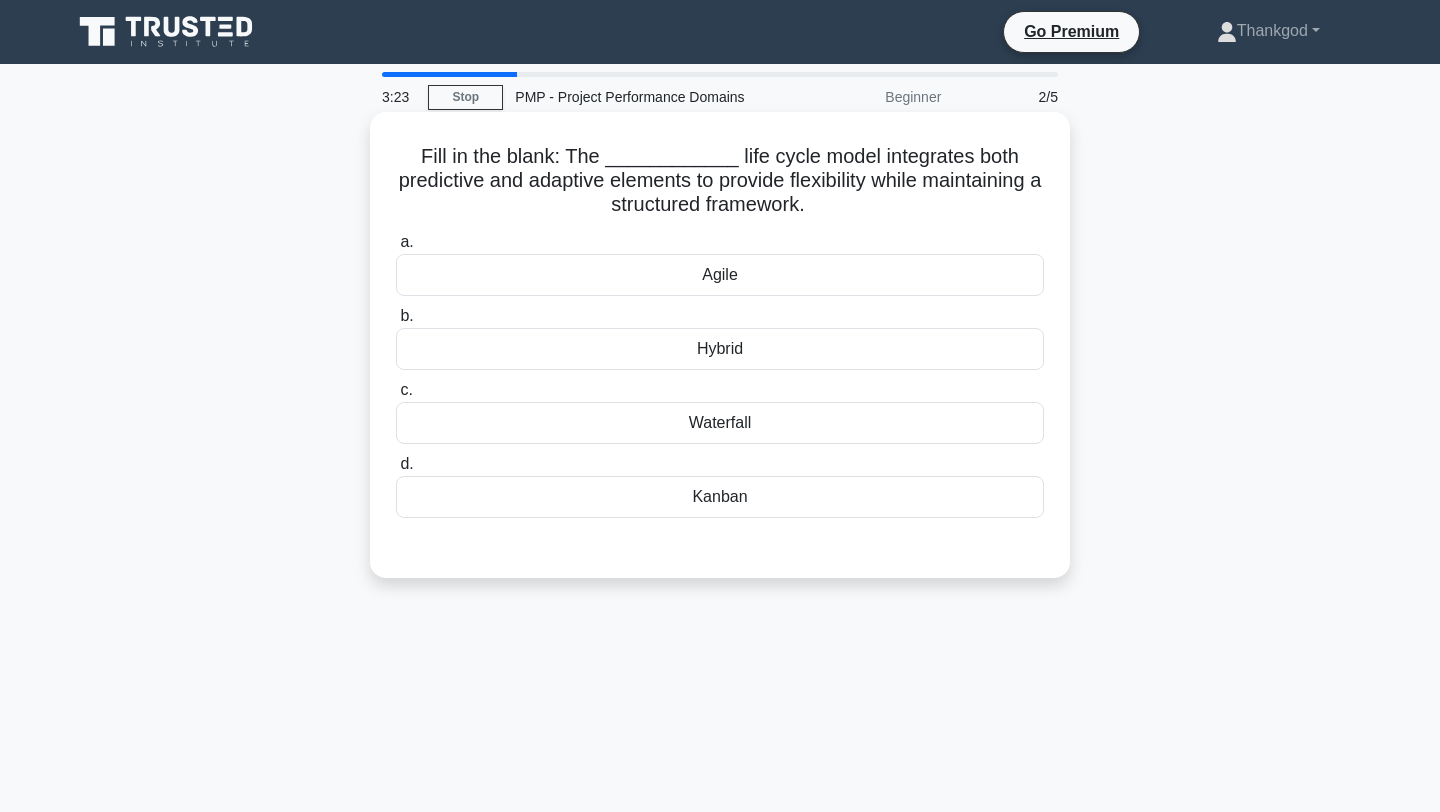 click on "Hybrid" at bounding box center [720, 349] 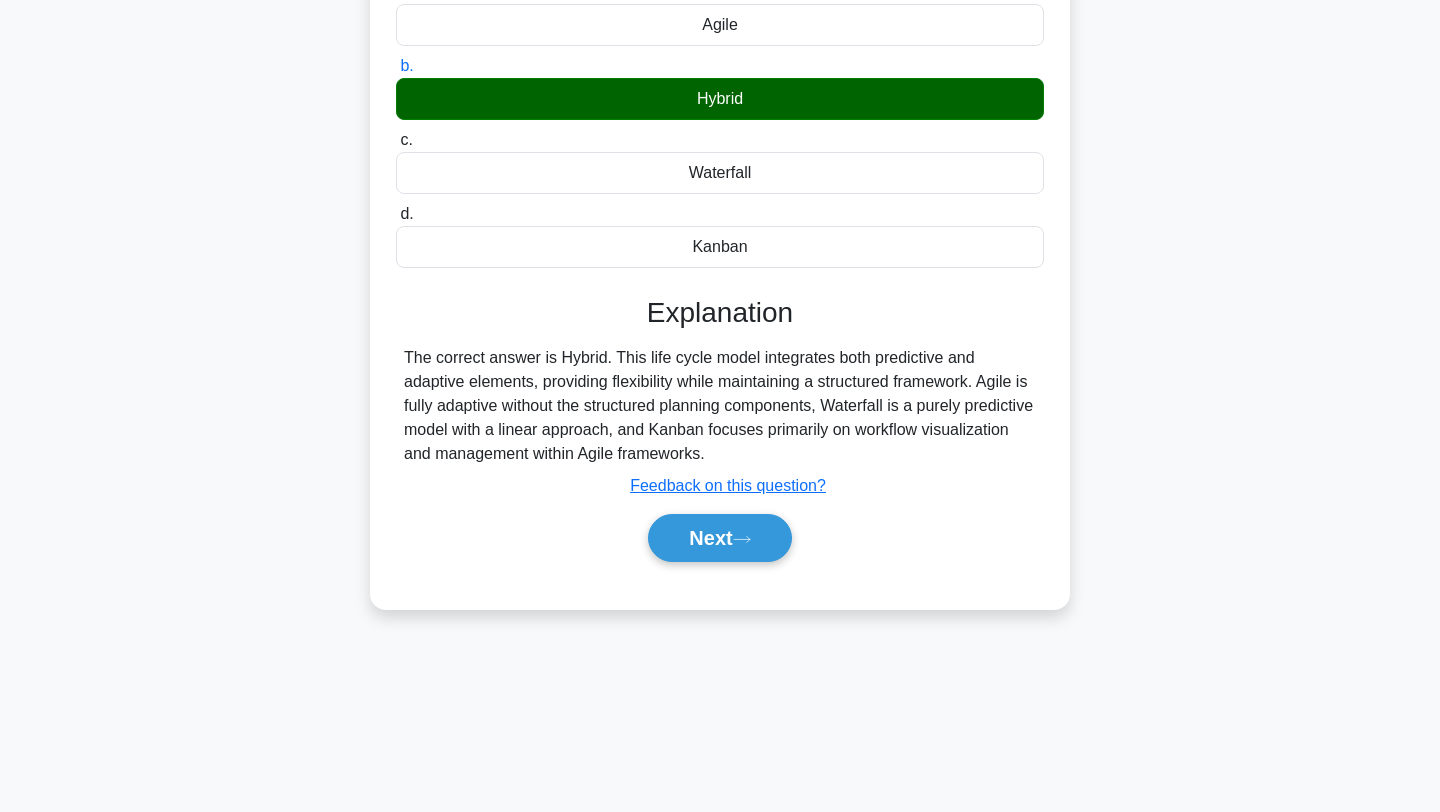 scroll, scrollTop: 268, scrollLeft: 0, axis: vertical 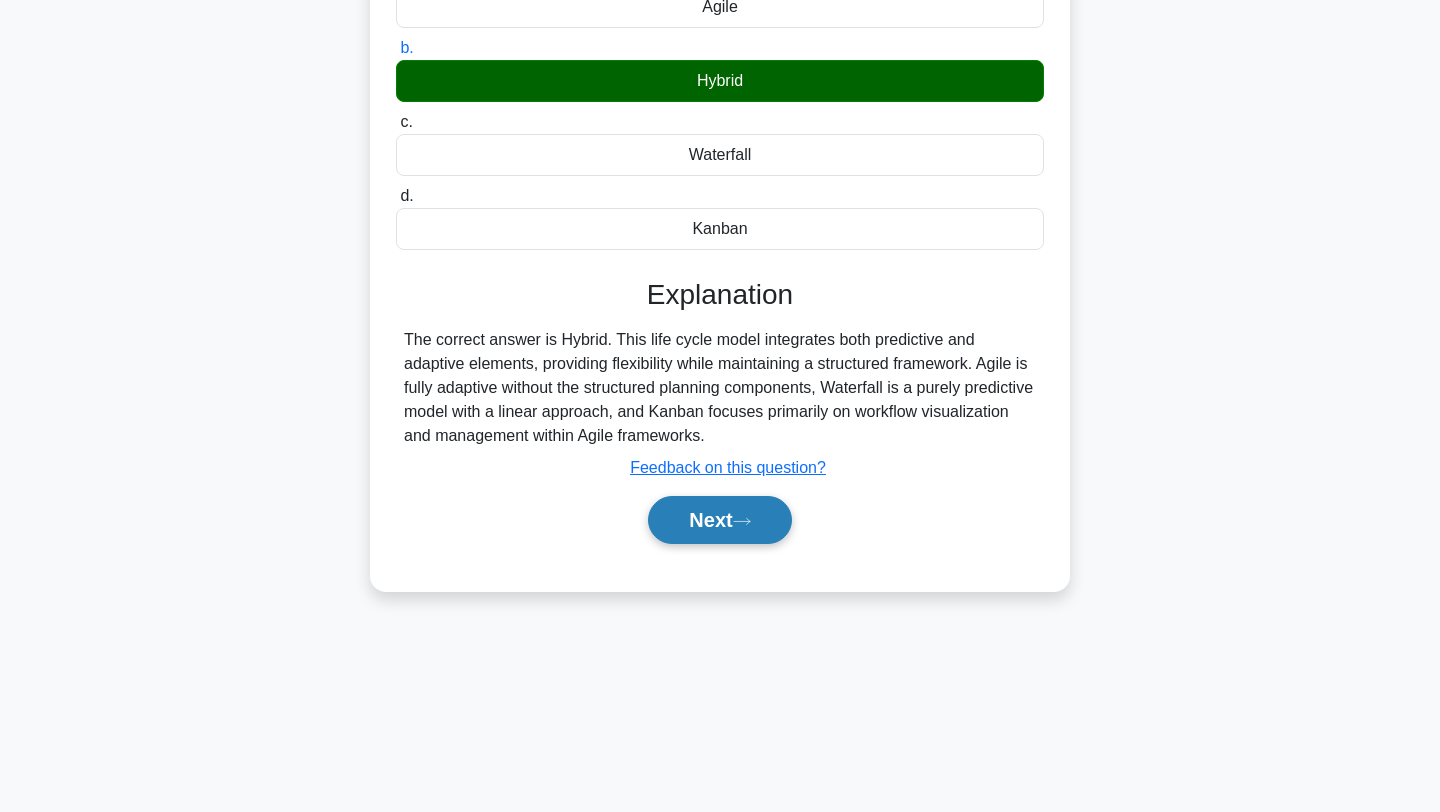 click on "Next" at bounding box center [719, 520] 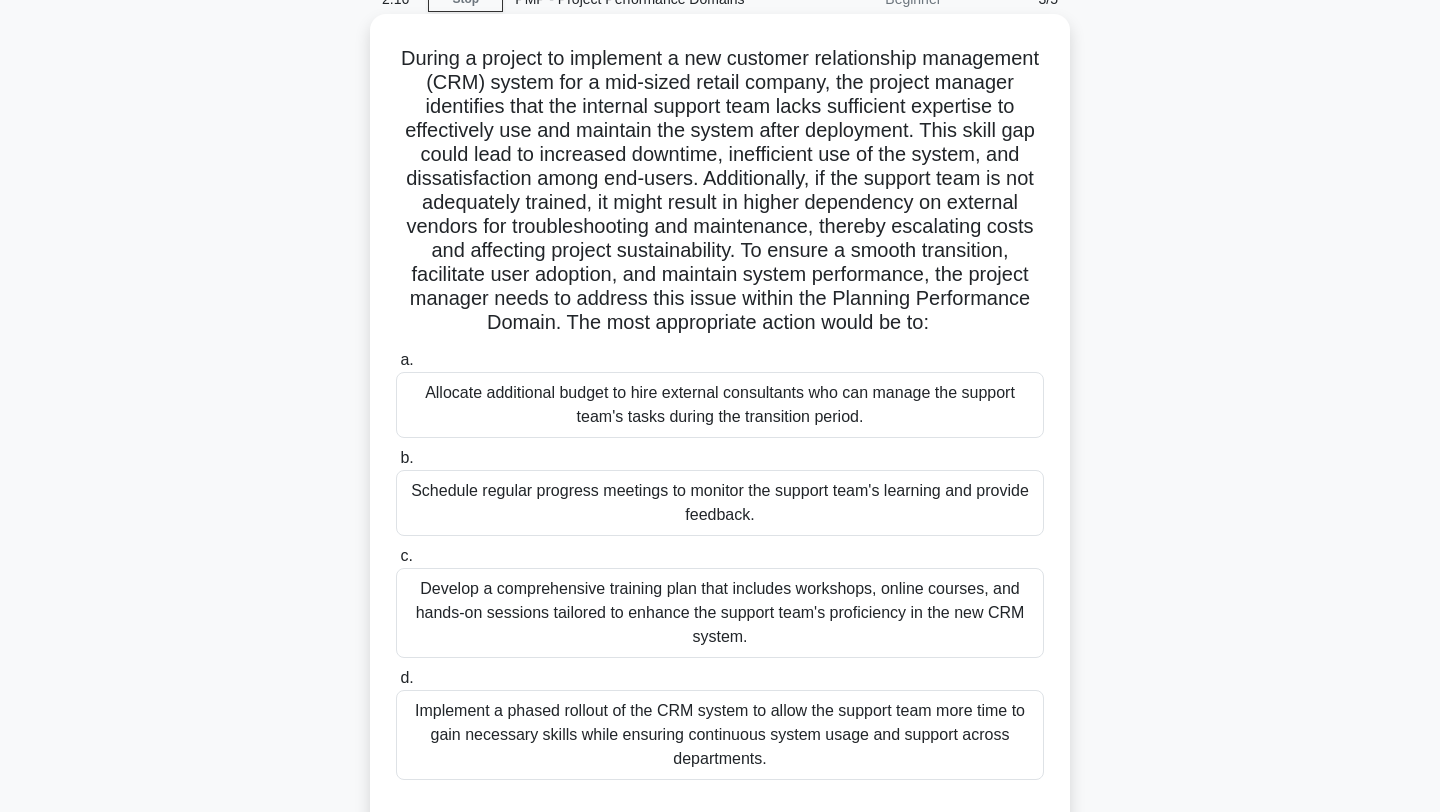 scroll, scrollTop: 75, scrollLeft: 0, axis: vertical 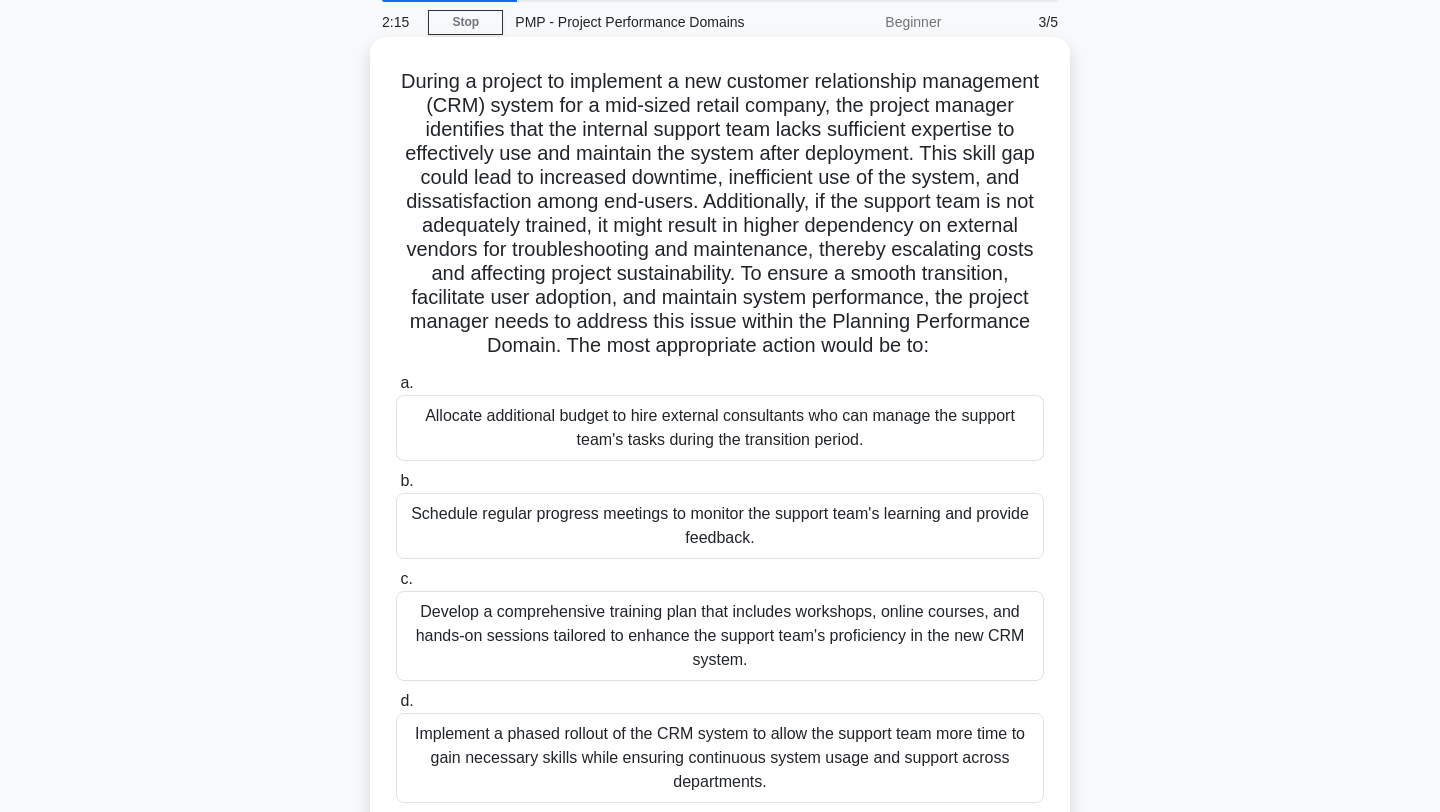click on "Schedule regular progress meetings to monitor the support team's learning and provide feedback." at bounding box center (720, 526) 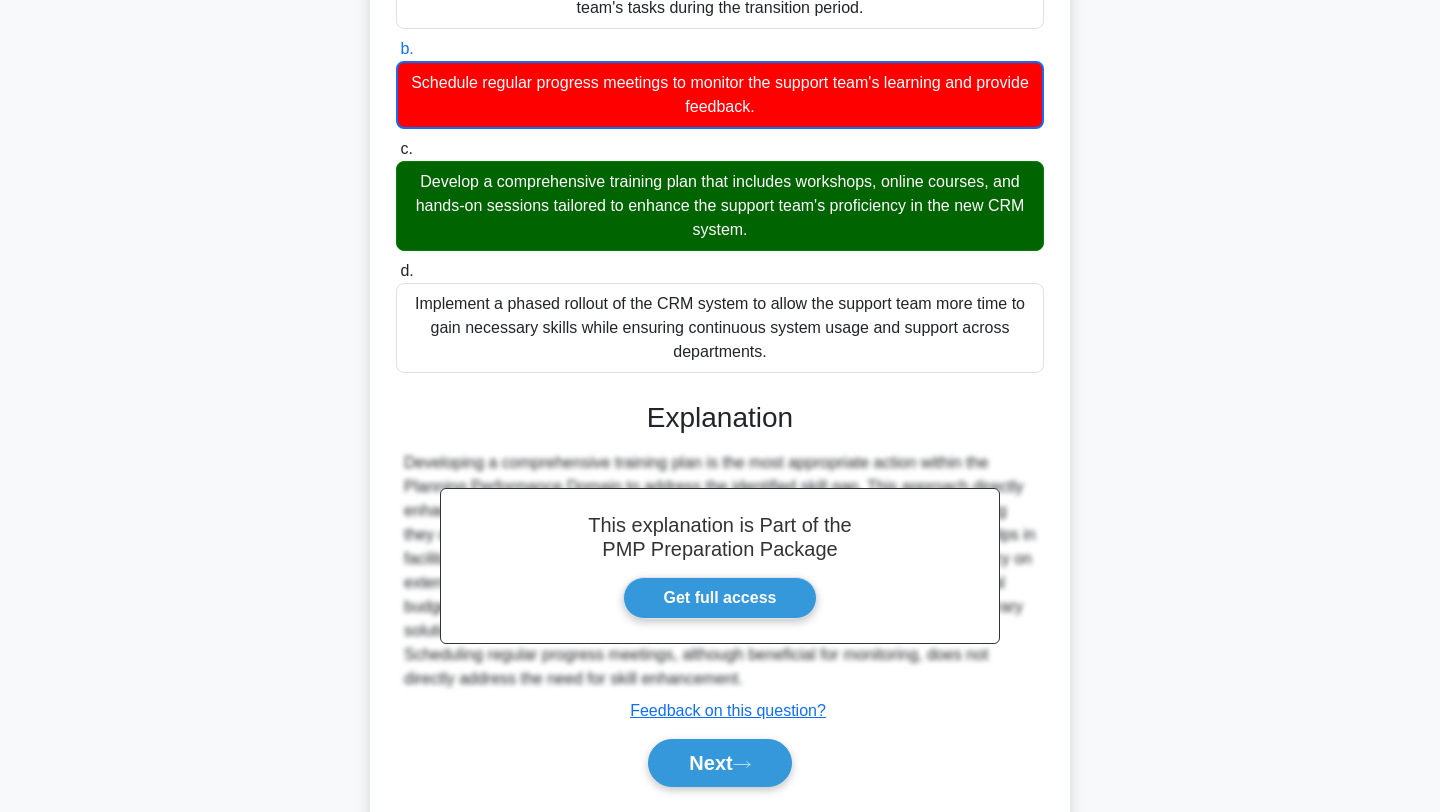scroll, scrollTop: 567, scrollLeft: 0, axis: vertical 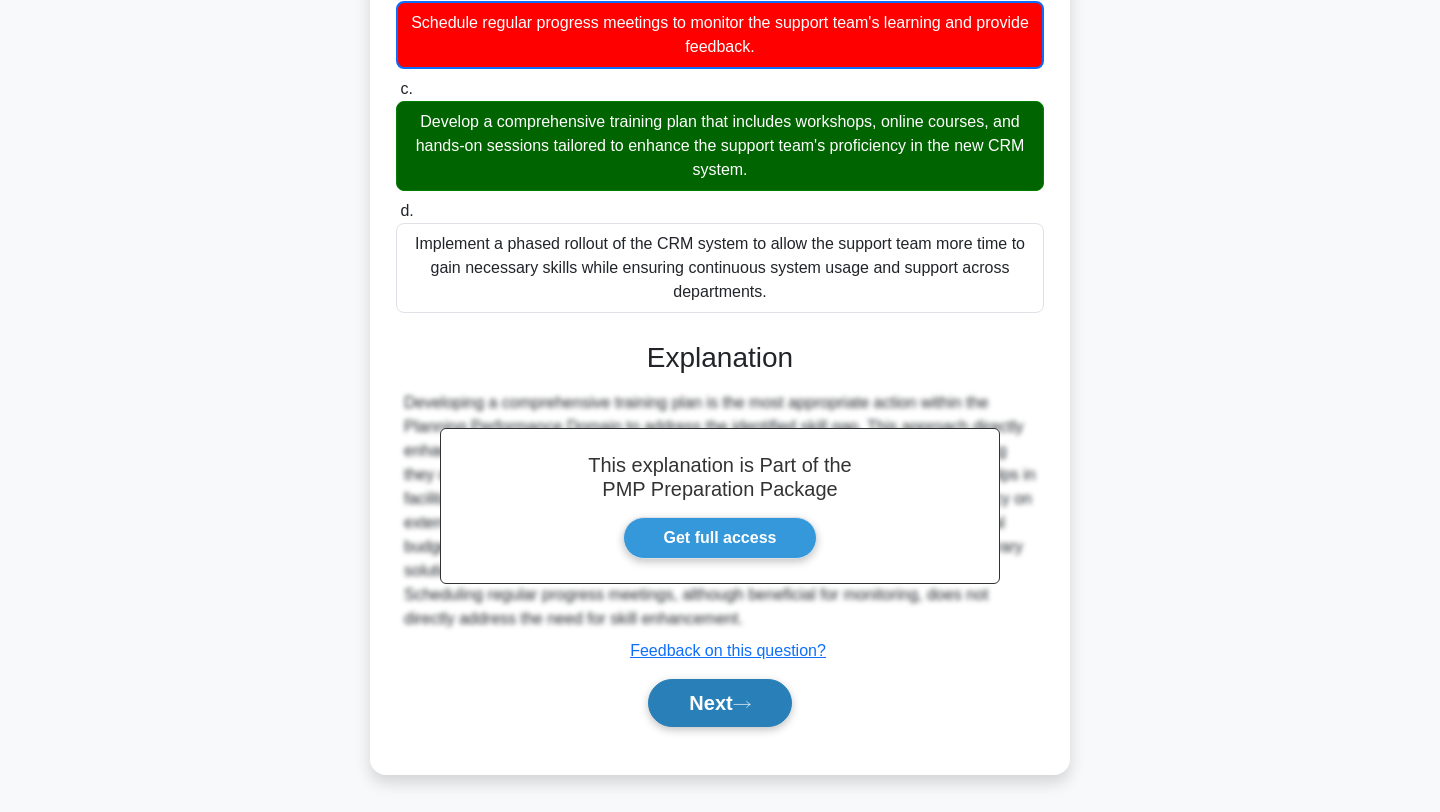click on "Next" at bounding box center (719, 703) 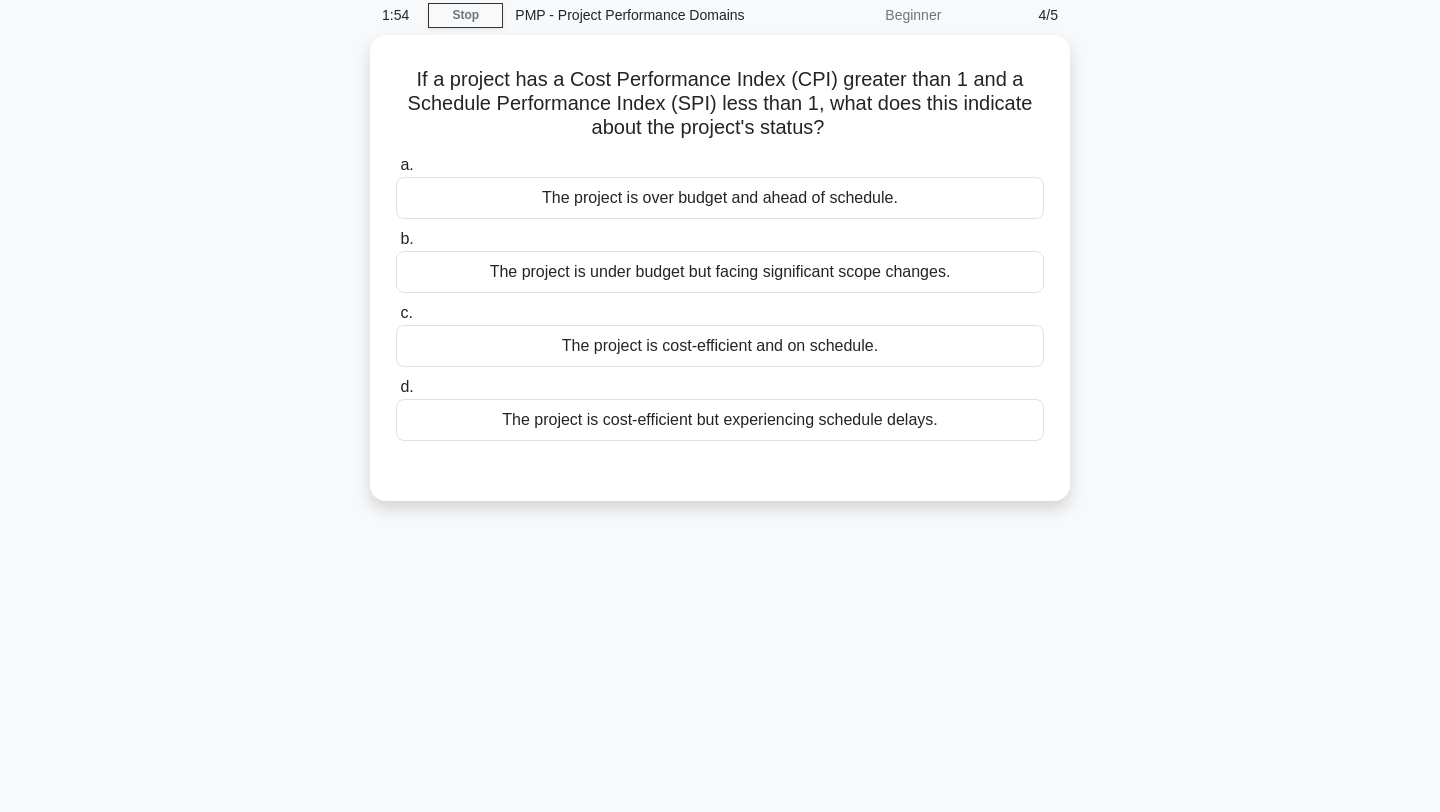 scroll, scrollTop: 0, scrollLeft: 0, axis: both 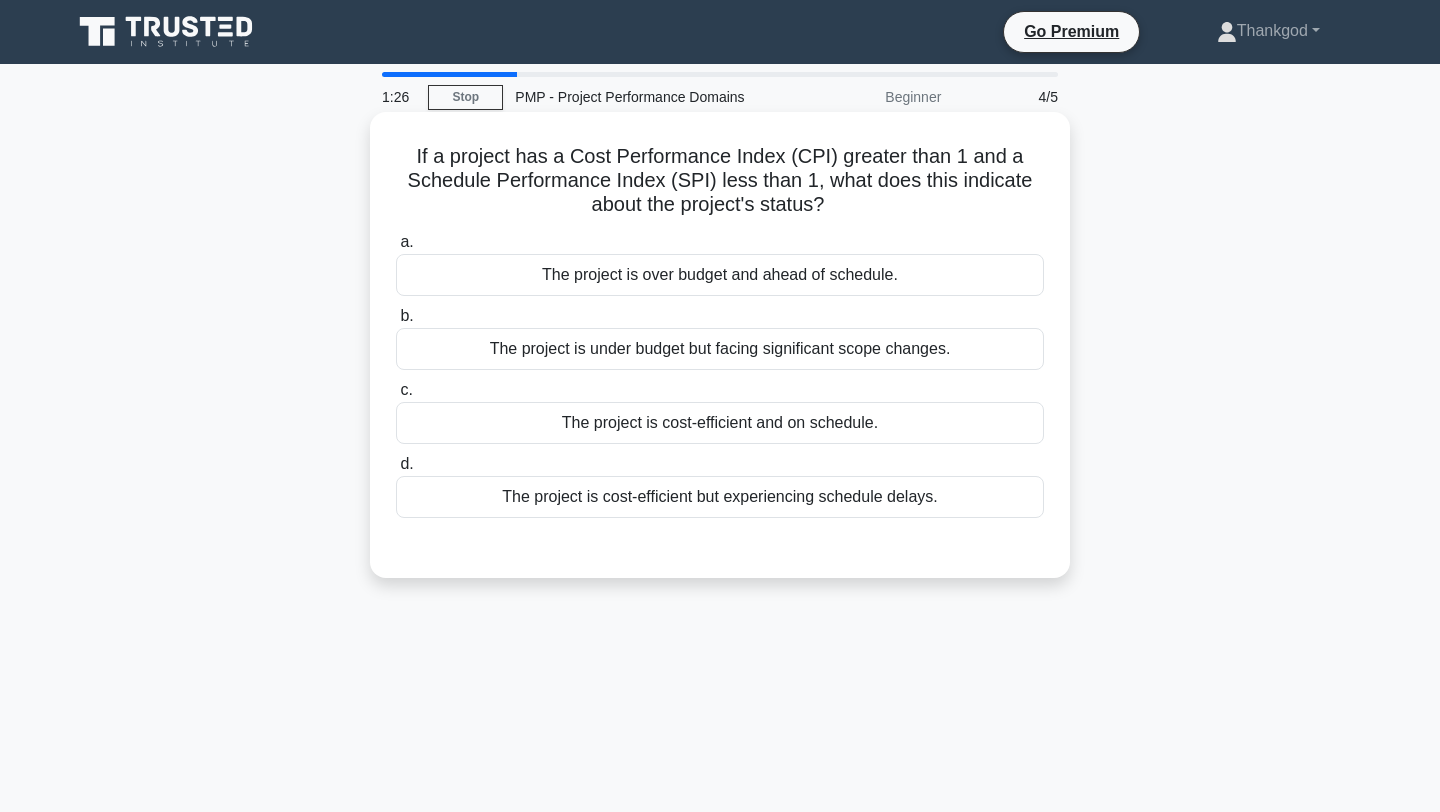 click on "The project is over budget and ahead of schedule." at bounding box center (720, 275) 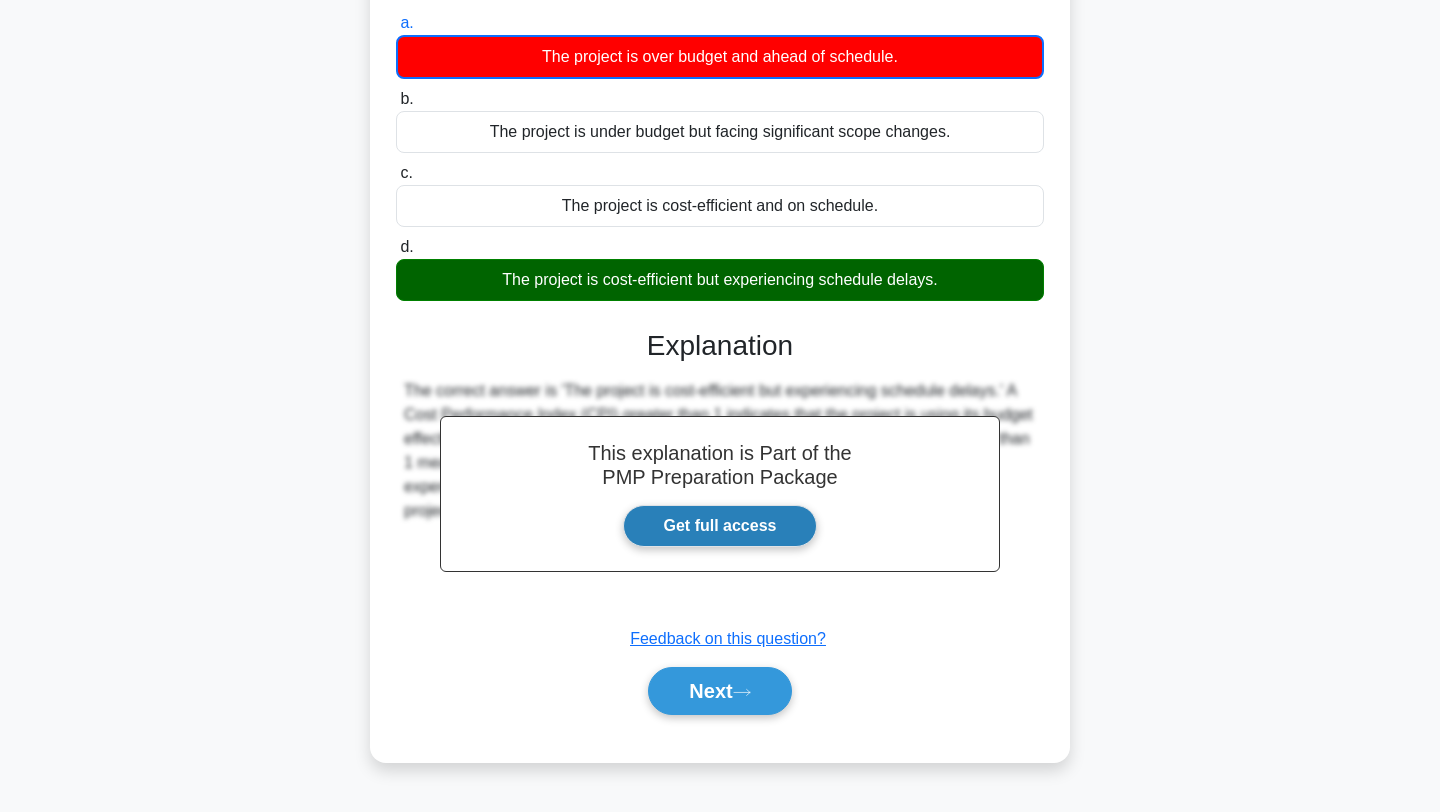 scroll, scrollTop: 220, scrollLeft: 0, axis: vertical 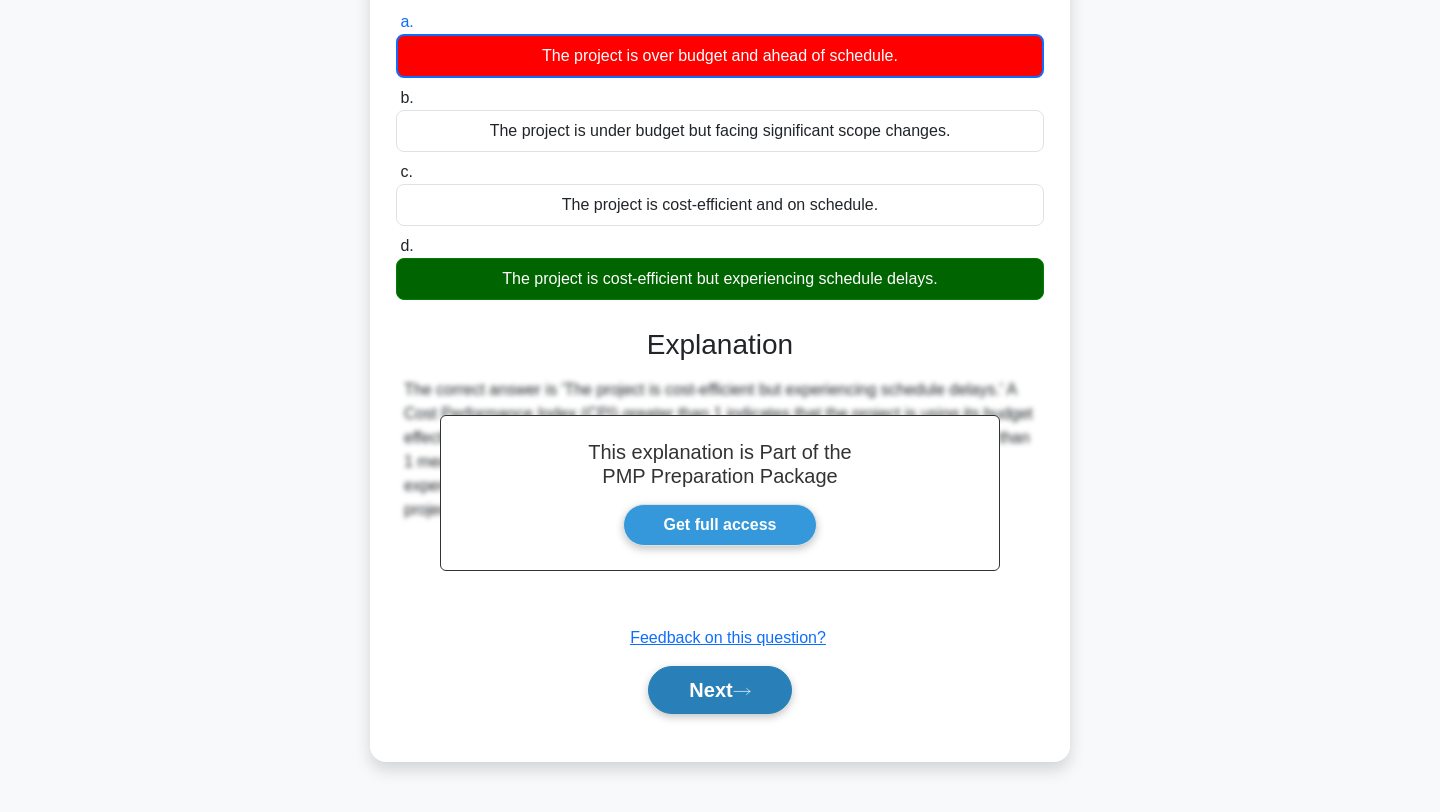 click on "Next" at bounding box center [719, 690] 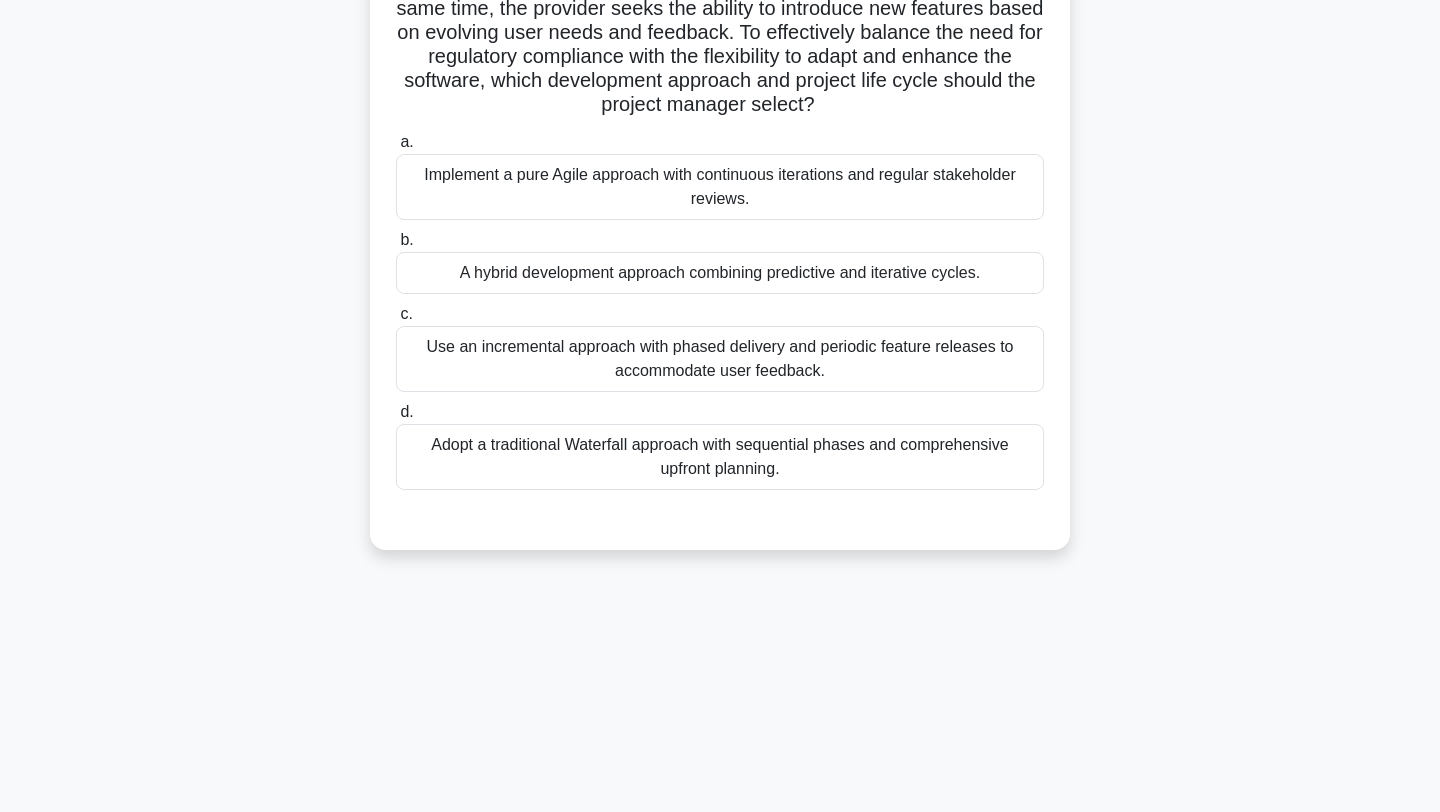 scroll, scrollTop: 0, scrollLeft: 0, axis: both 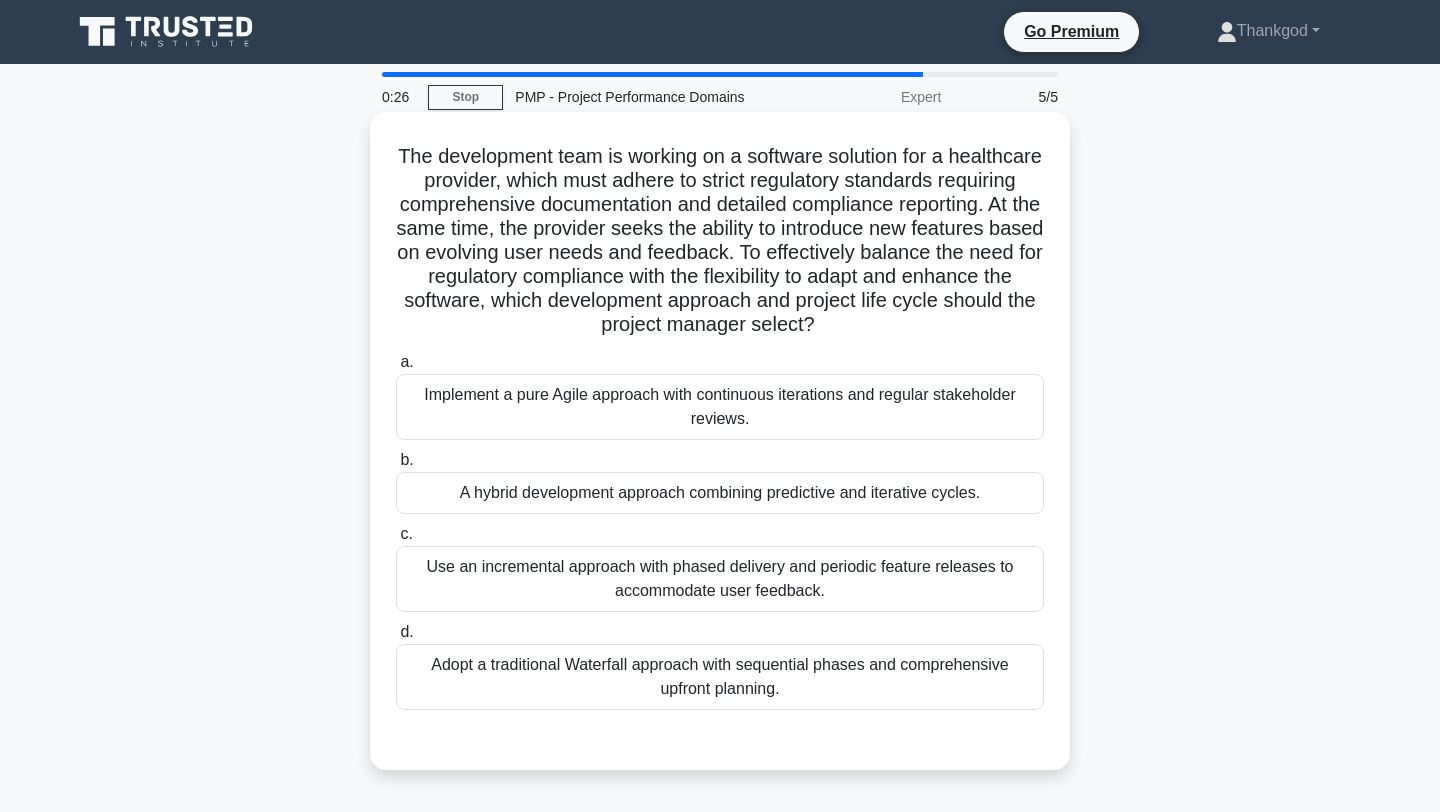 click on "A hybrid development approach combining predictive and iterative cycles." at bounding box center (720, 493) 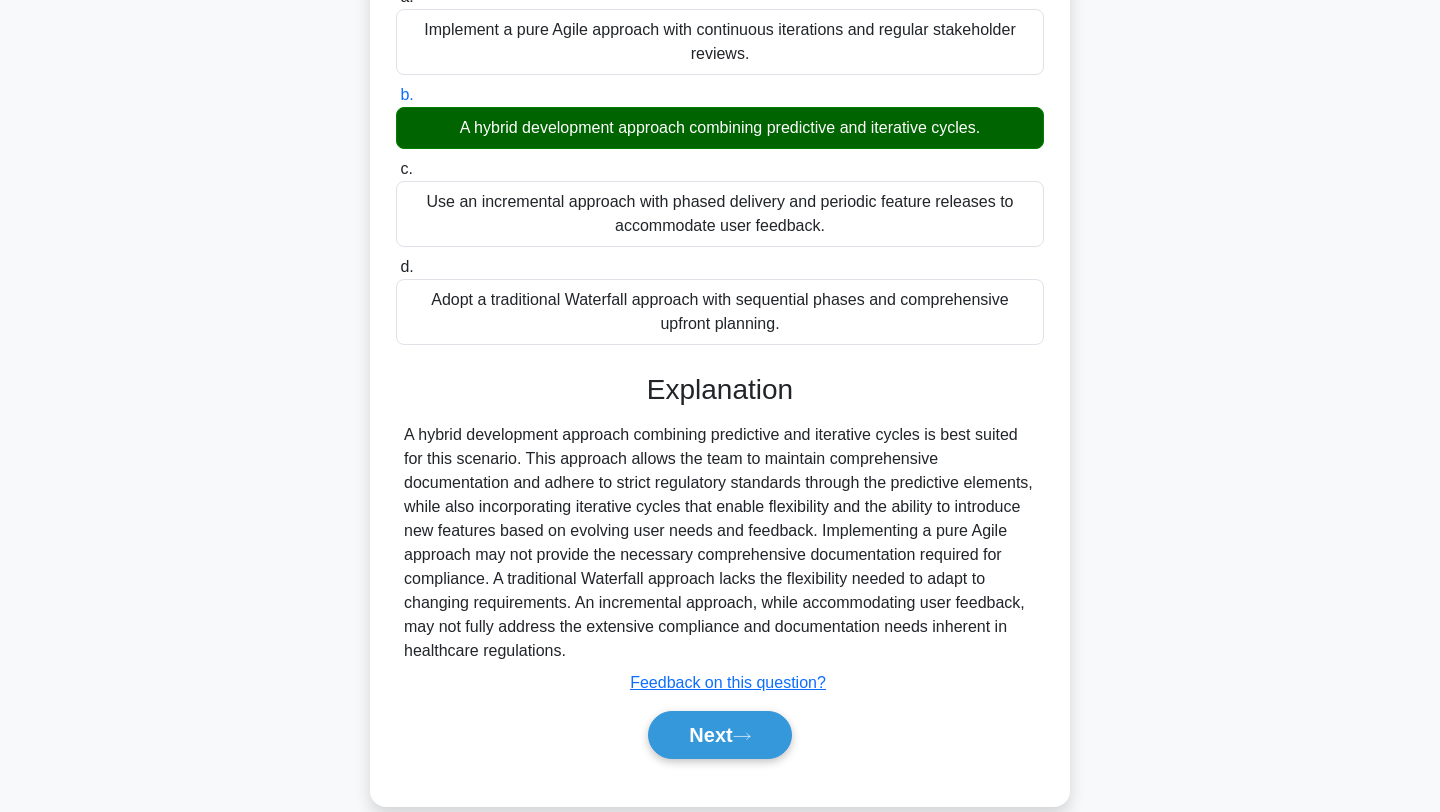 scroll, scrollTop: 397, scrollLeft: 0, axis: vertical 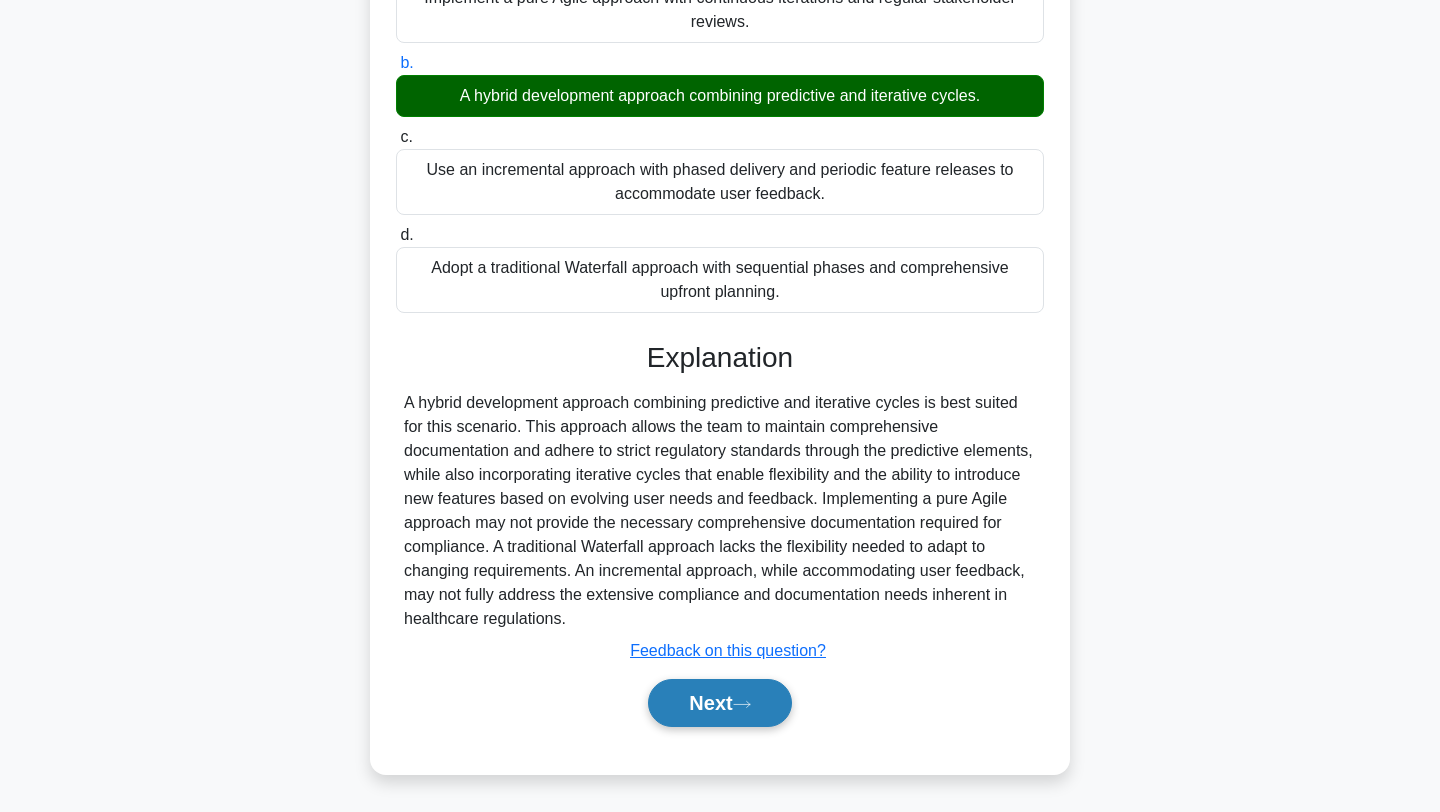 click on "Next" at bounding box center [719, 703] 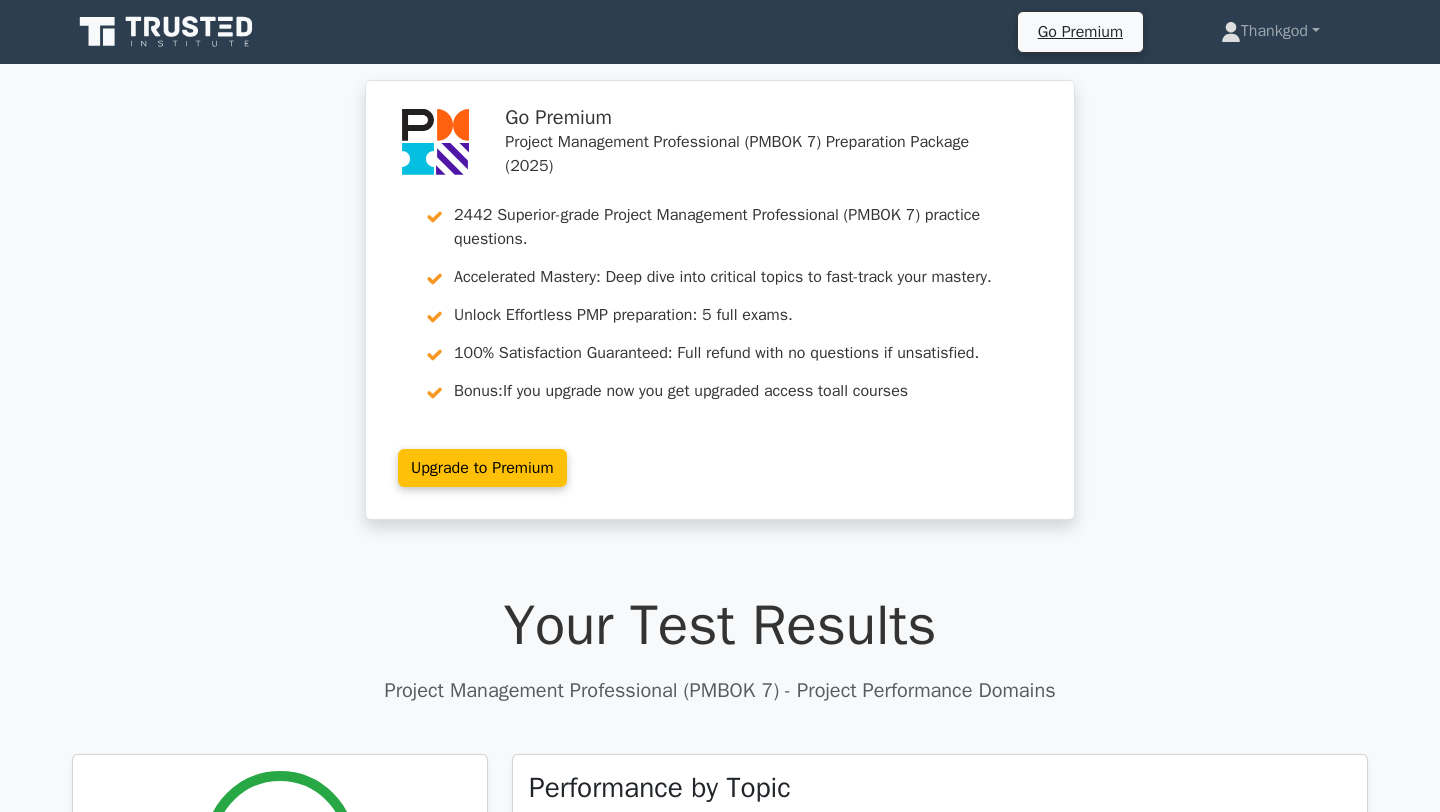 scroll, scrollTop: 0, scrollLeft: 0, axis: both 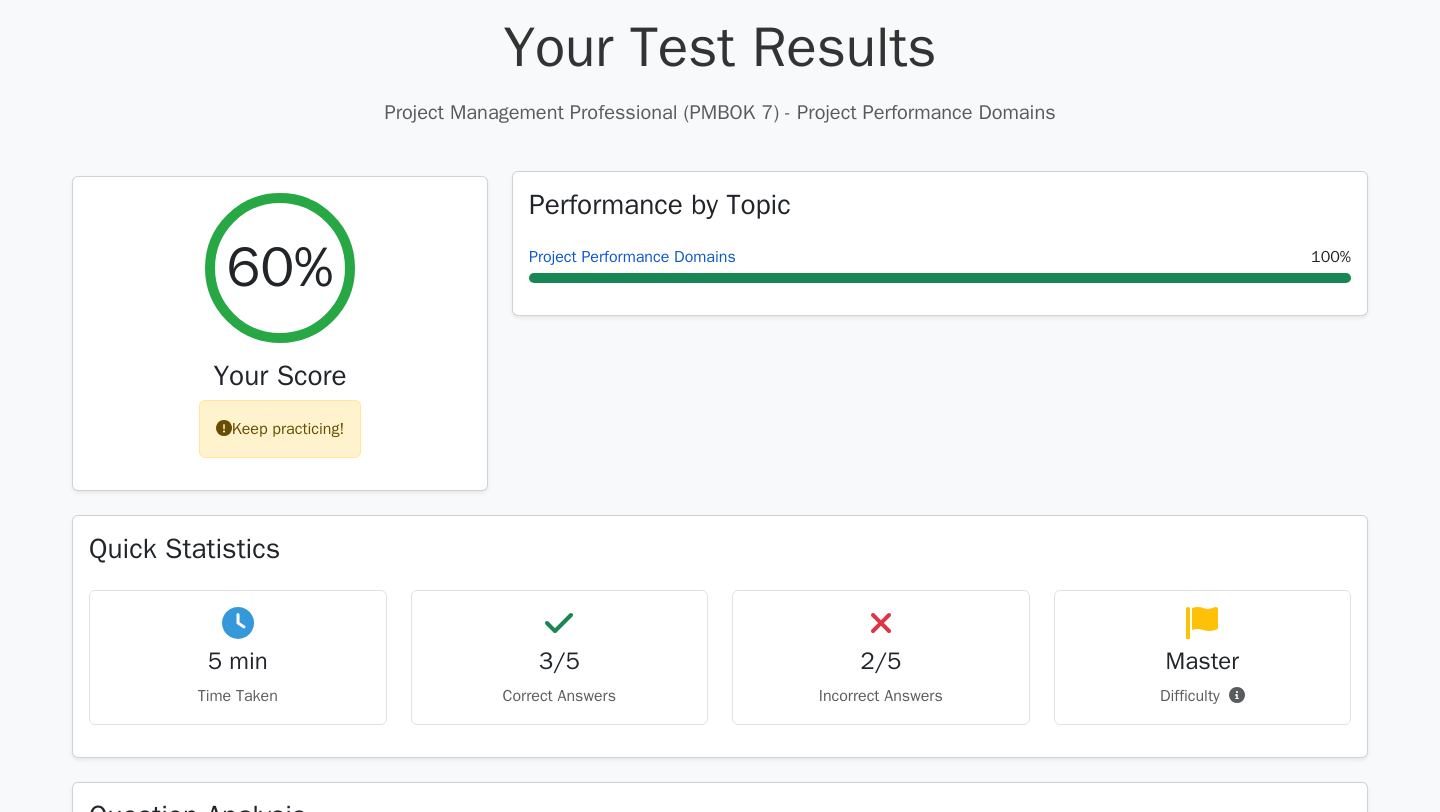 click on "Project Performance Domains" at bounding box center (632, 257) 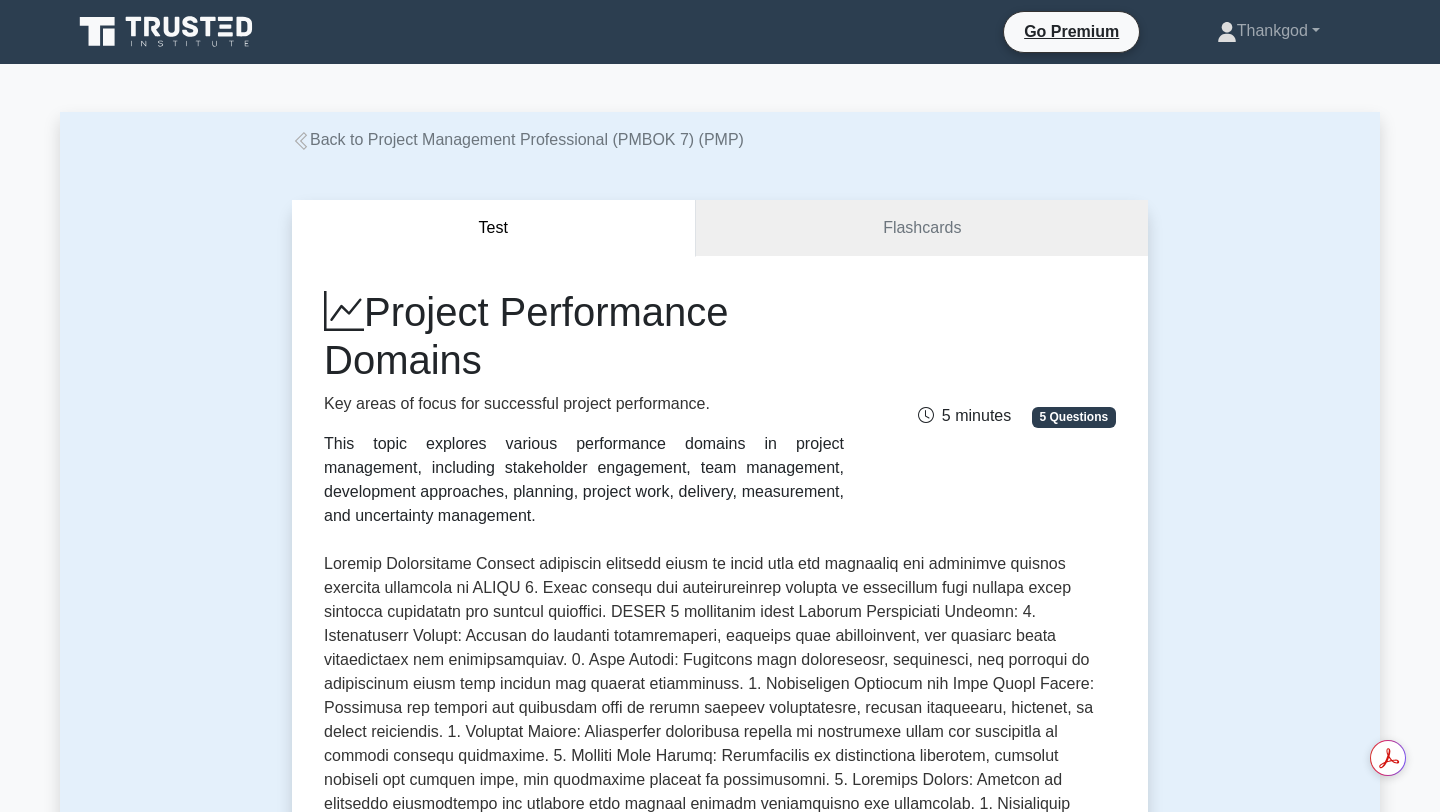 scroll, scrollTop: 0, scrollLeft: 0, axis: both 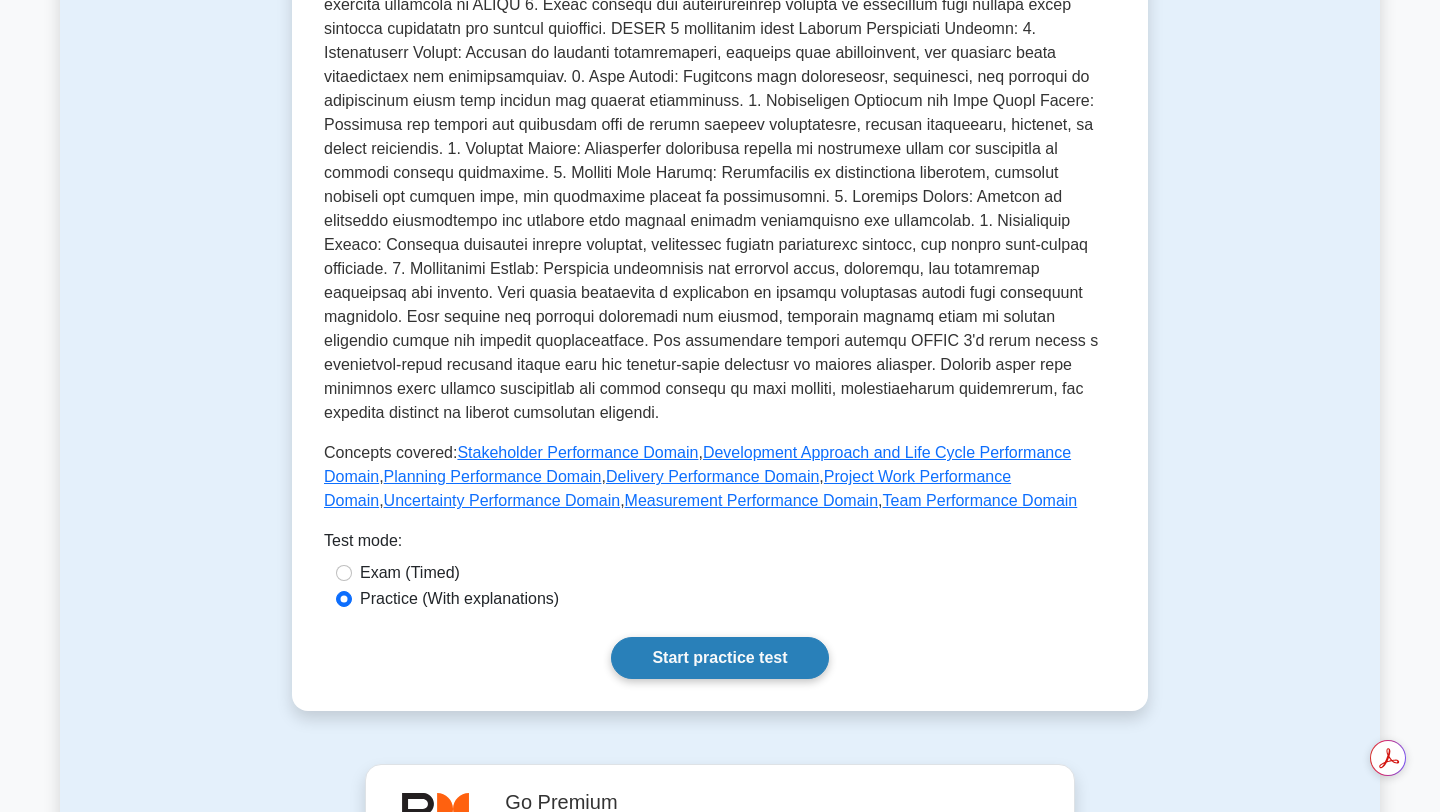 click on "Start practice test" at bounding box center [719, 658] 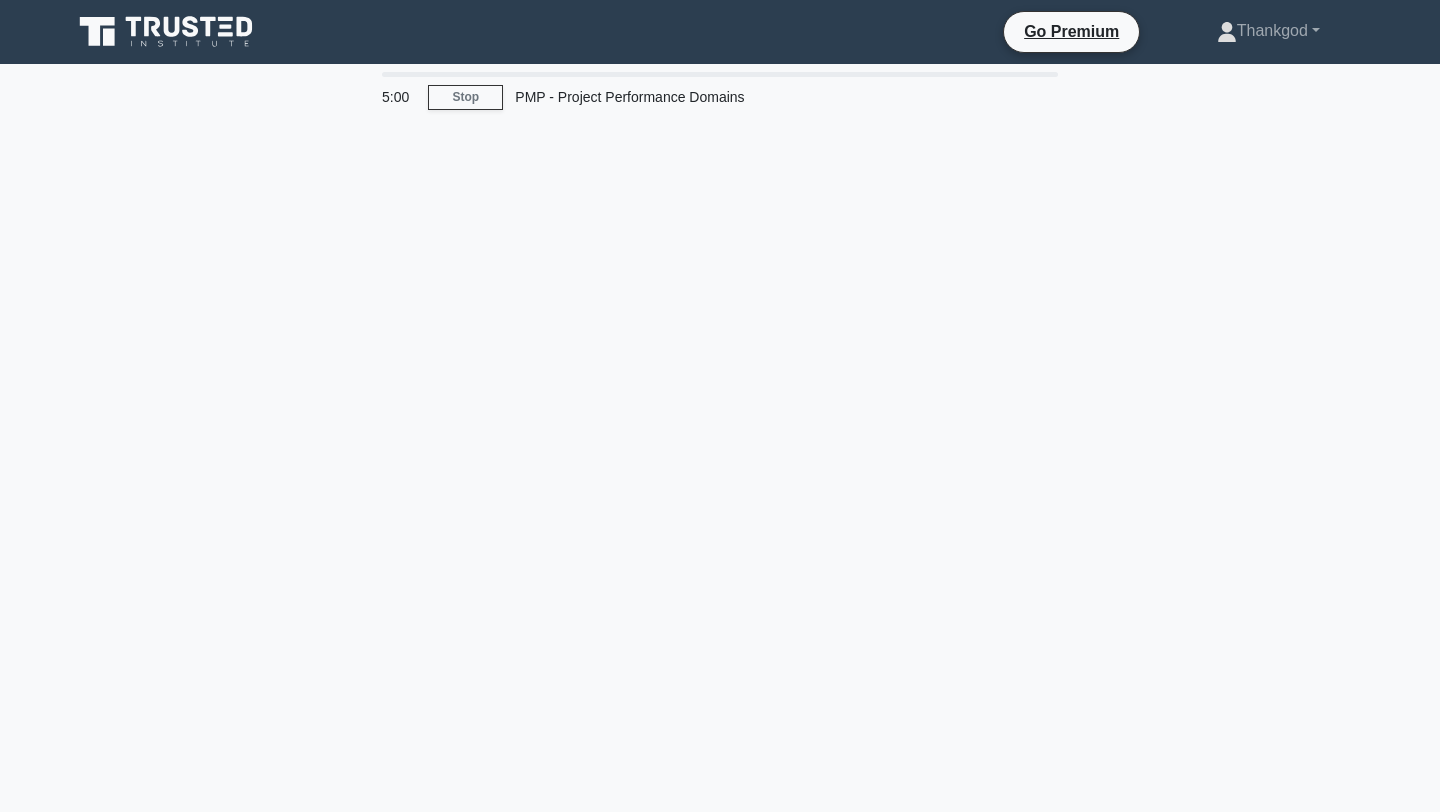 scroll, scrollTop: 0, scrollLeft: 0, axis: both 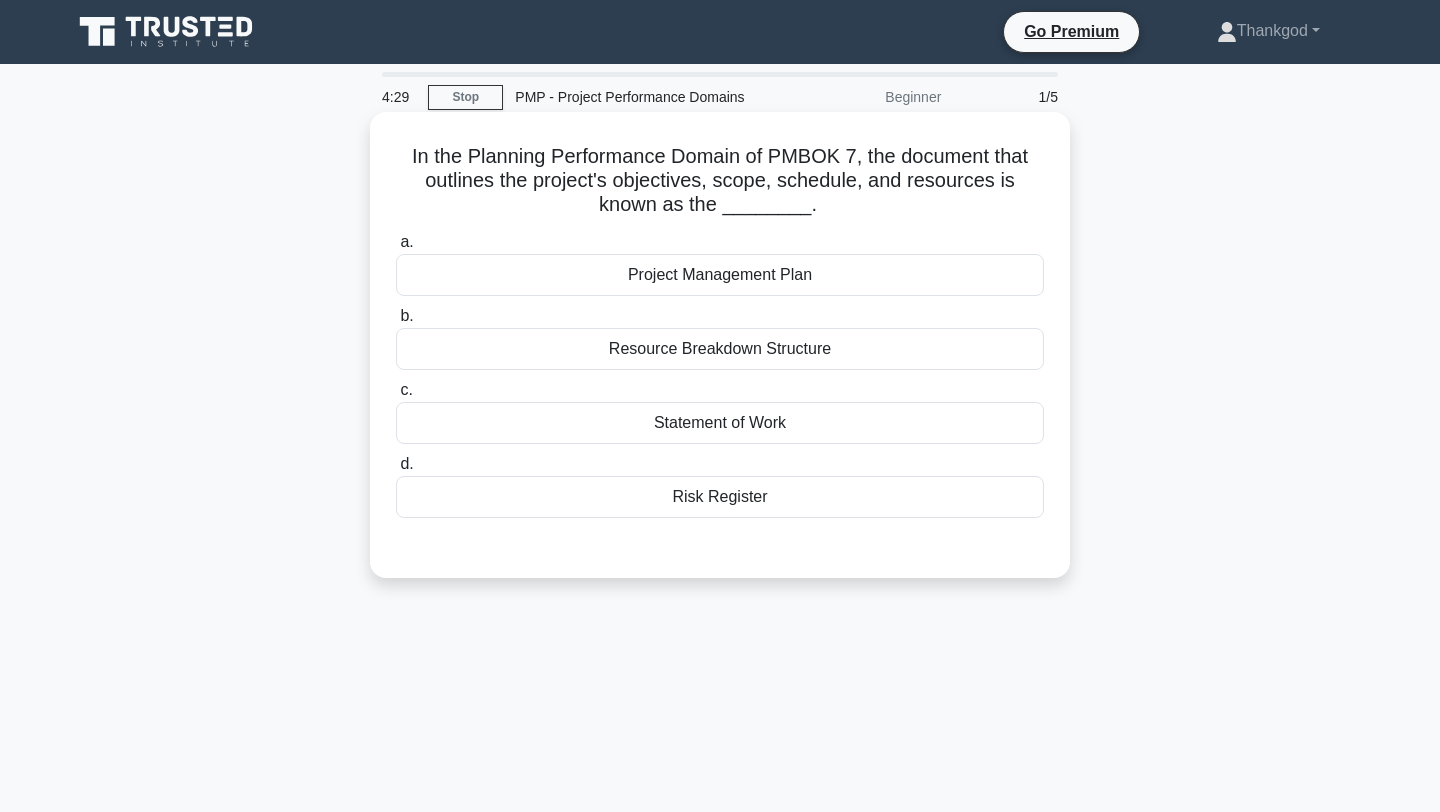 click on "Statement of Work" at bounding box center (720, 423) 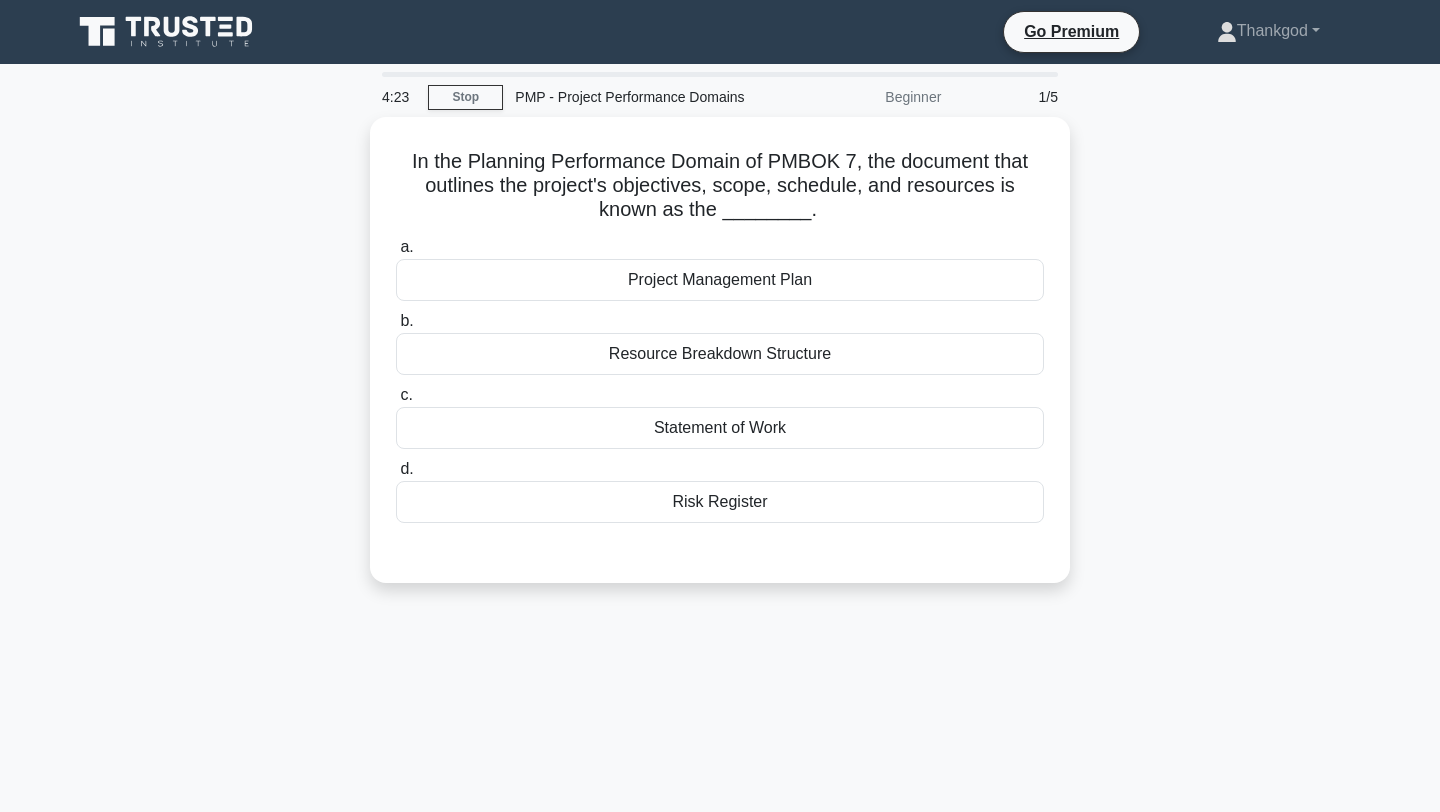 scroll, scrollTop: 0, scrollLeft: 0, axis: both 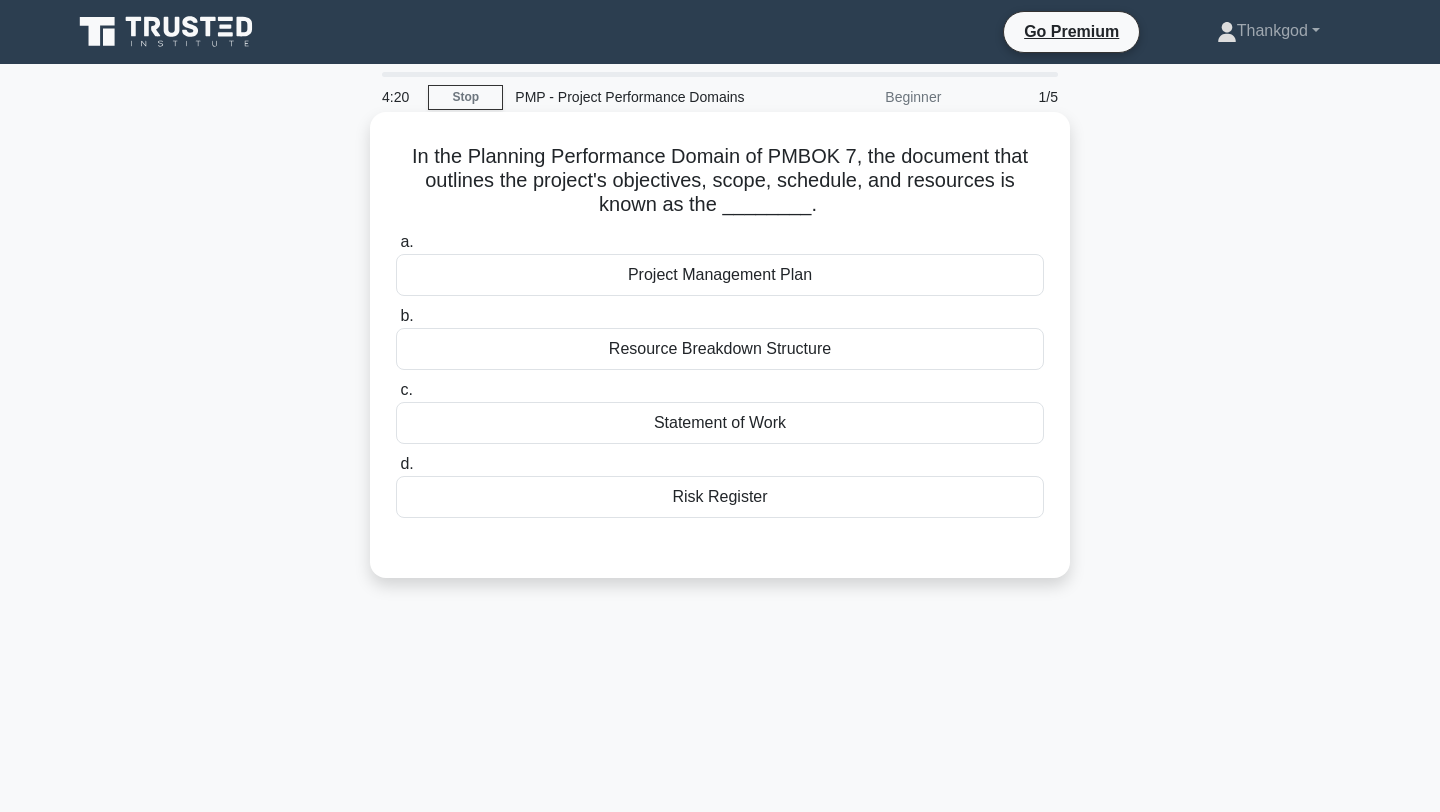 click on "Project Management Plan" at bounding box center (720, 275) 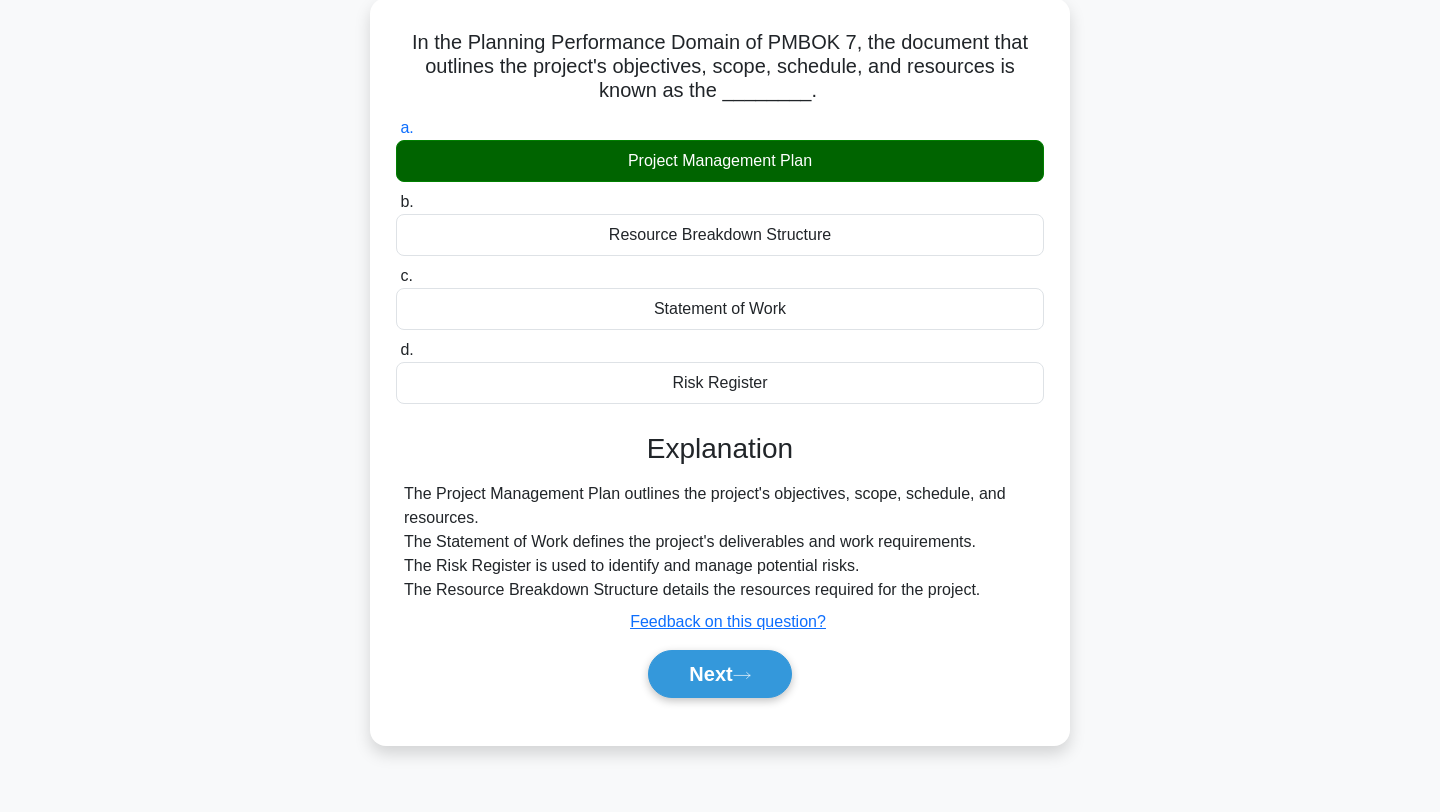 scroll, scrollTop: 116, scrollLeft: 0, axis: vertical 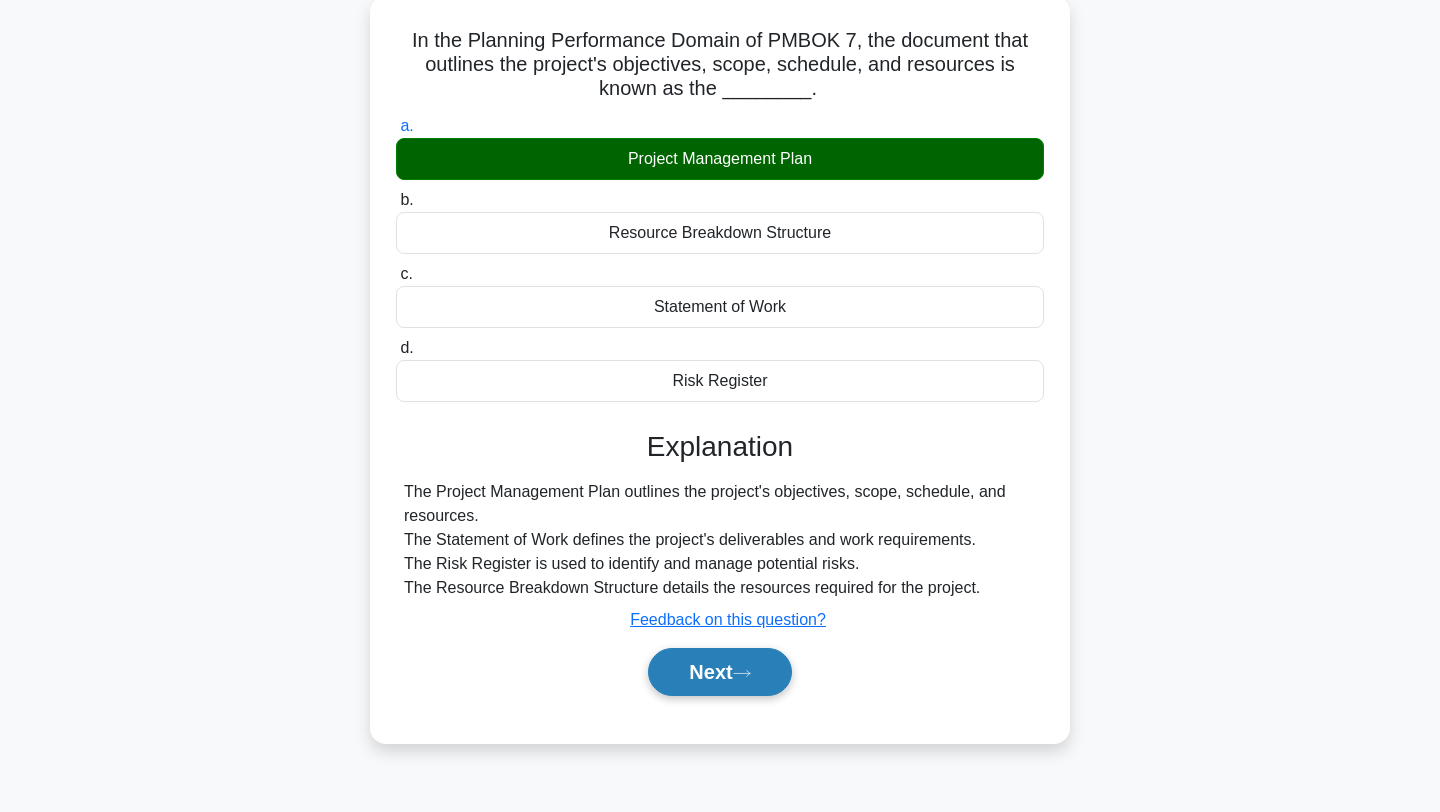 click on "Next" at bounding box center [719, 672] 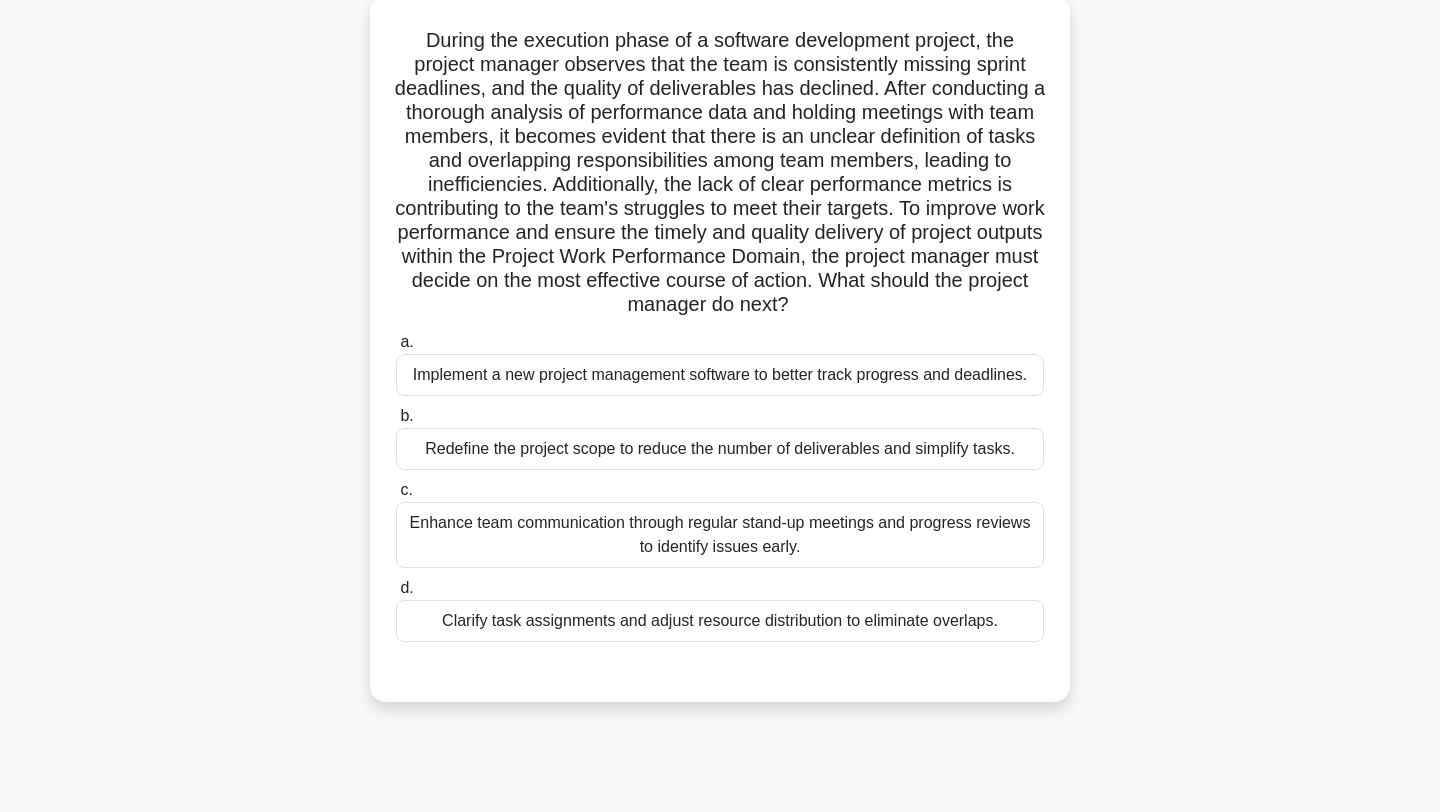 click on "Clarify task assignments and adjust resource distribution to eliminate overlaps." at bounding box center [720, 621] 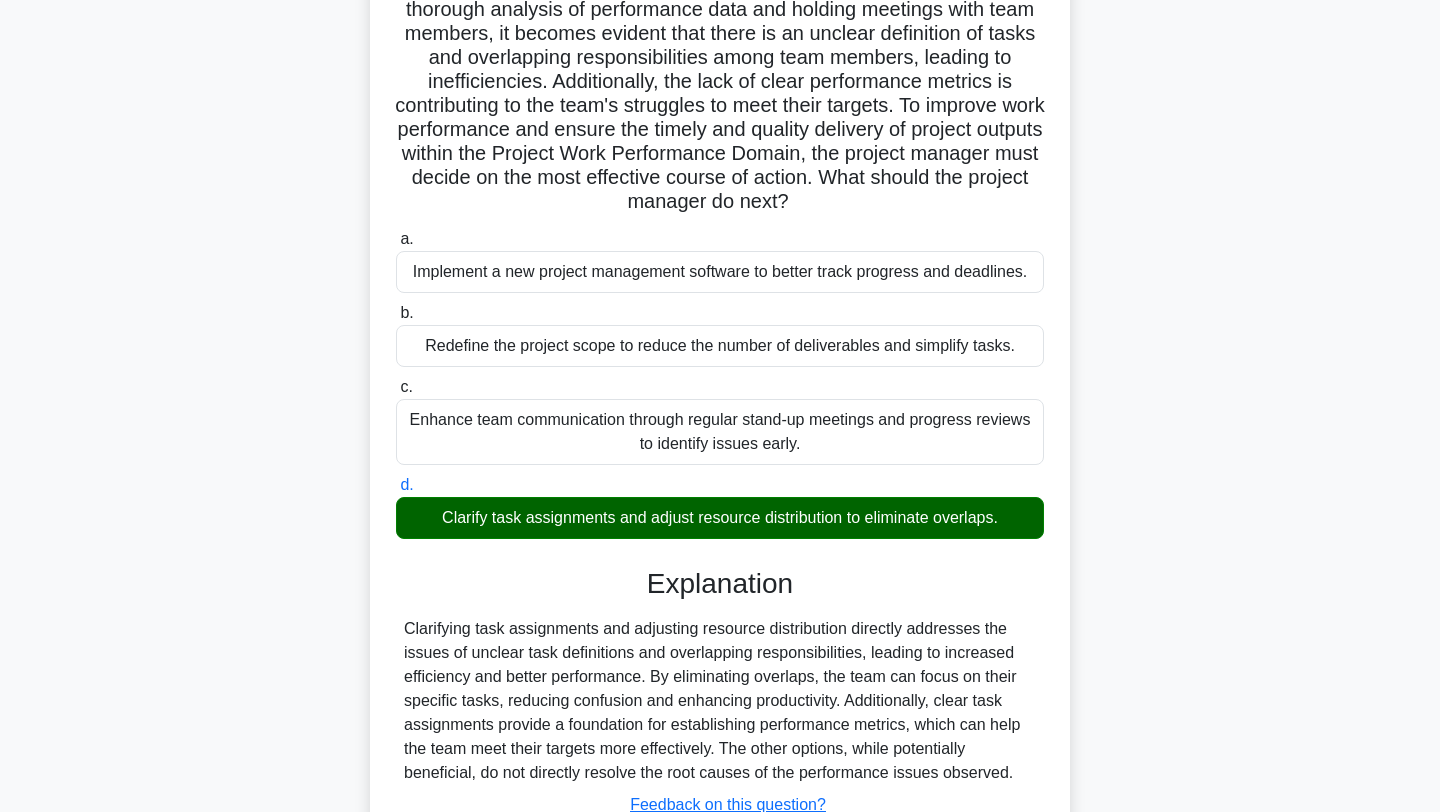 scroll, scrollTop: 373, scrollLeft: 0, axis: vertical 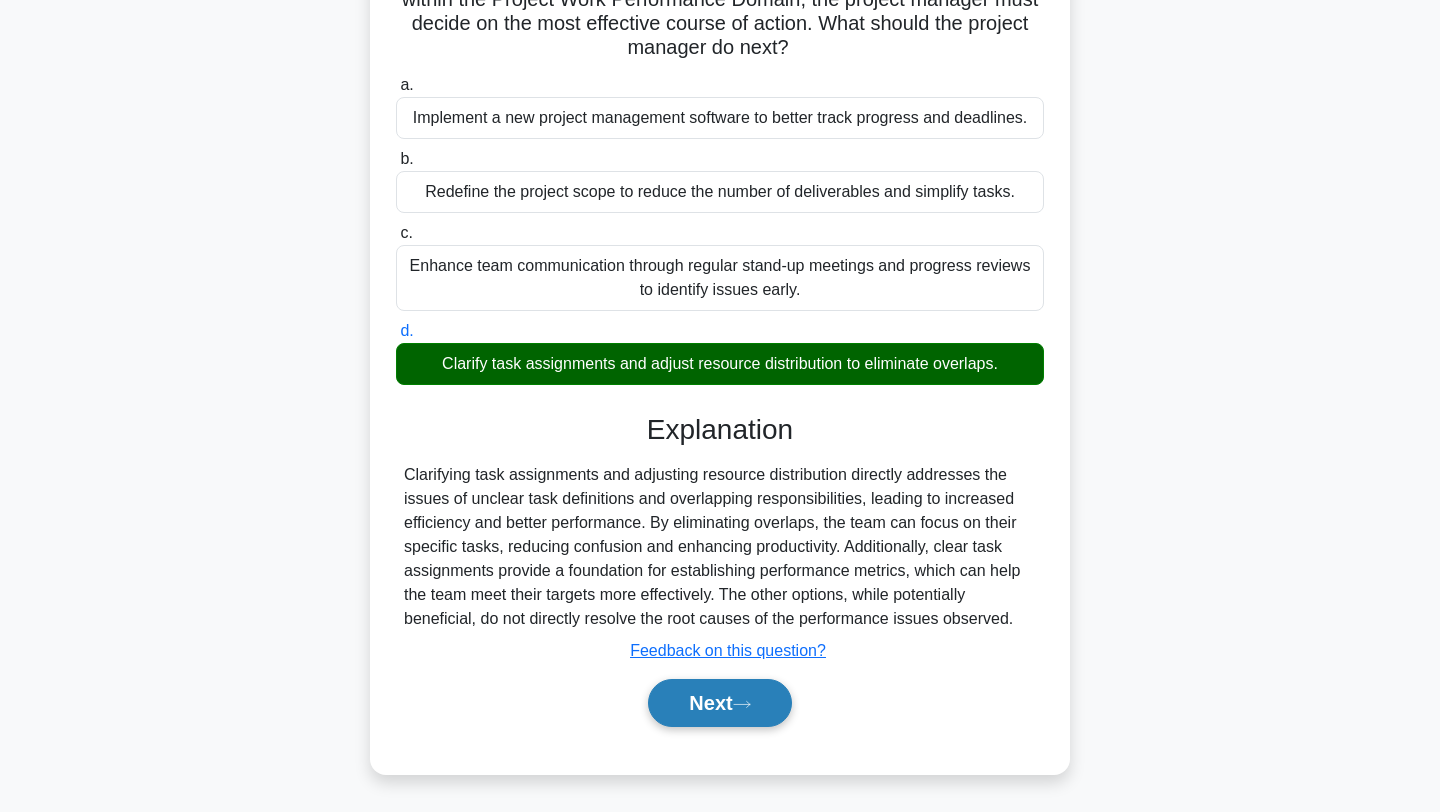 click on "Next" at bounding box center [719, 703] 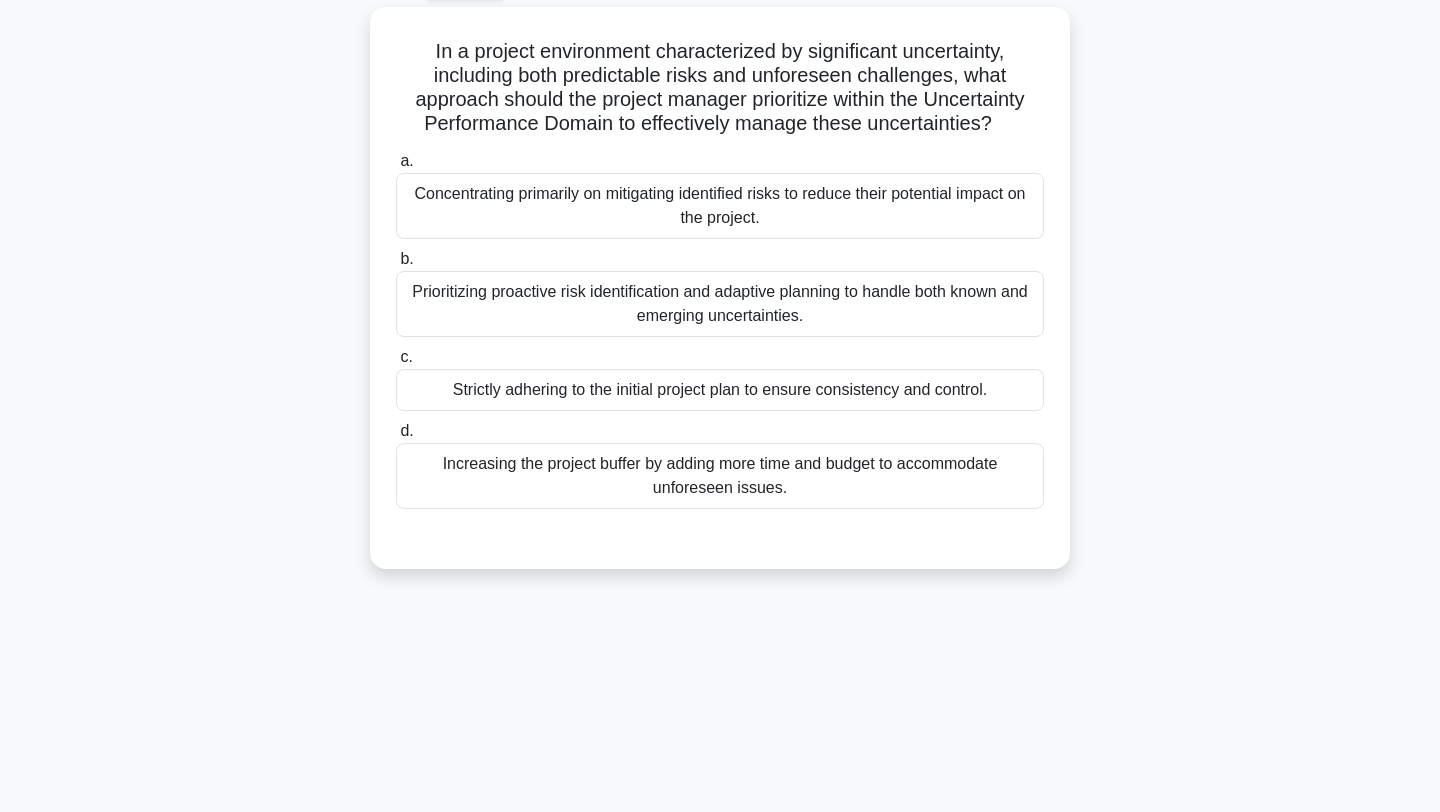 scroll, scrollTop: 0, scrollLeft: 0, axis: both 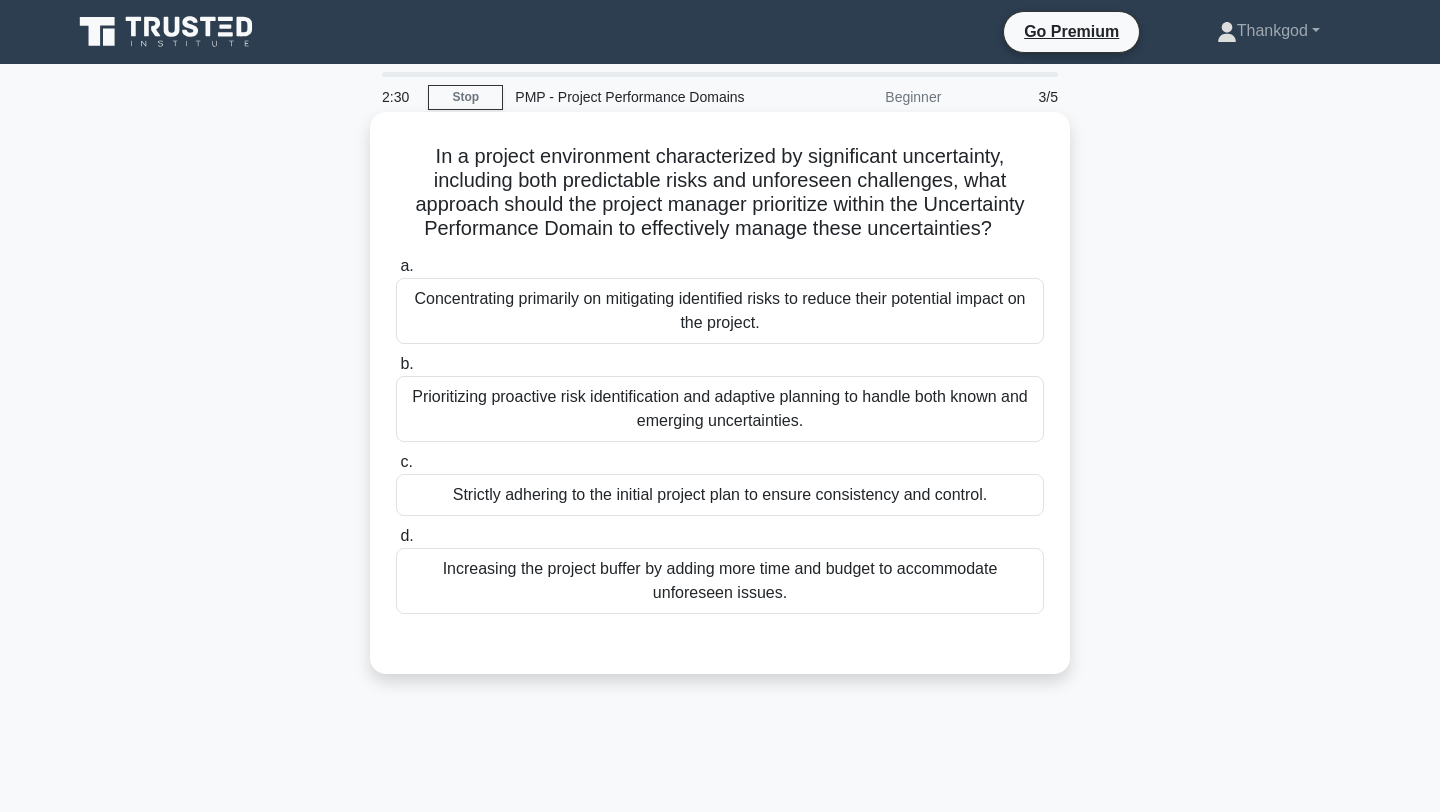 click on "Prioritizing proactive risk identification and adaptive planning to handle both known and emerging uncertainties." at bounding box center [720, 409] 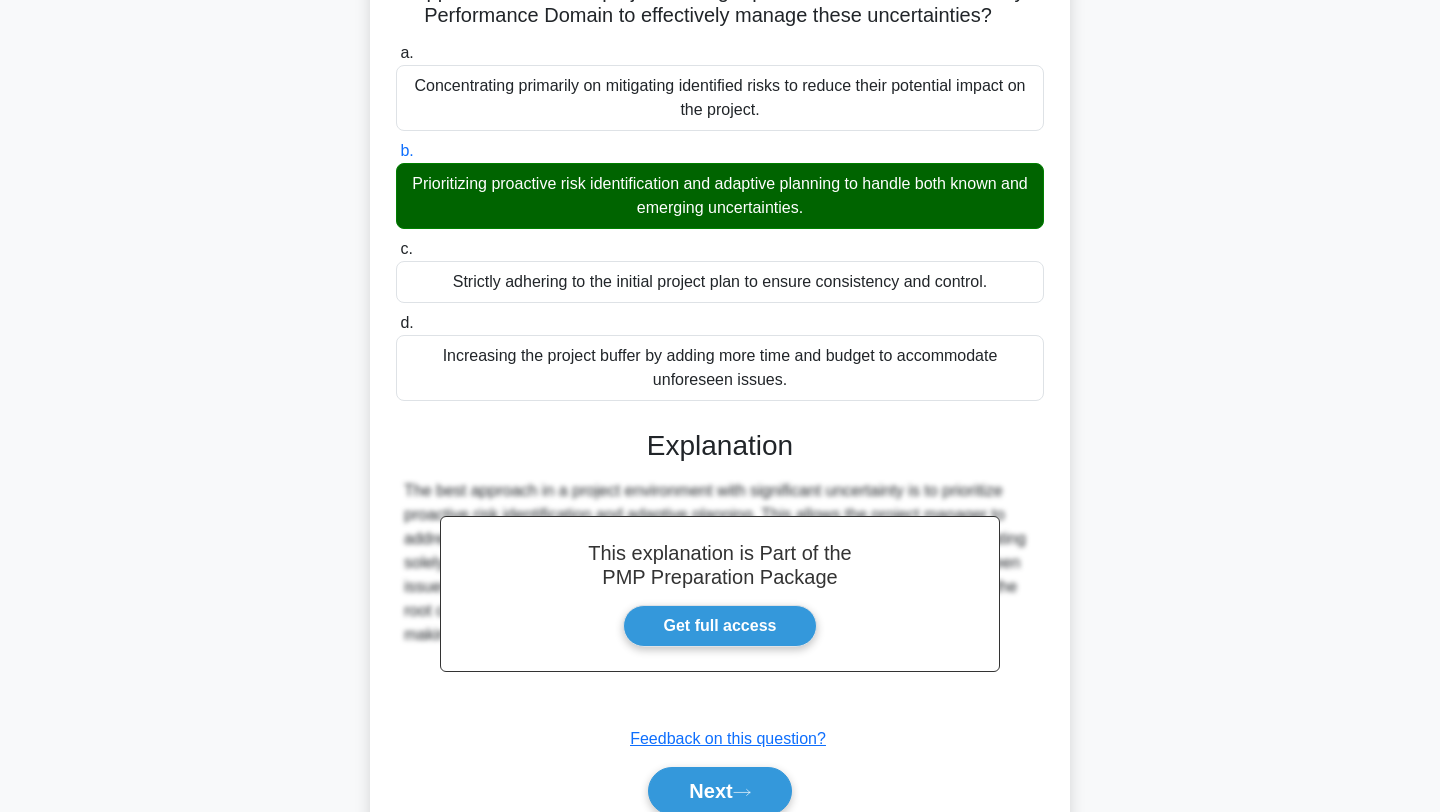 scroll, scrollTop: 301, scrollLeft: 0, axis: vertical 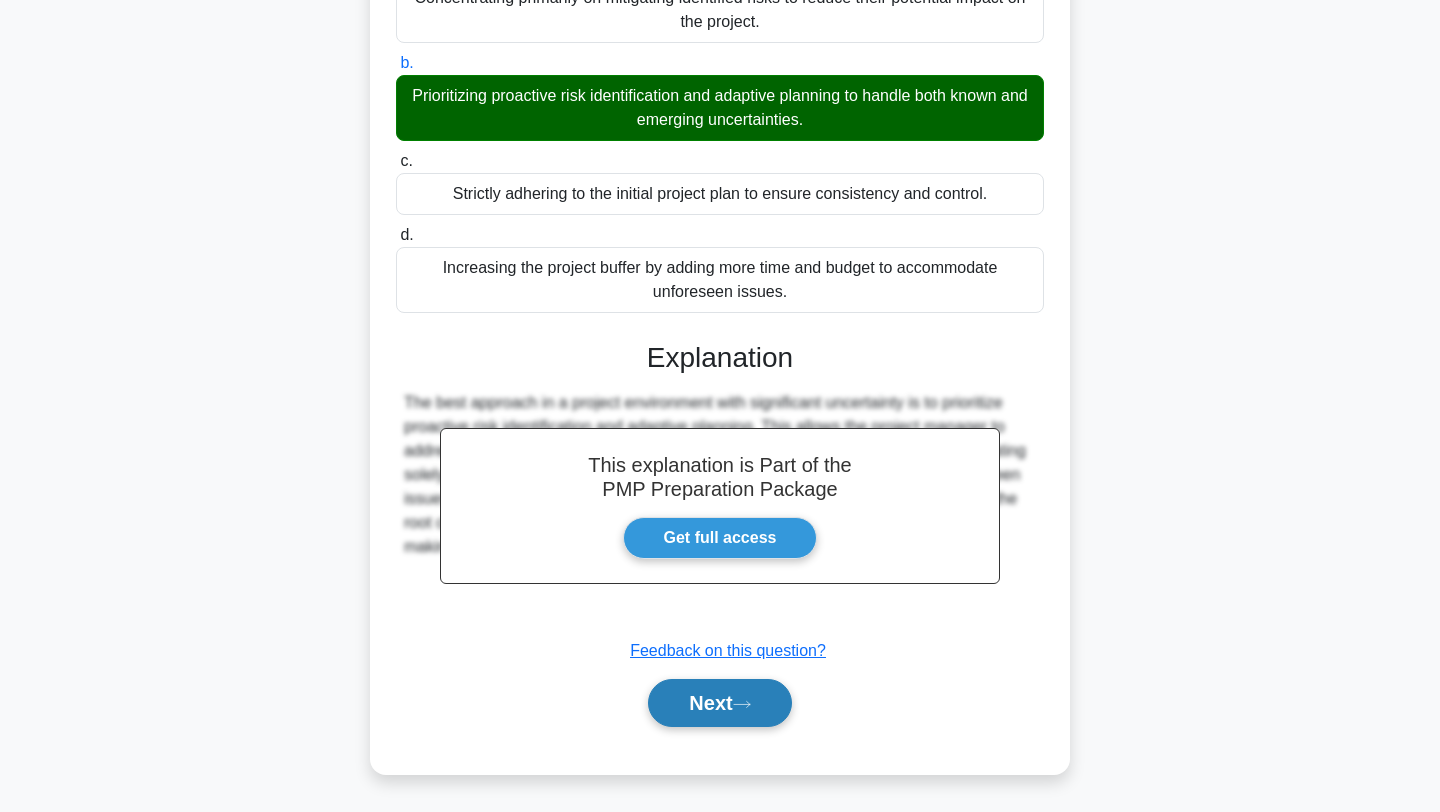 click on "Next" at bounding box center [719, 703] 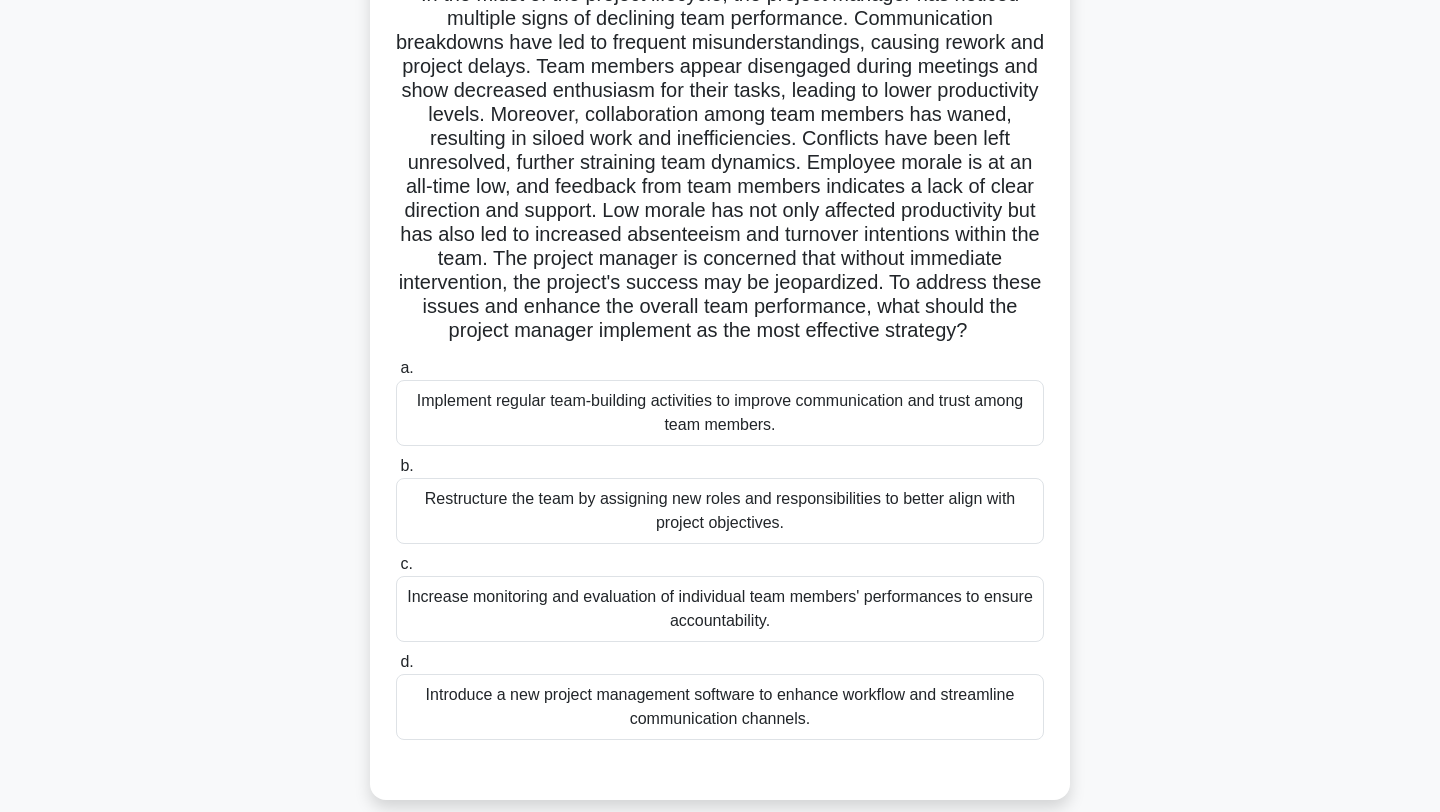 scroll, scrollTop: 166, scrollLeft: 0, axis: vertical 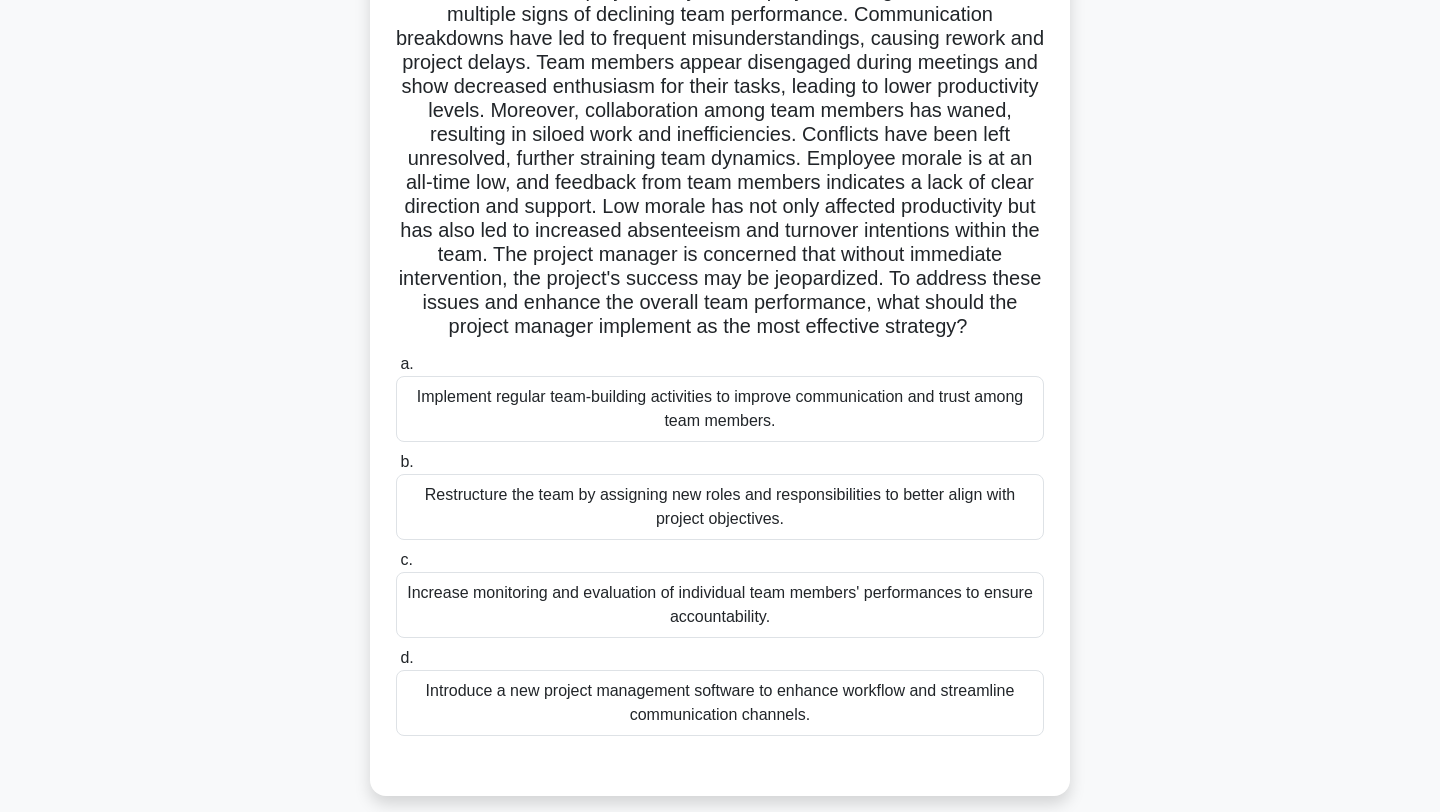 click on "Implement regular team-building activities to improve communication and trust among team members." at bounding box center (720, 409) 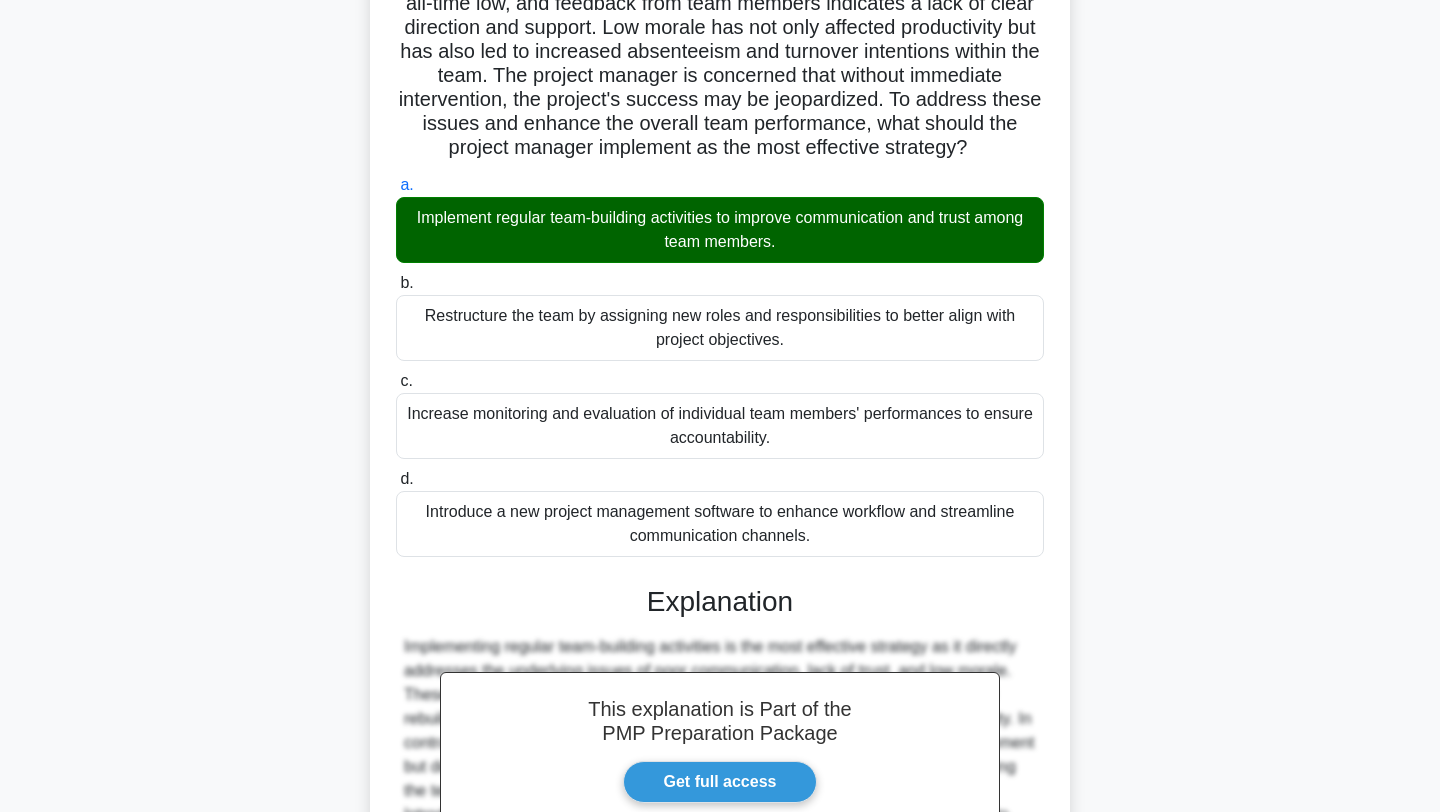 scroll, scrollTop: 562, scrollLeft: 0, axis: vertical 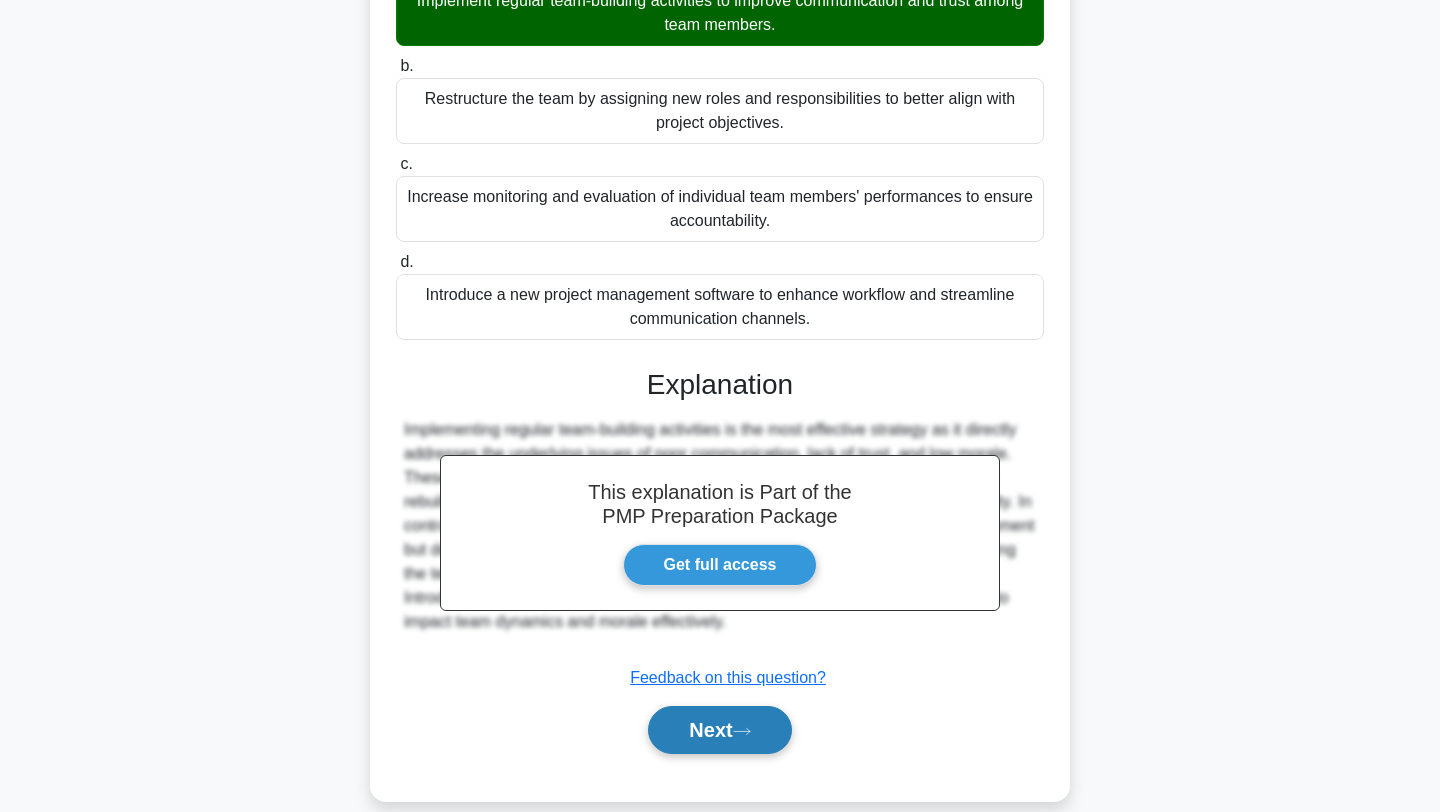 click on "Next" at bounding box center [719, 730] 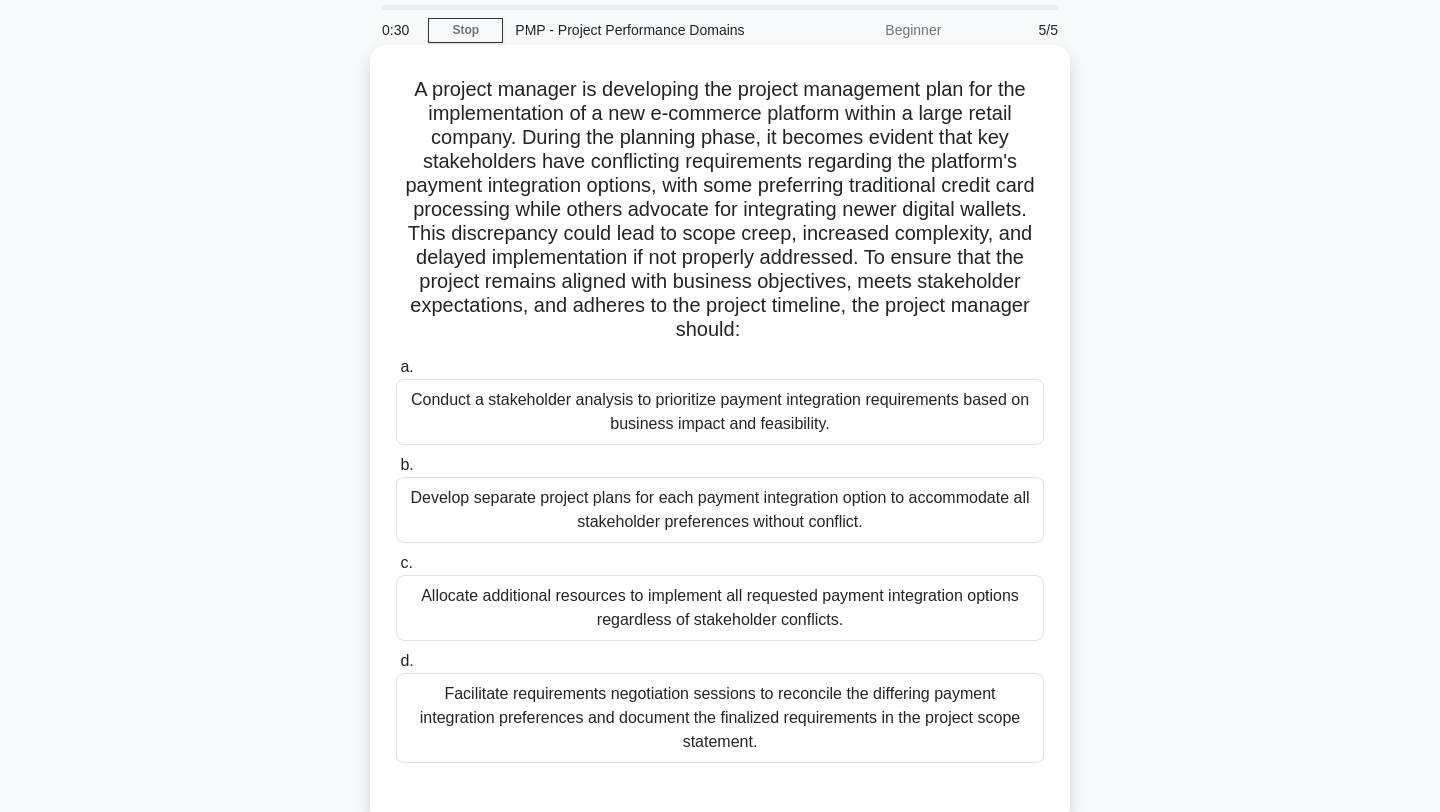scroll, scrollTop: 78, scrollLeft: 0, axis: vertical 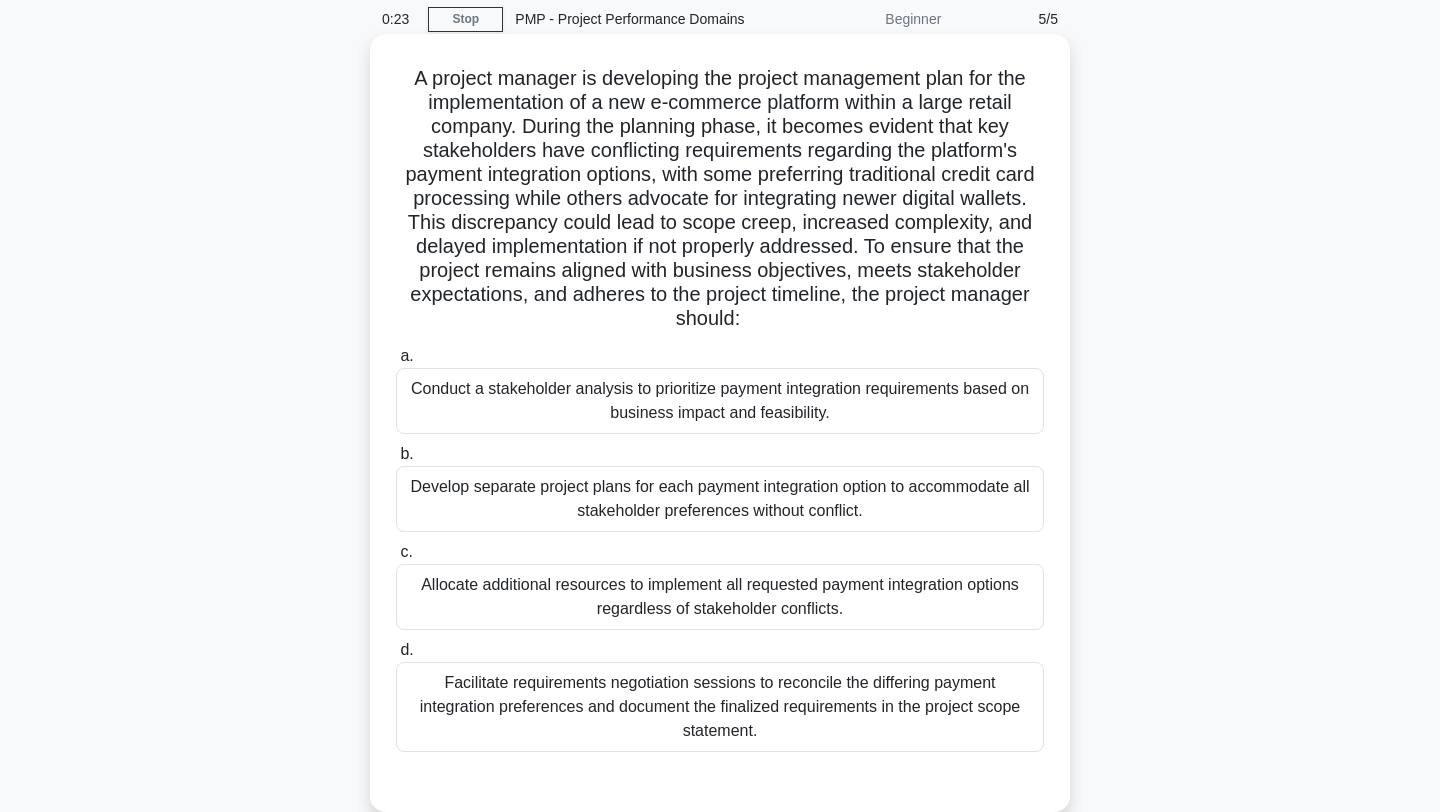 click on "Facilitate requirements negotiation sessions to reconcile the differing payment integration preferences and document the finalized requirements in the project scope statement." at bounding box center [720, 707] 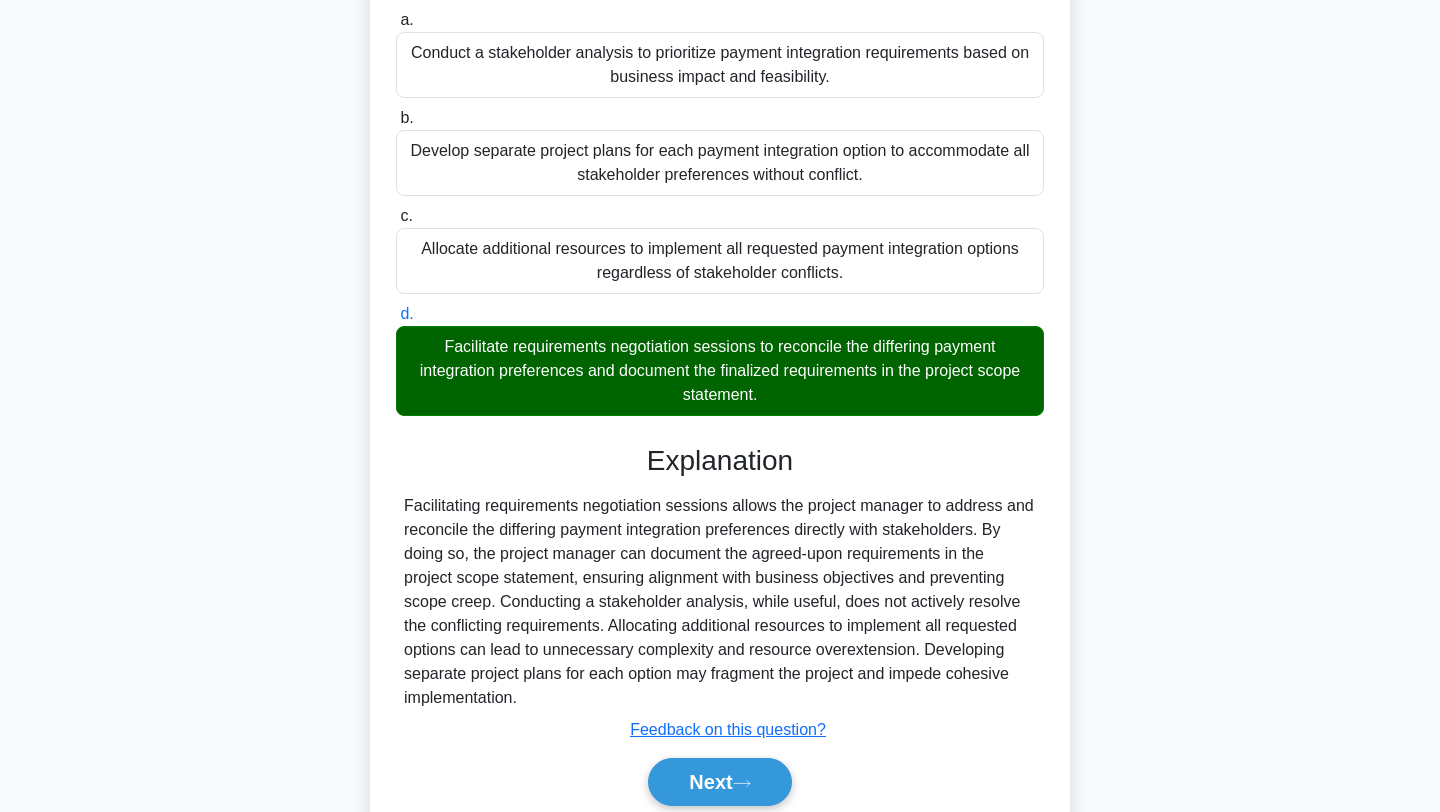 scroll, scrollTop: 493, scrollLeft: 0, axis: vertical 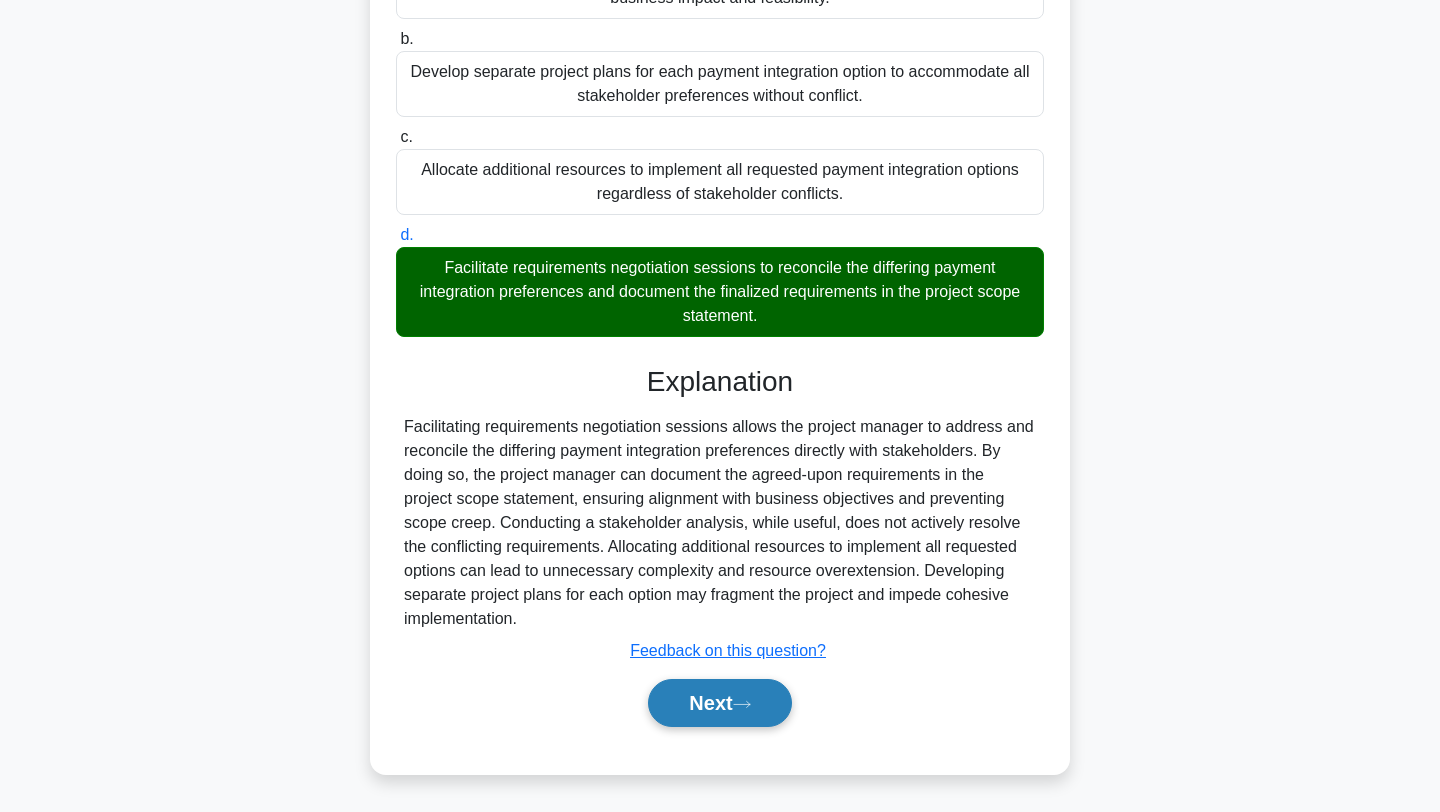 click on "Next" at bounding box center [719, 703] 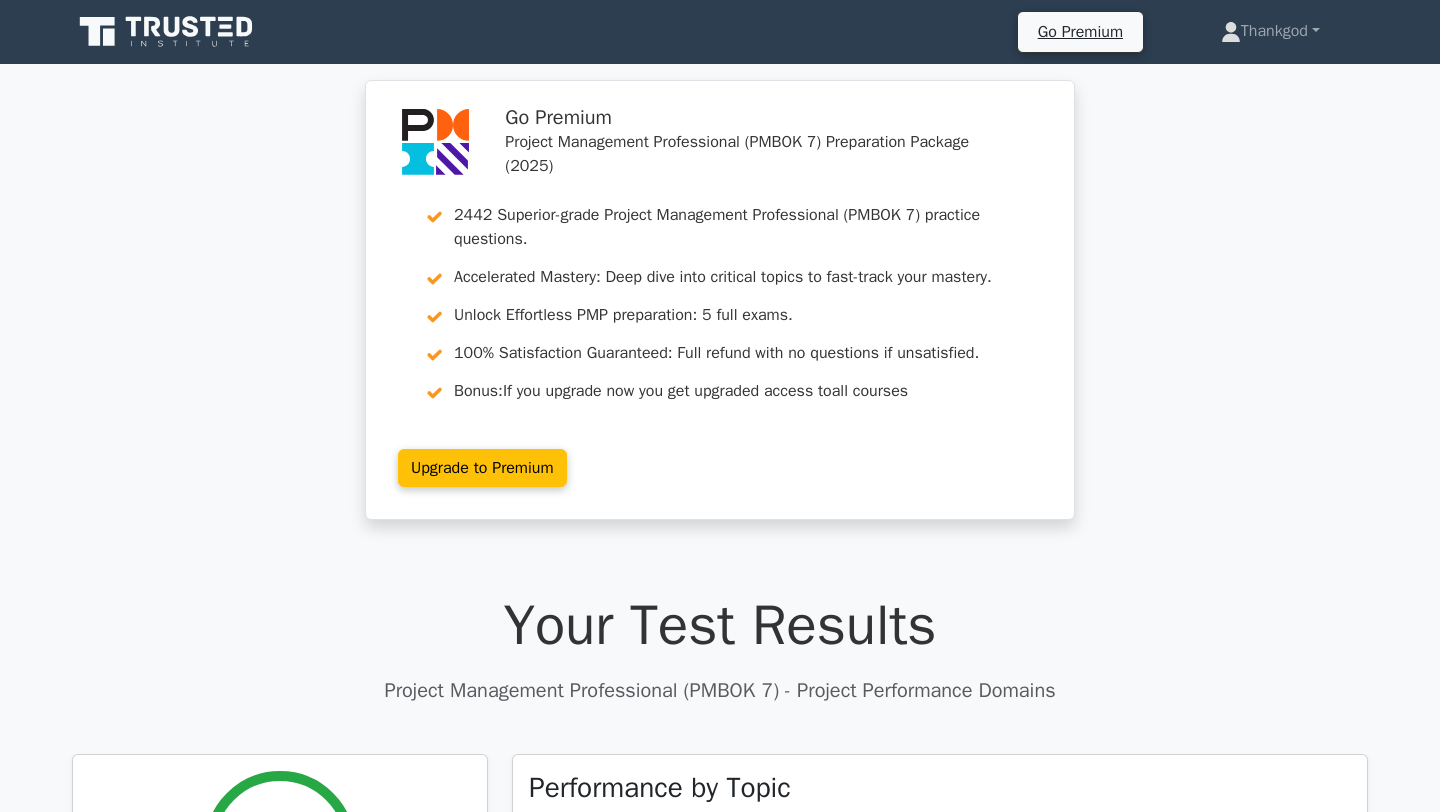 scroll, scrollTop: 0, scrollLeft: 0, axis: both 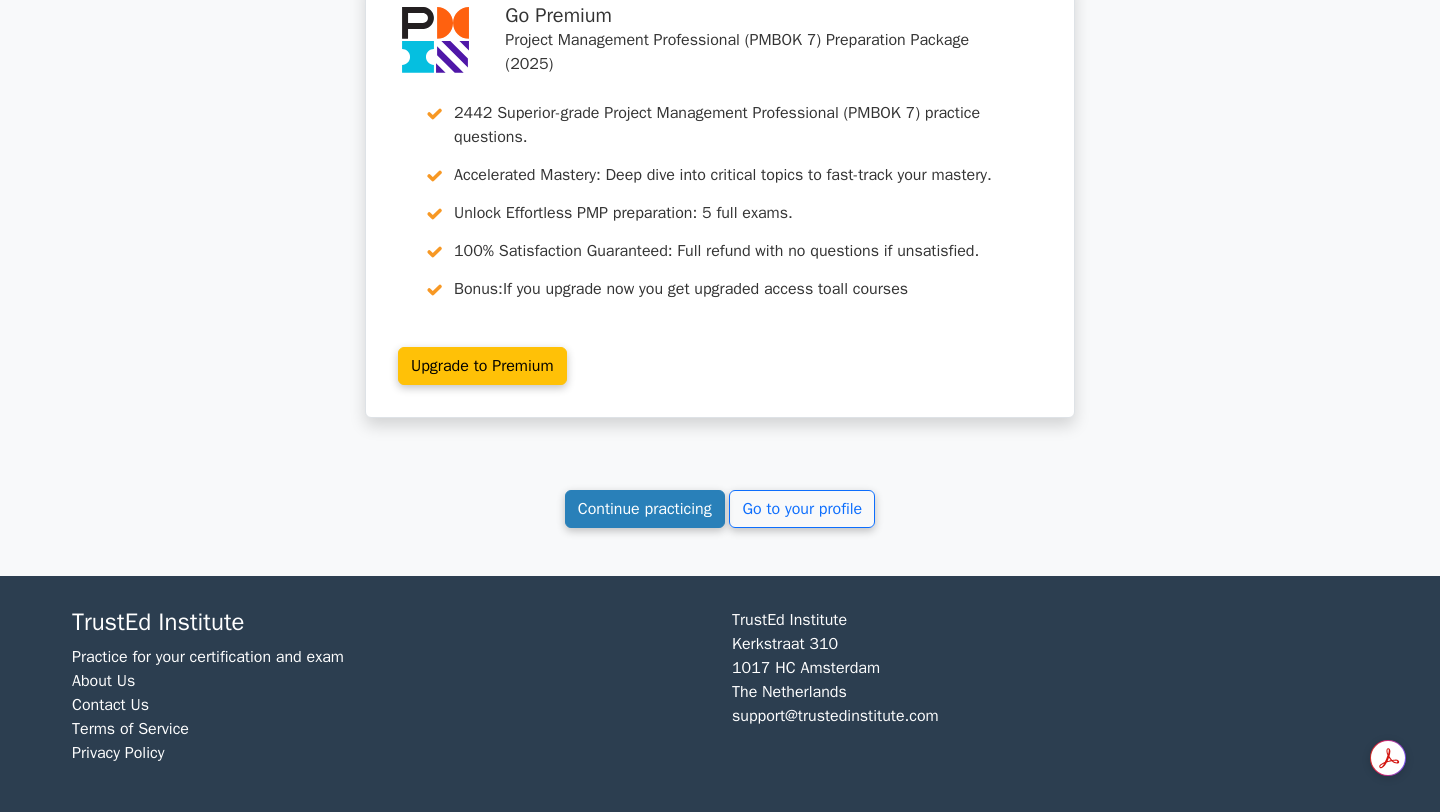 click on "Continue practicing" at bounding box center [645, 509] 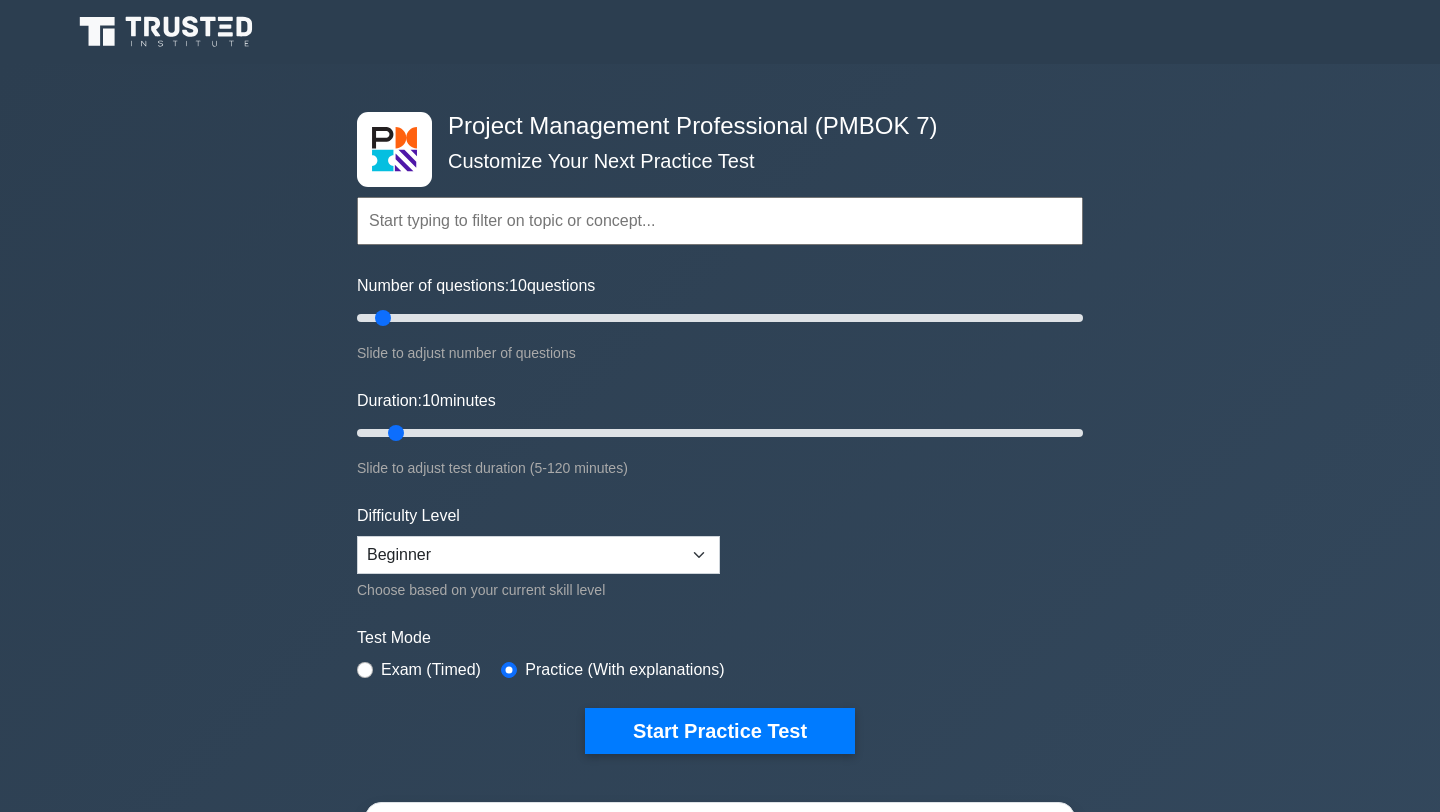 scroll, scrollTop: 0, scrollLeft: 0, axis: both 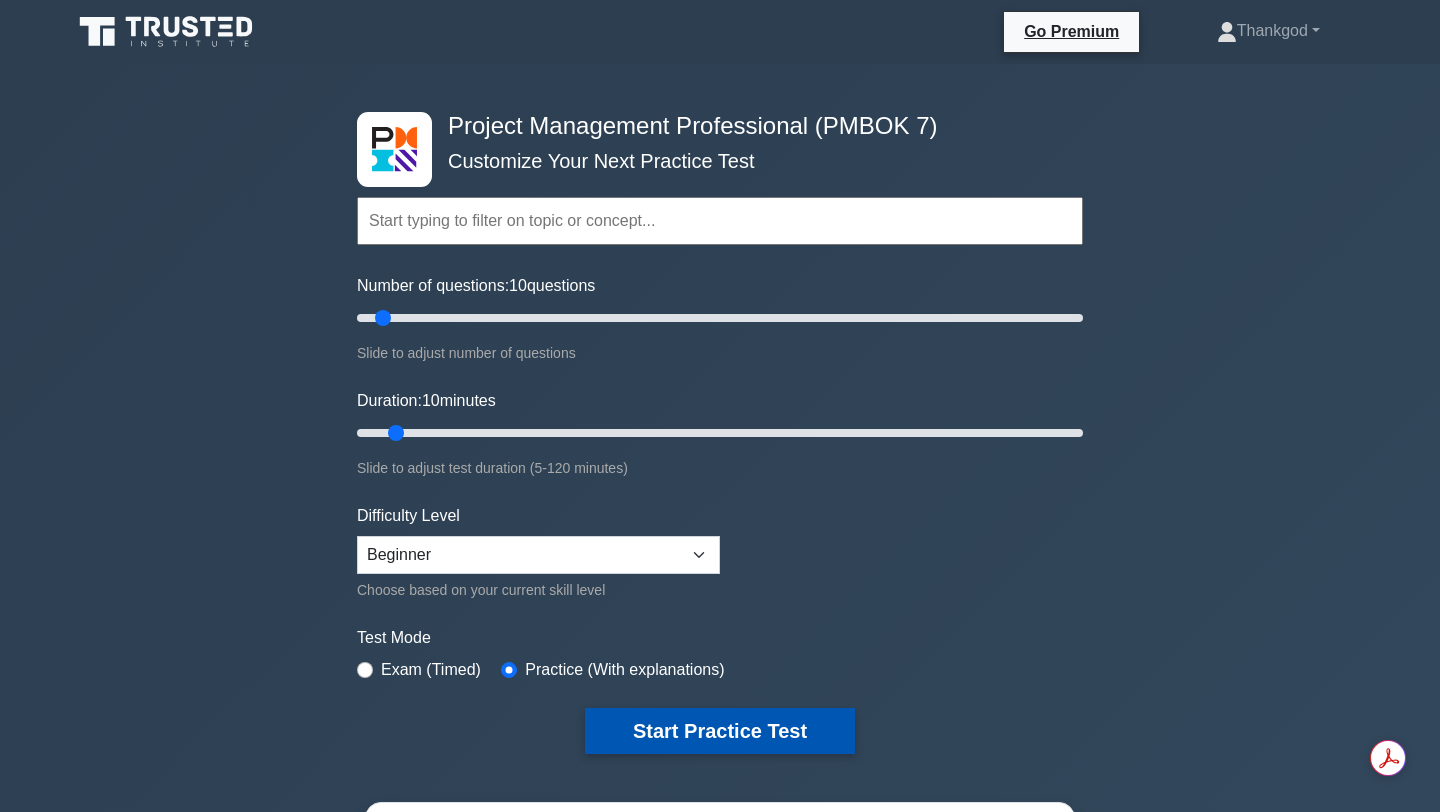 click on "Start Practice Test" at bounding box center (720, 731) 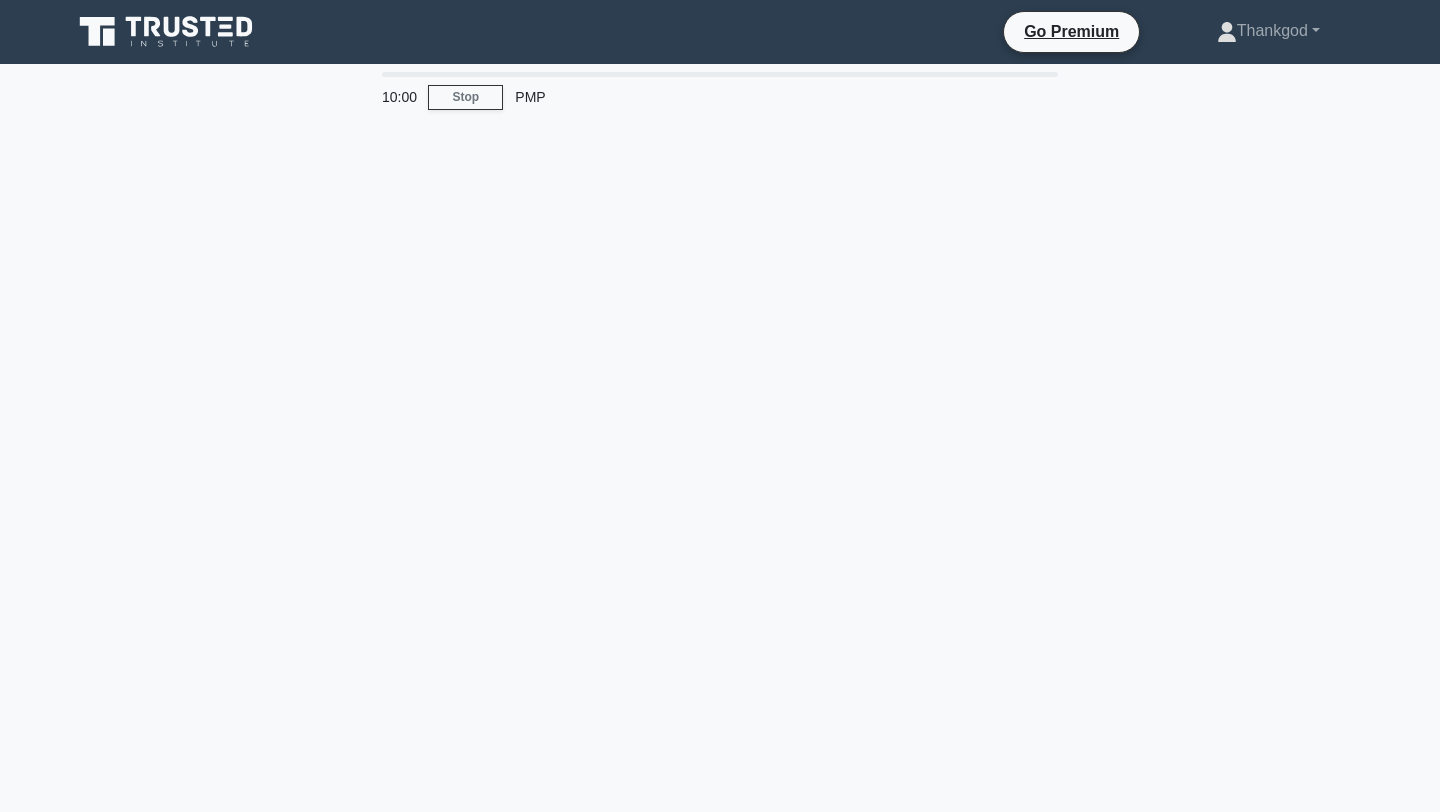 scroll, scrollTop: 0, scrollLeft: 0, axis: both 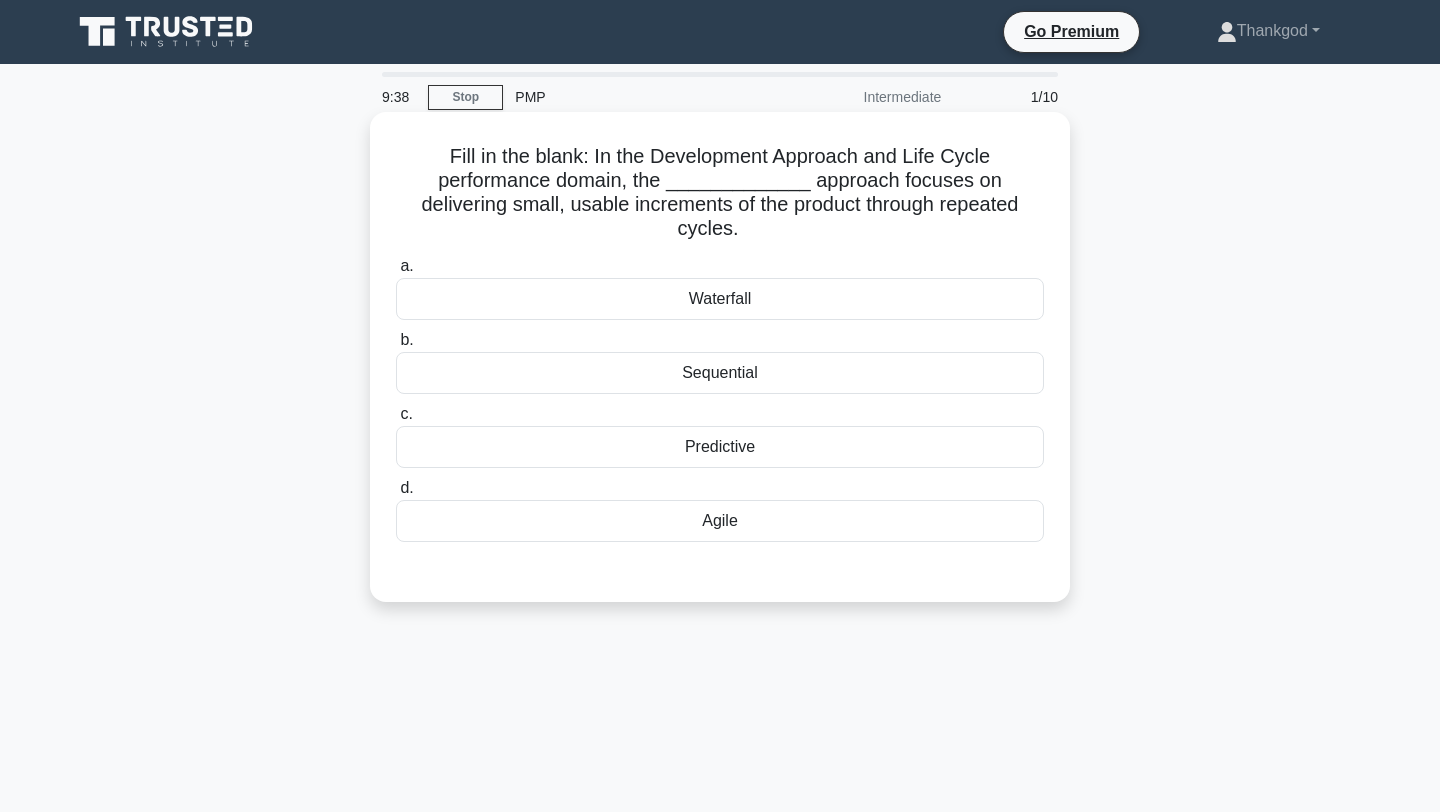 click on "Agile" at bounding box center [720, 521] 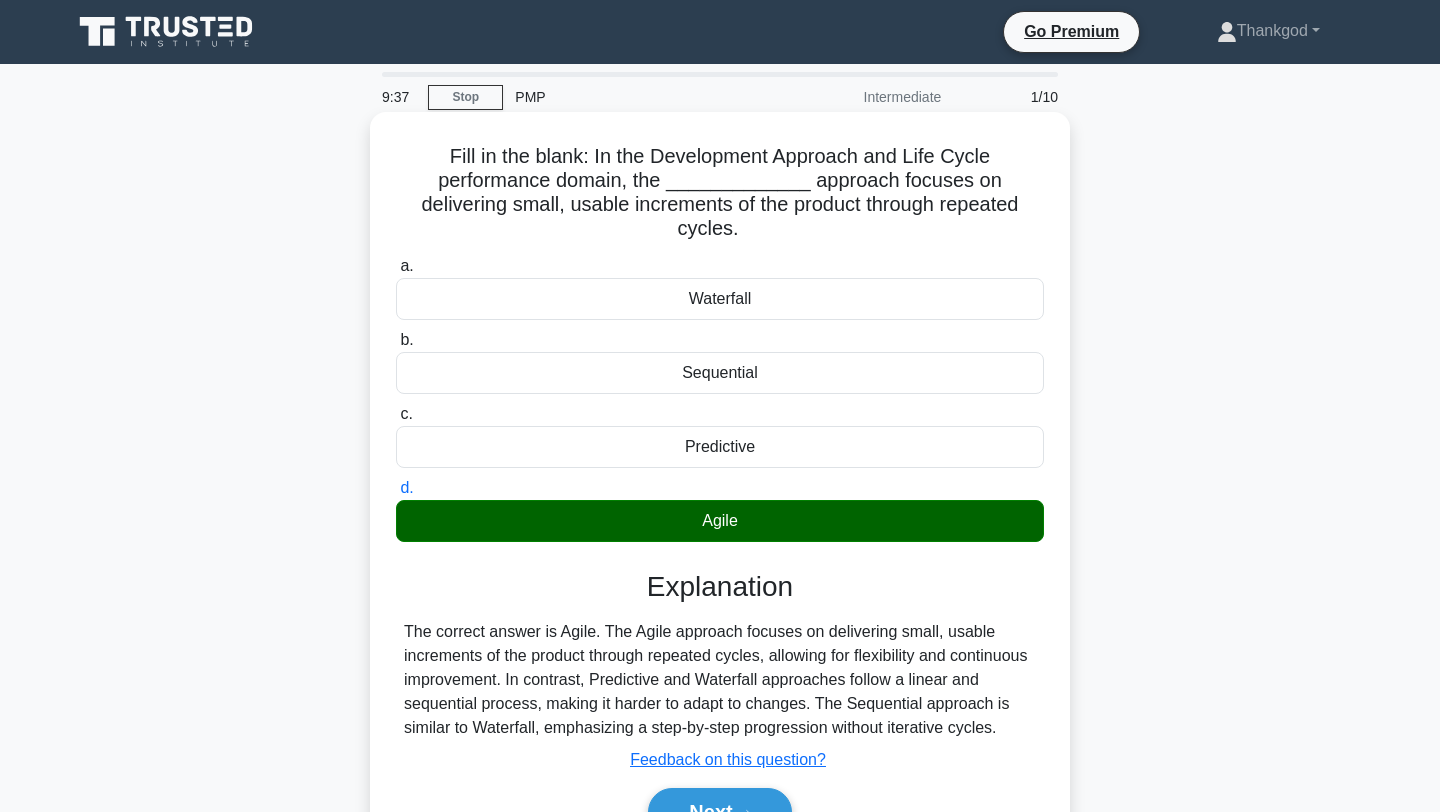scroll, scrollTop: 268, scrollLeft: 0, axis: vertical 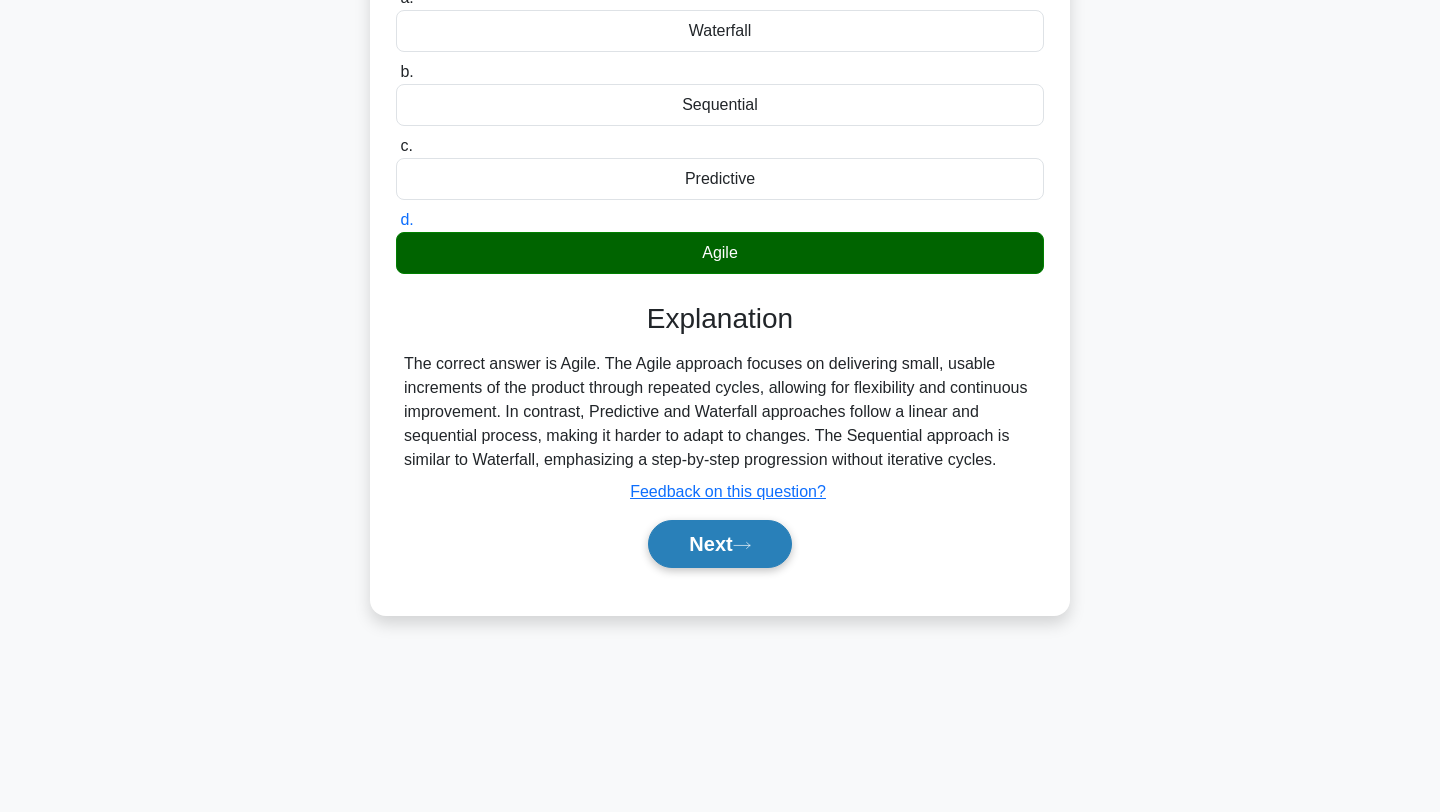 click on "Next" at bounding box center (719, 544) 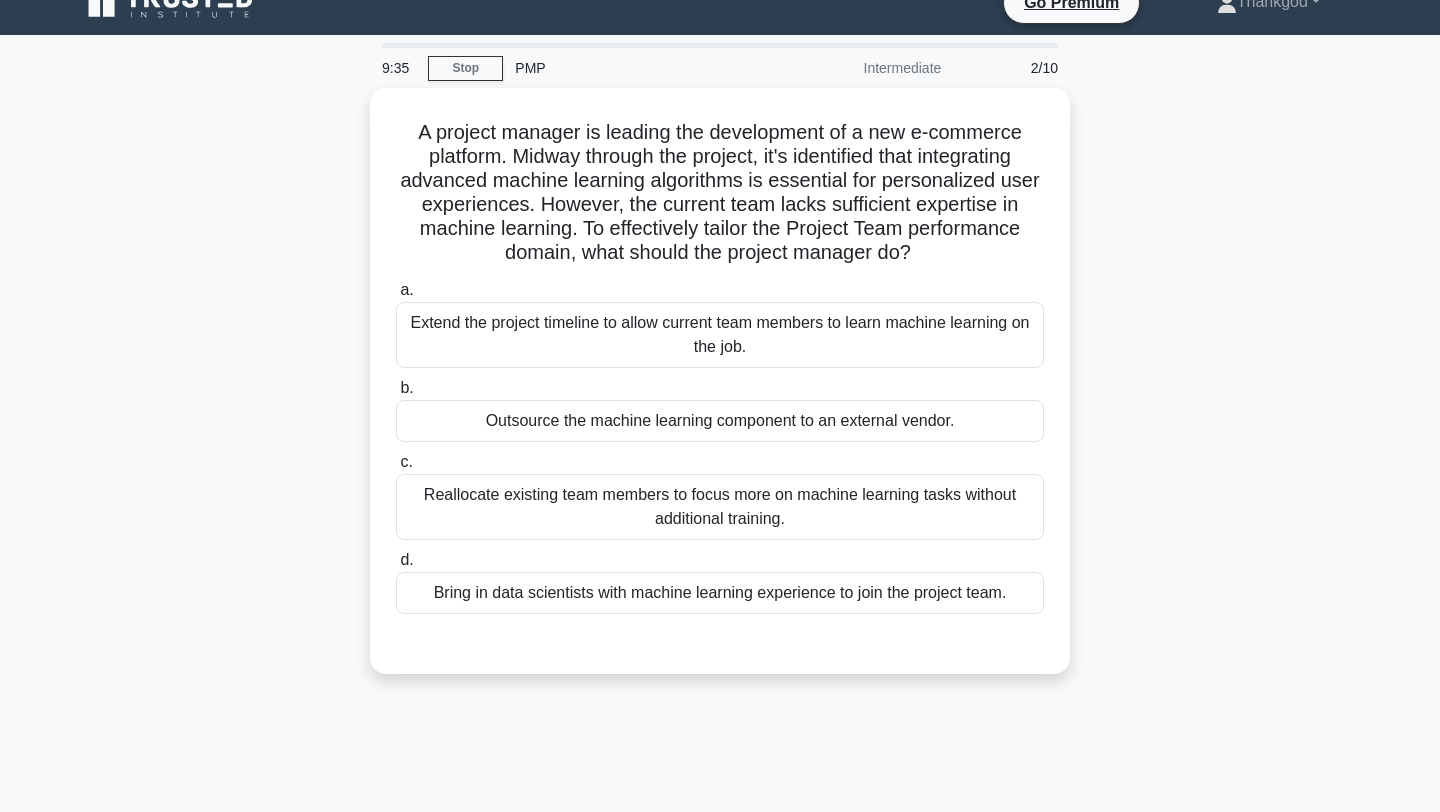 scroll, scrollTop: 0, scrollLeft: 0, axis: both 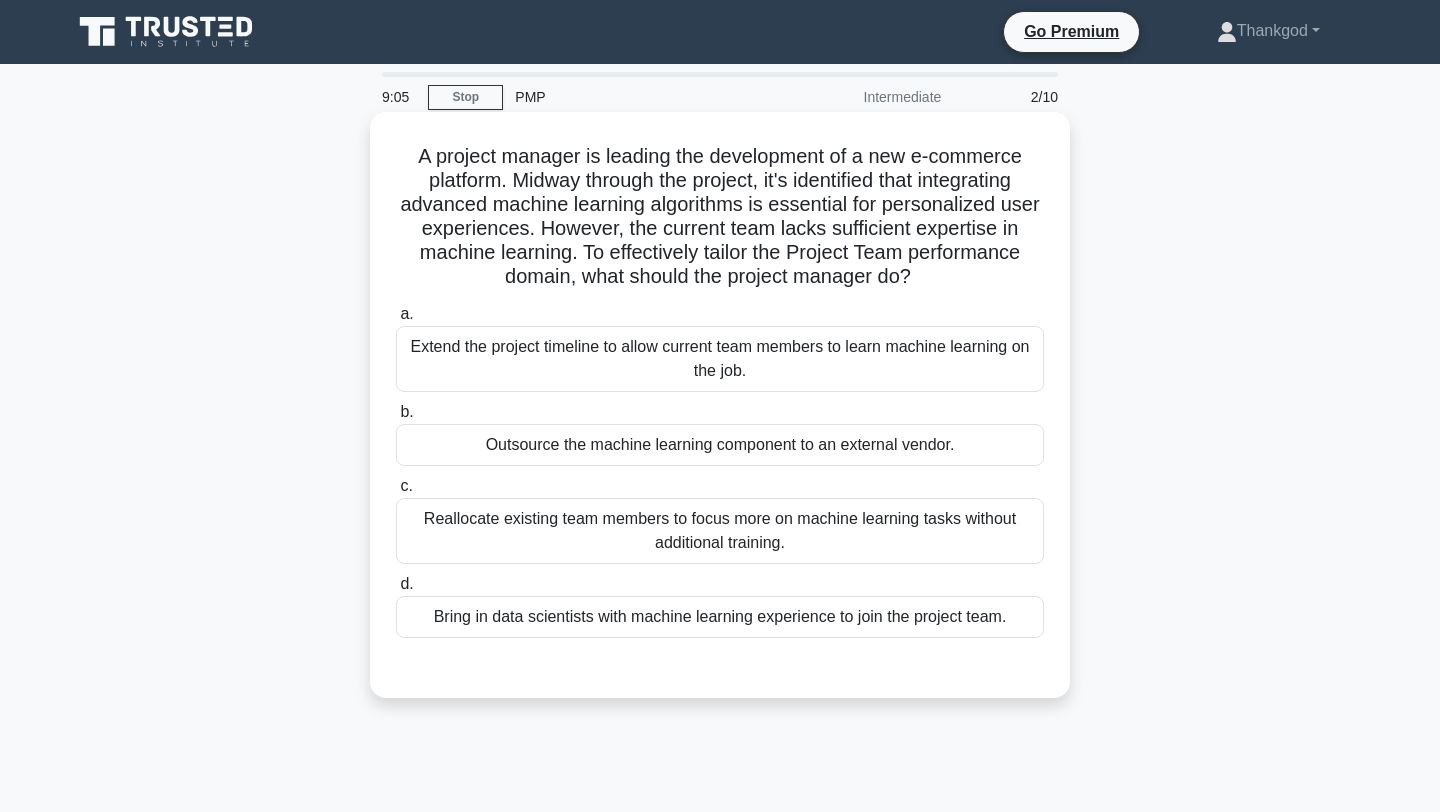 click on "Outsource the machine learning component to an external vendor." at bounding box center (720, 445) 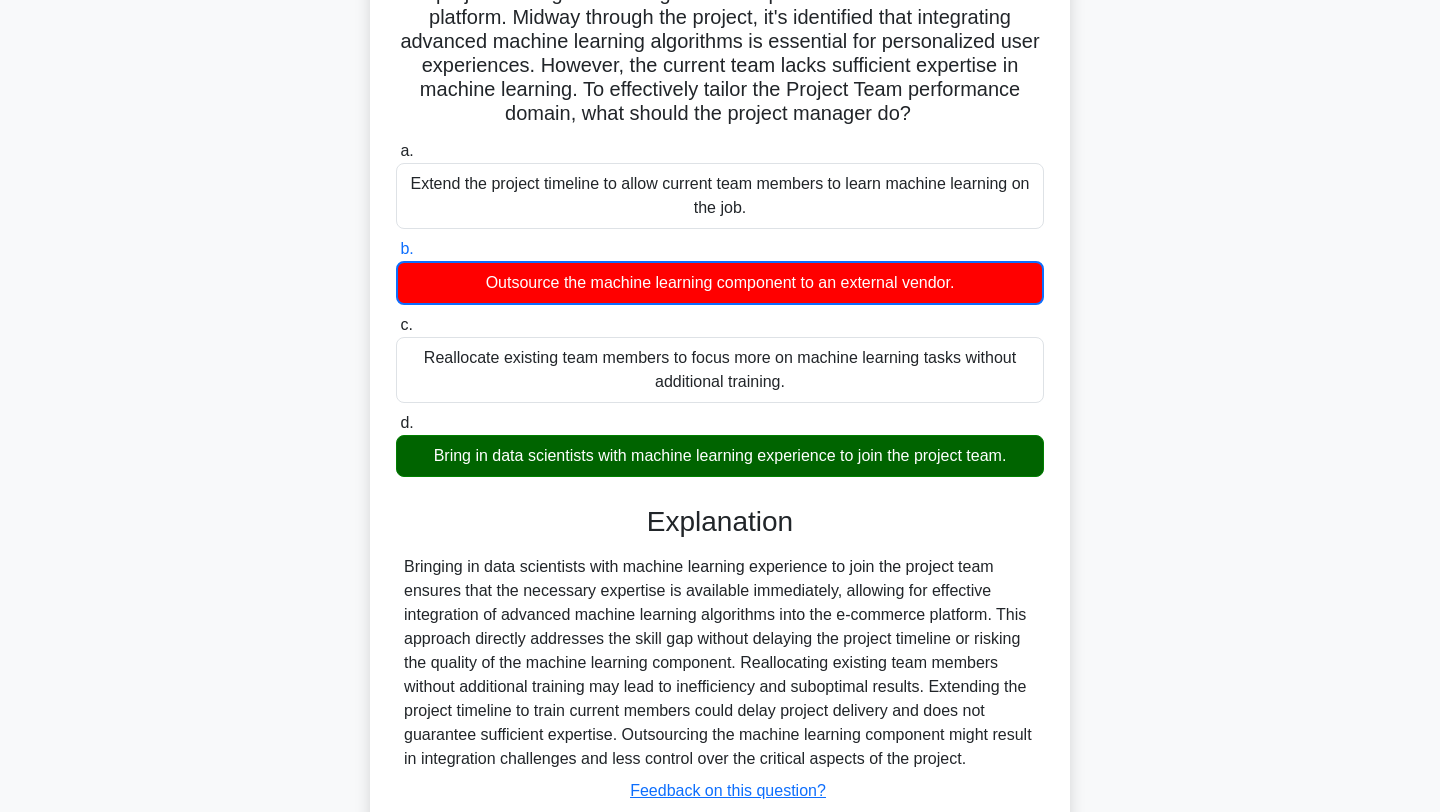 scroll, scrollTop: 303, scrollLeft: 0, axis: vertical 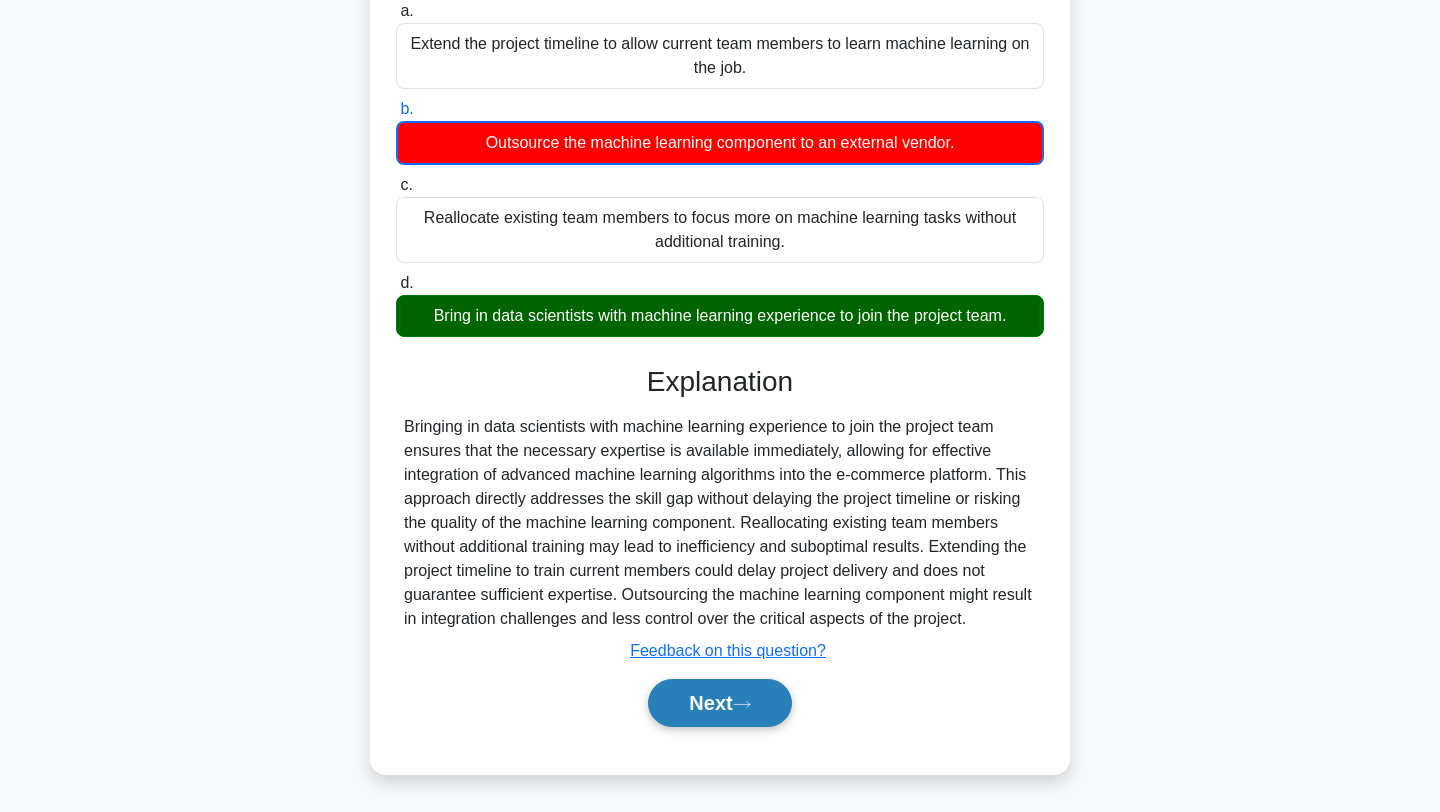 click on "Next" at bounding box center [719, 703] 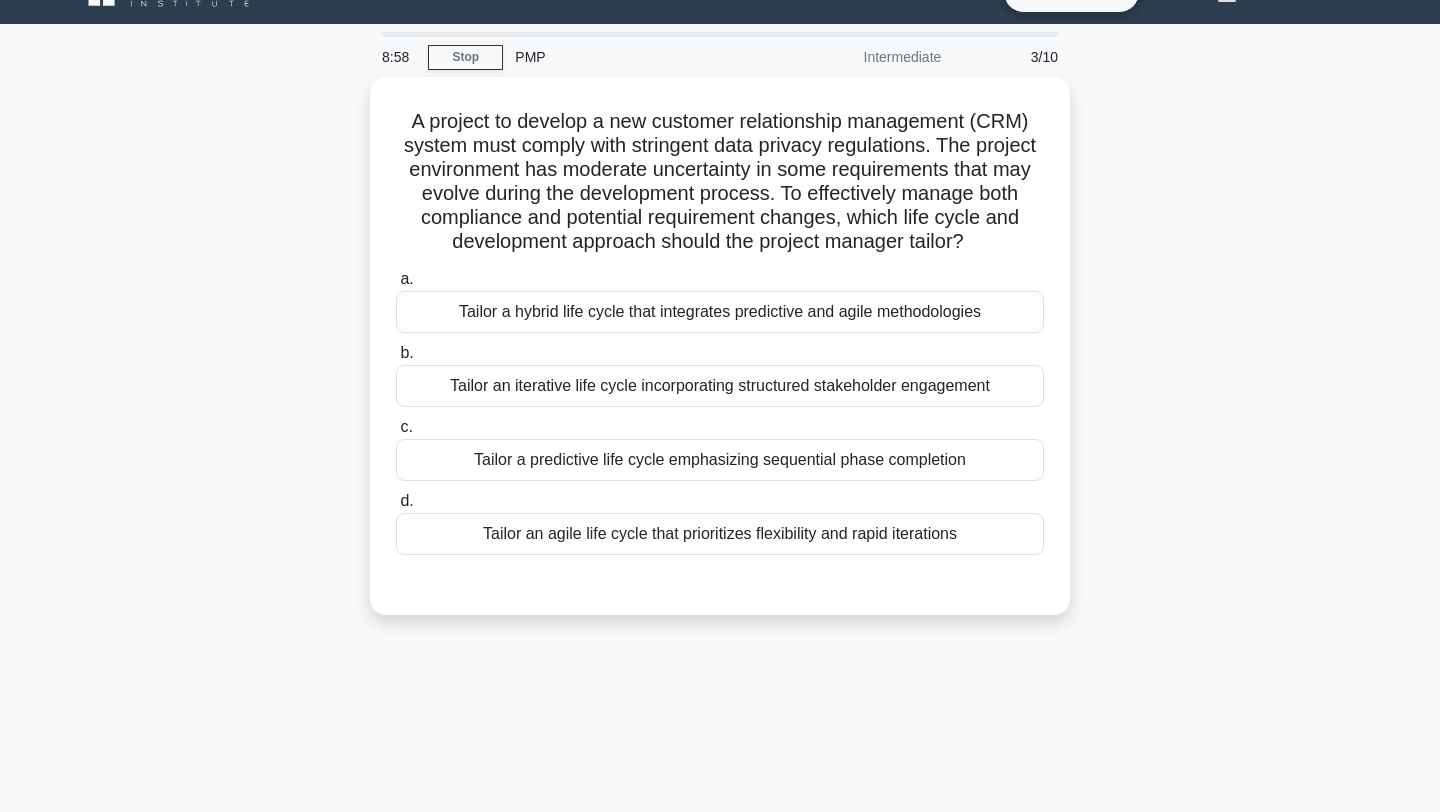 scroll, scrollTop: 0, scrollLeft: 0, axis: both 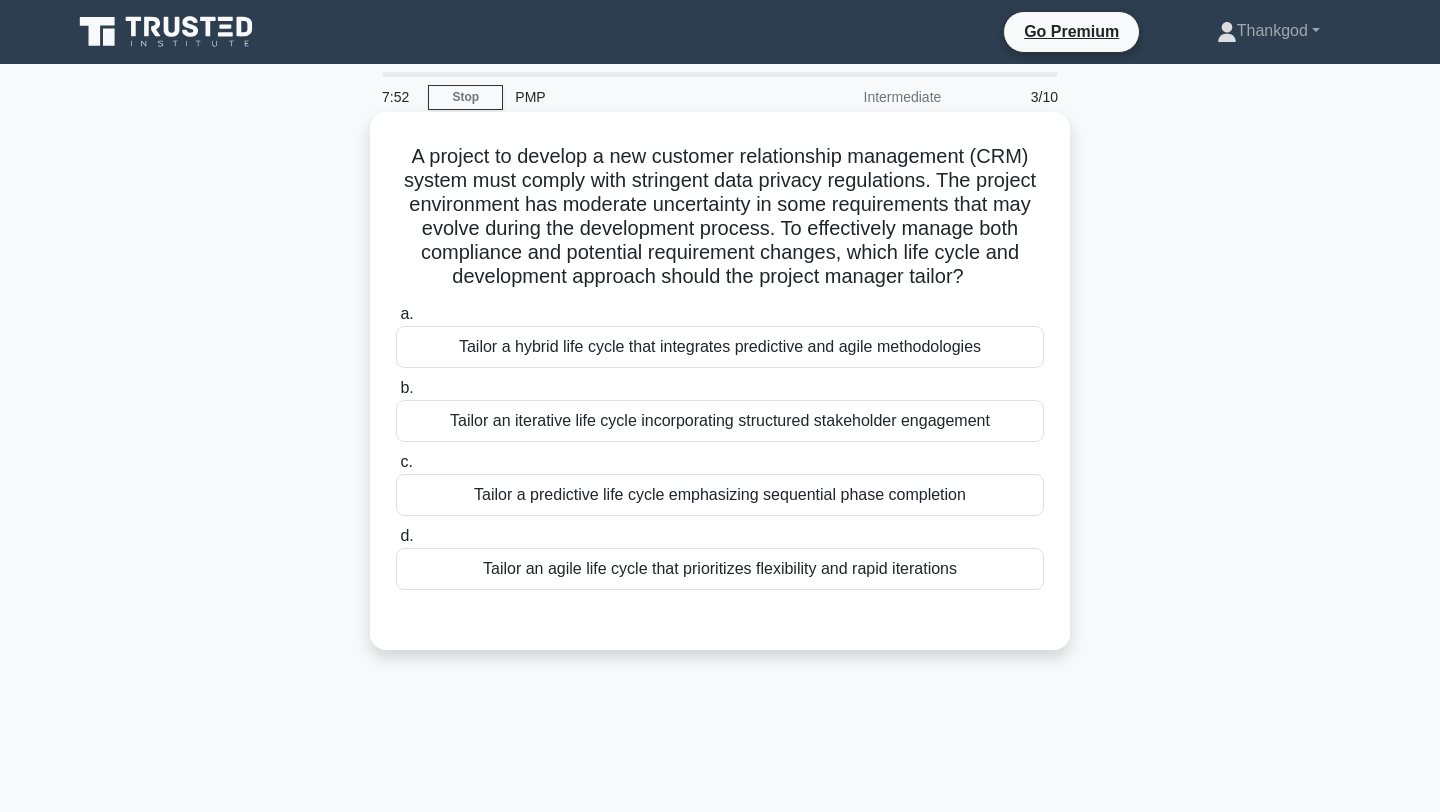 click on "Tailor an iterative life cycle incorporating structured stakeholder engagement" at bounding box center (720, 421) 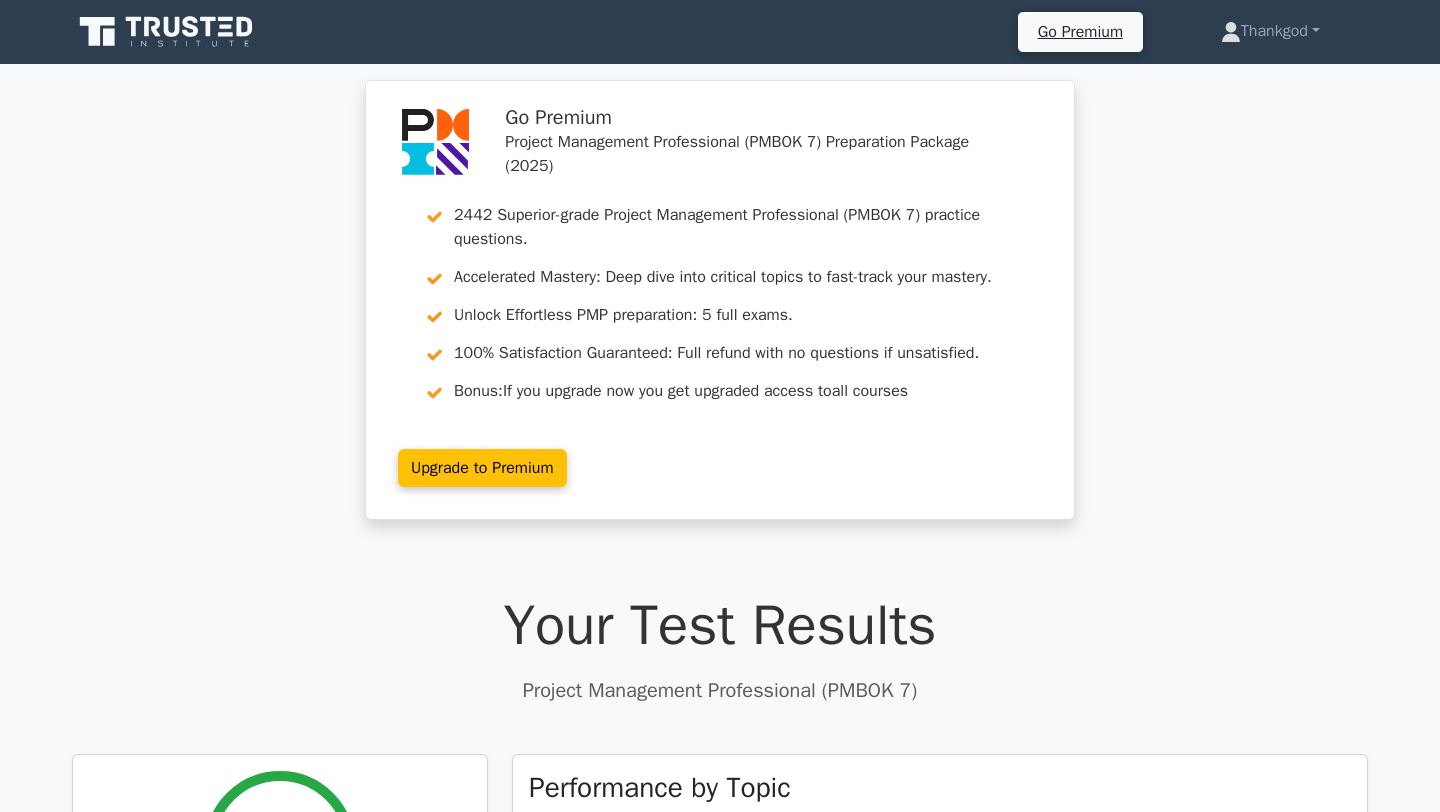 scroll, scrollTop: 0, scrollLeft: 0, axis: both 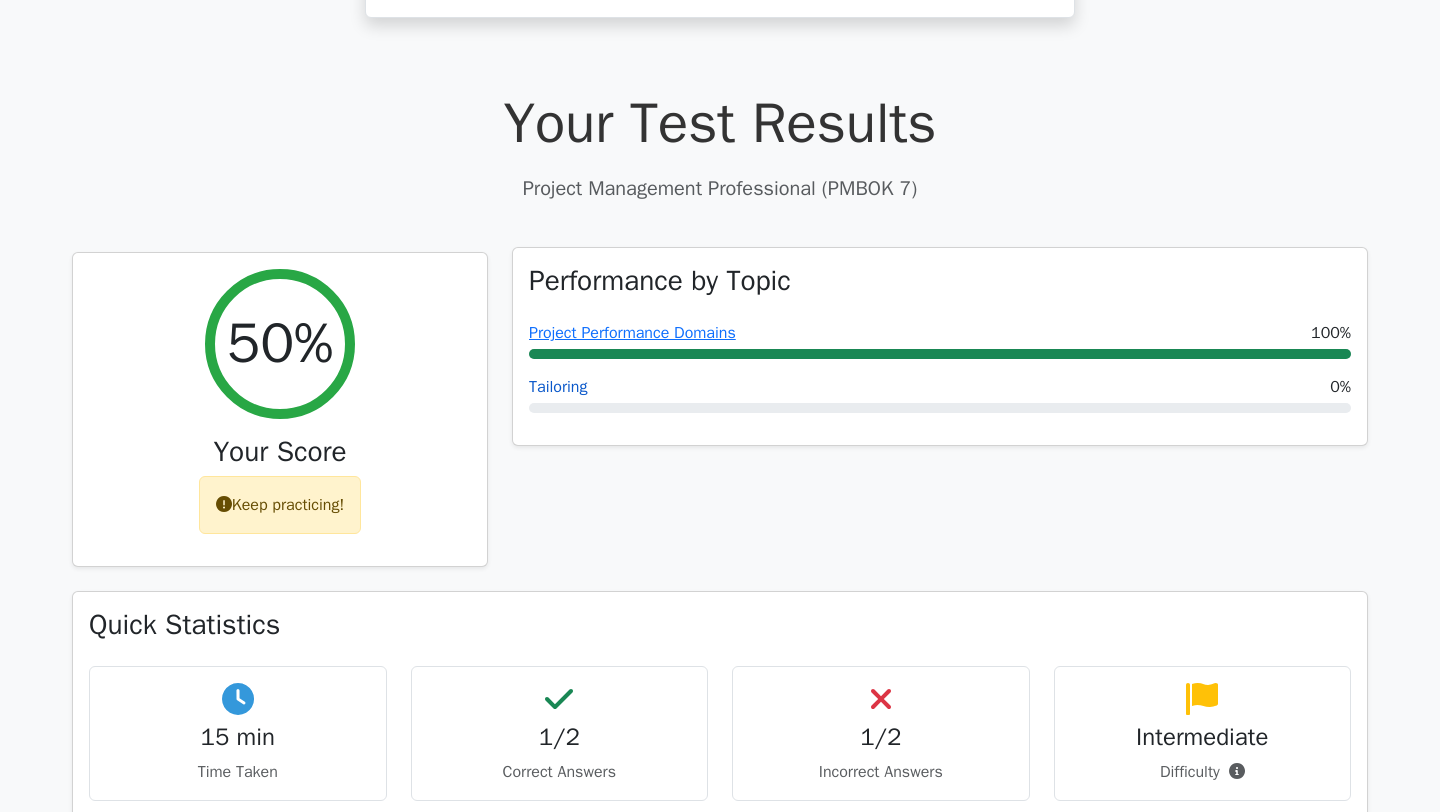 click on "Tailoring" at bounding box center [558, 387] 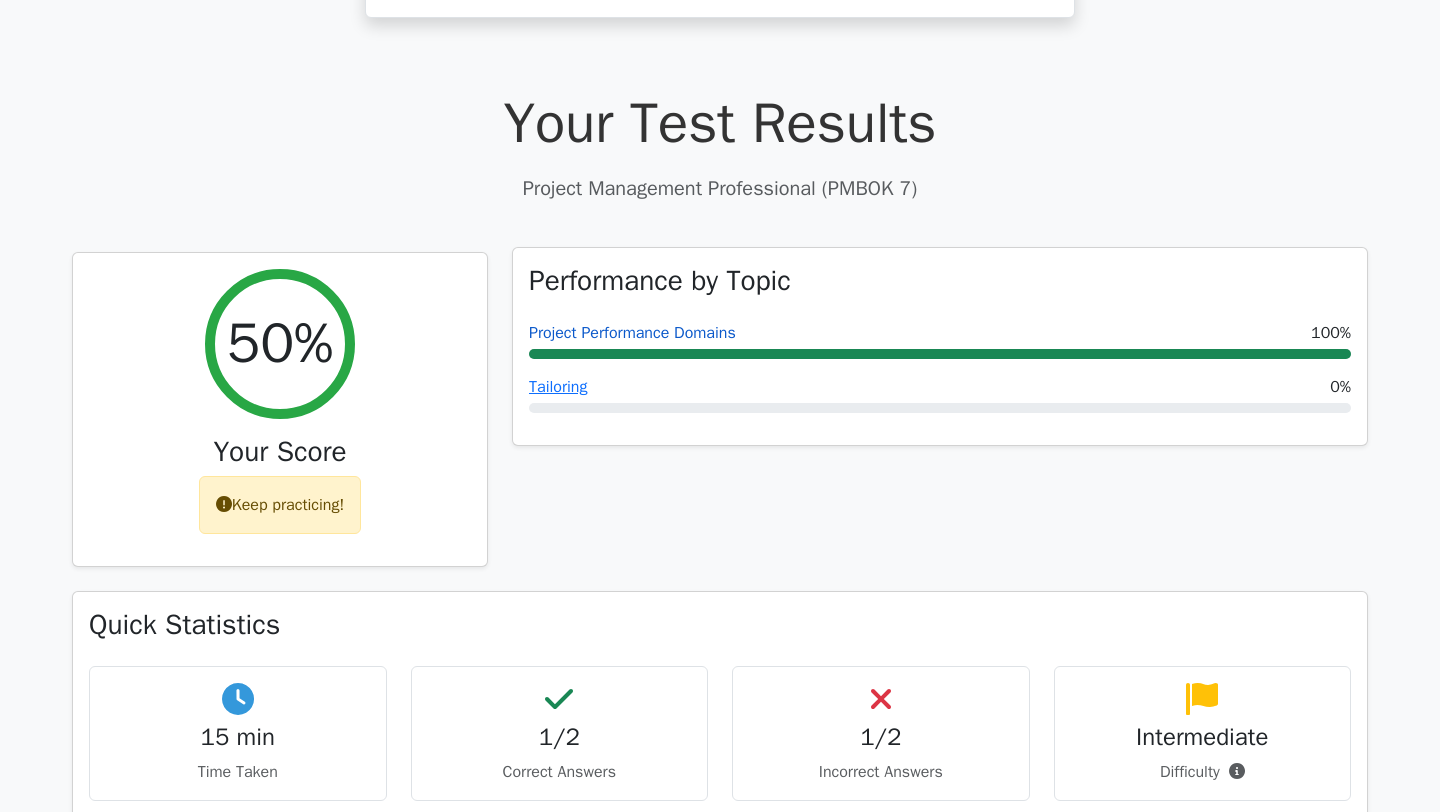 click on "Project Performance Domains" at bounding box center [632, 333] 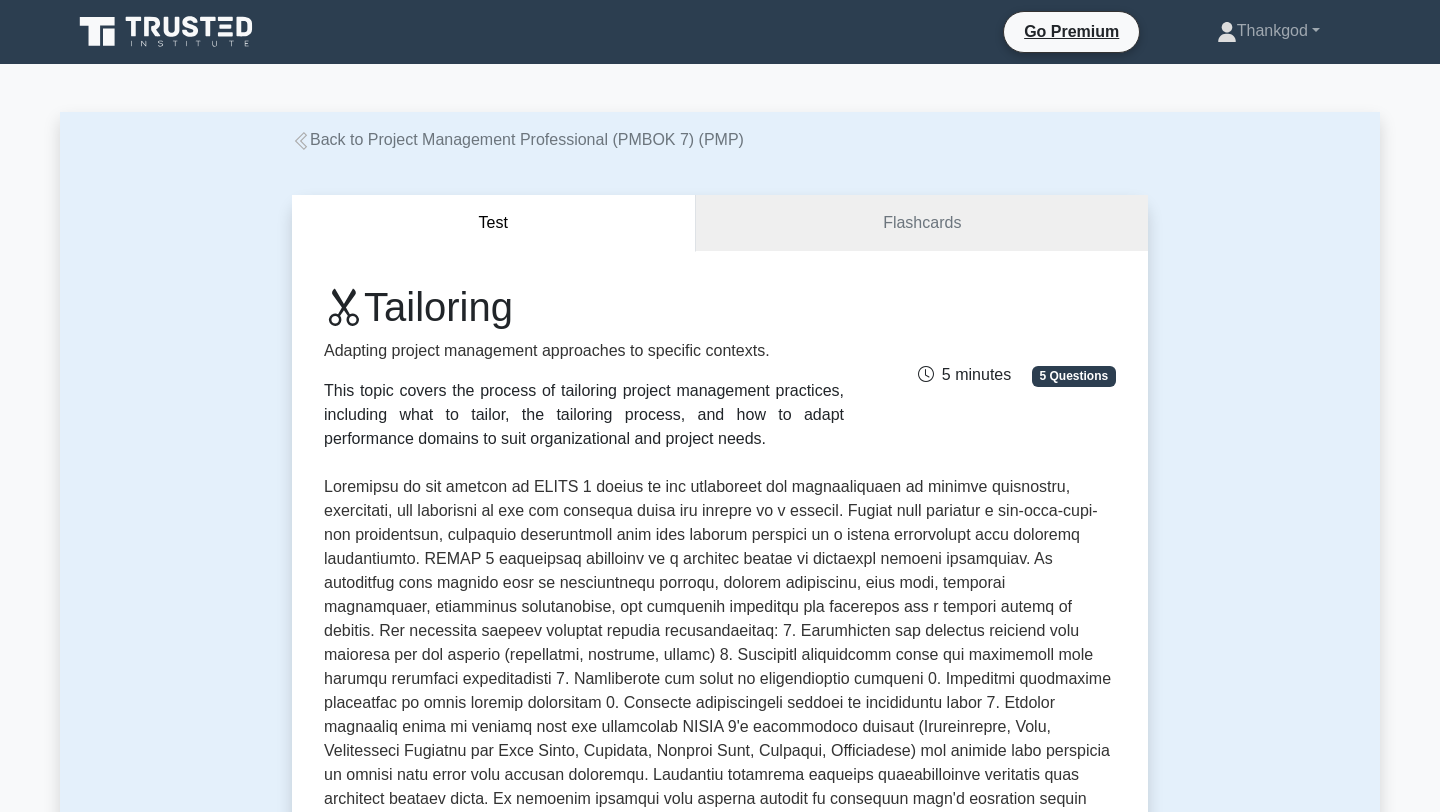 scroll, scrollTop: 0, scrollLeft: 0, axis: both 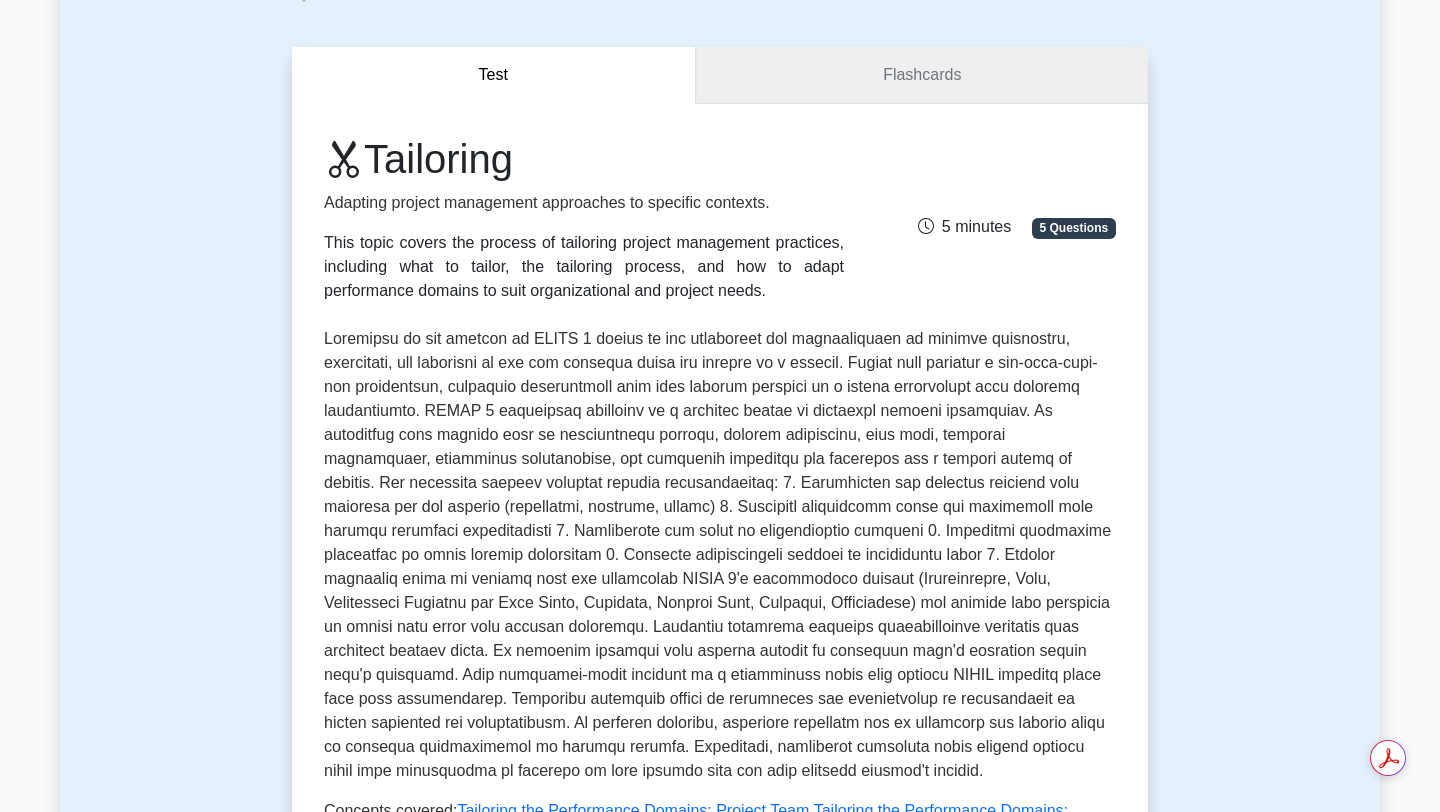 click on "Flashcards" at bounding box center [922, 75] 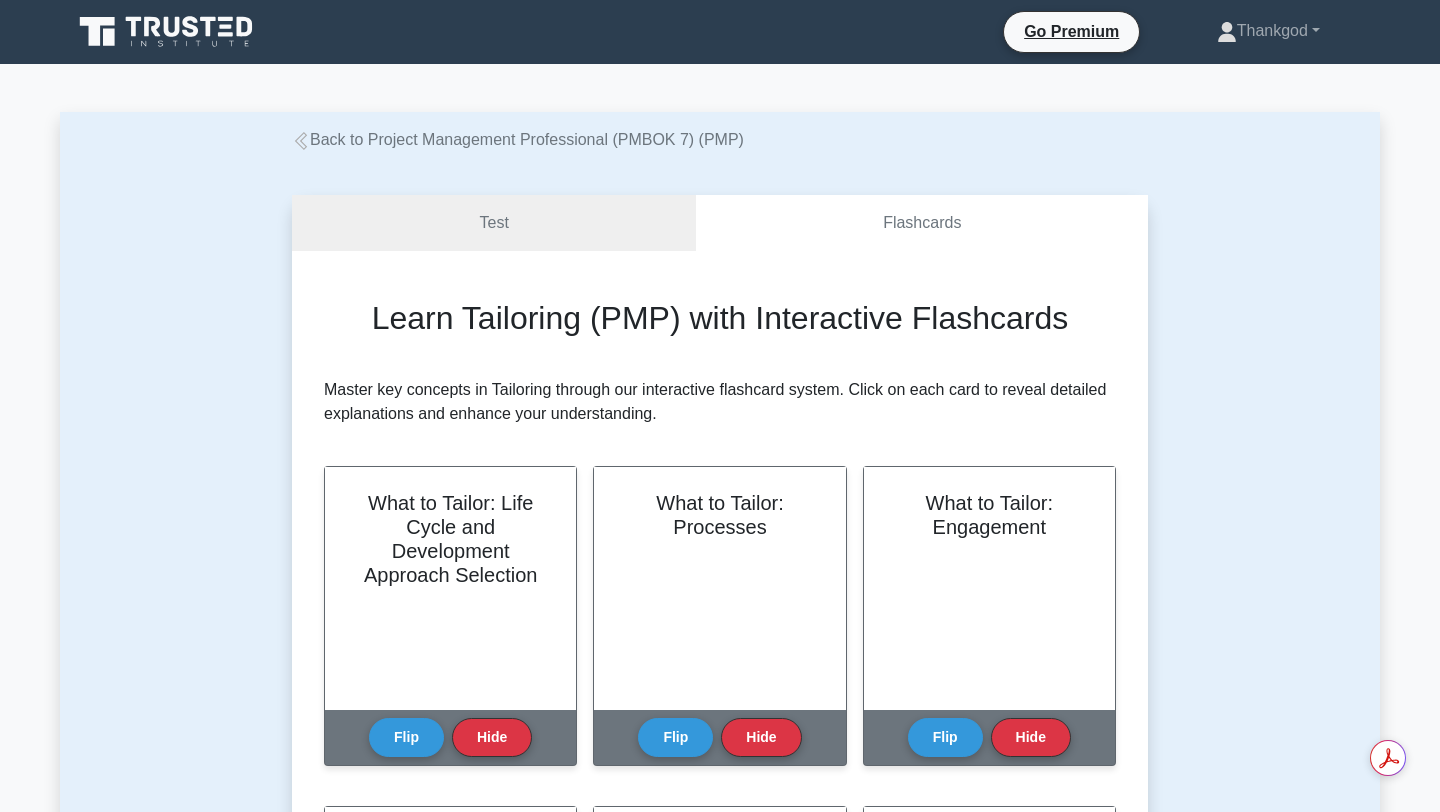 scroll, scrollTop: 0, scrollLeft: 0, axis: both 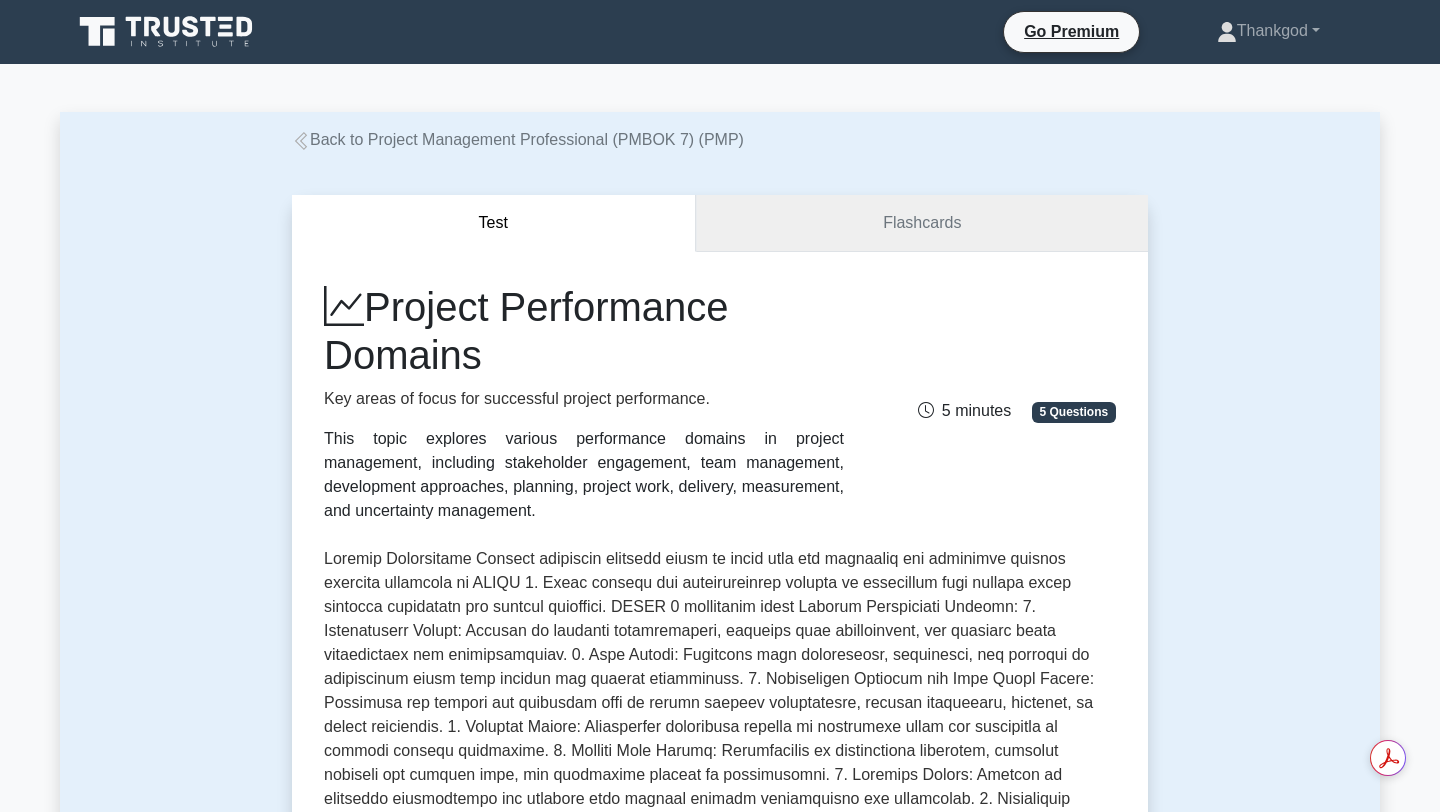 click on "Flashcards" at bounding box center [922, 223] 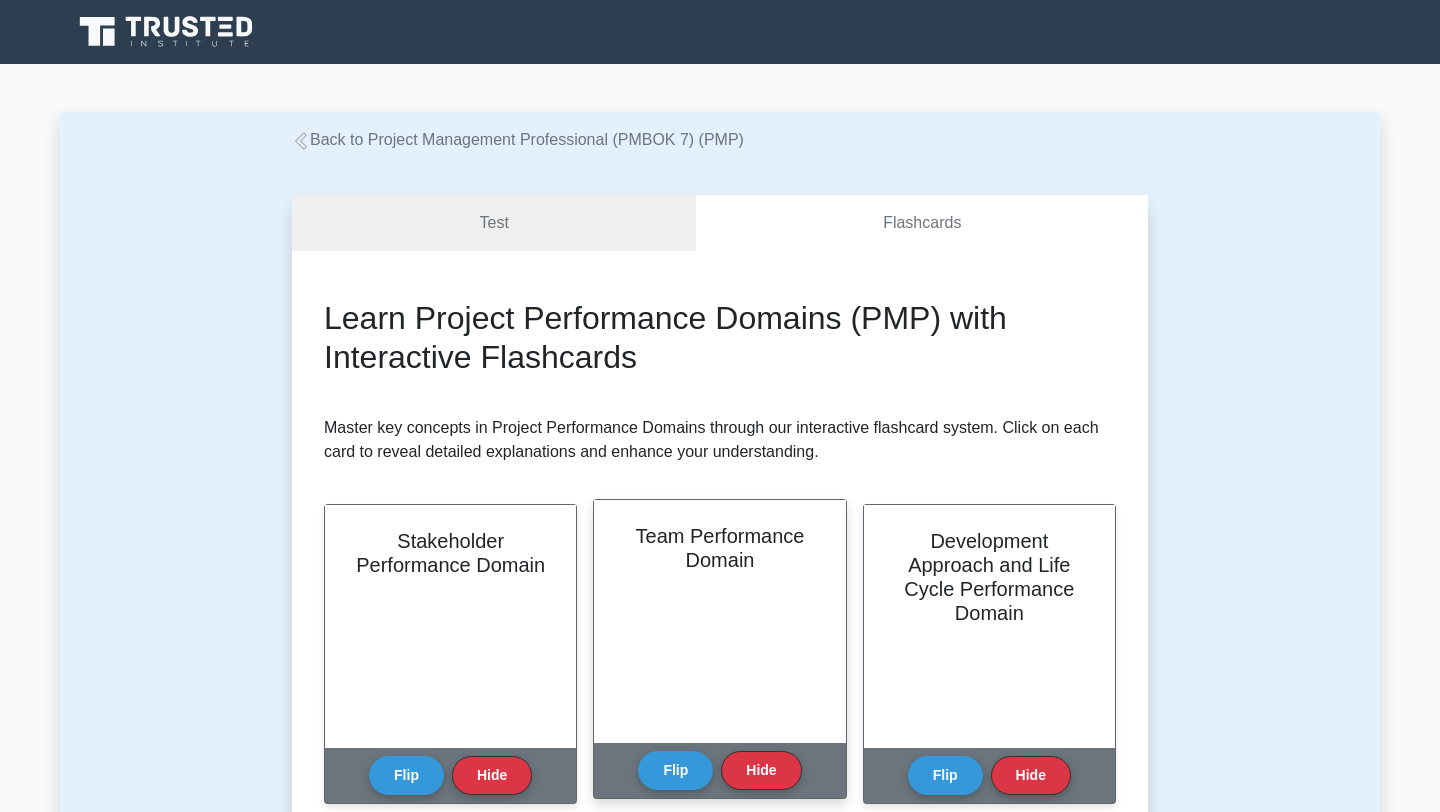scroll, scrollTop: 0, scrollLeft: 0, axis: both 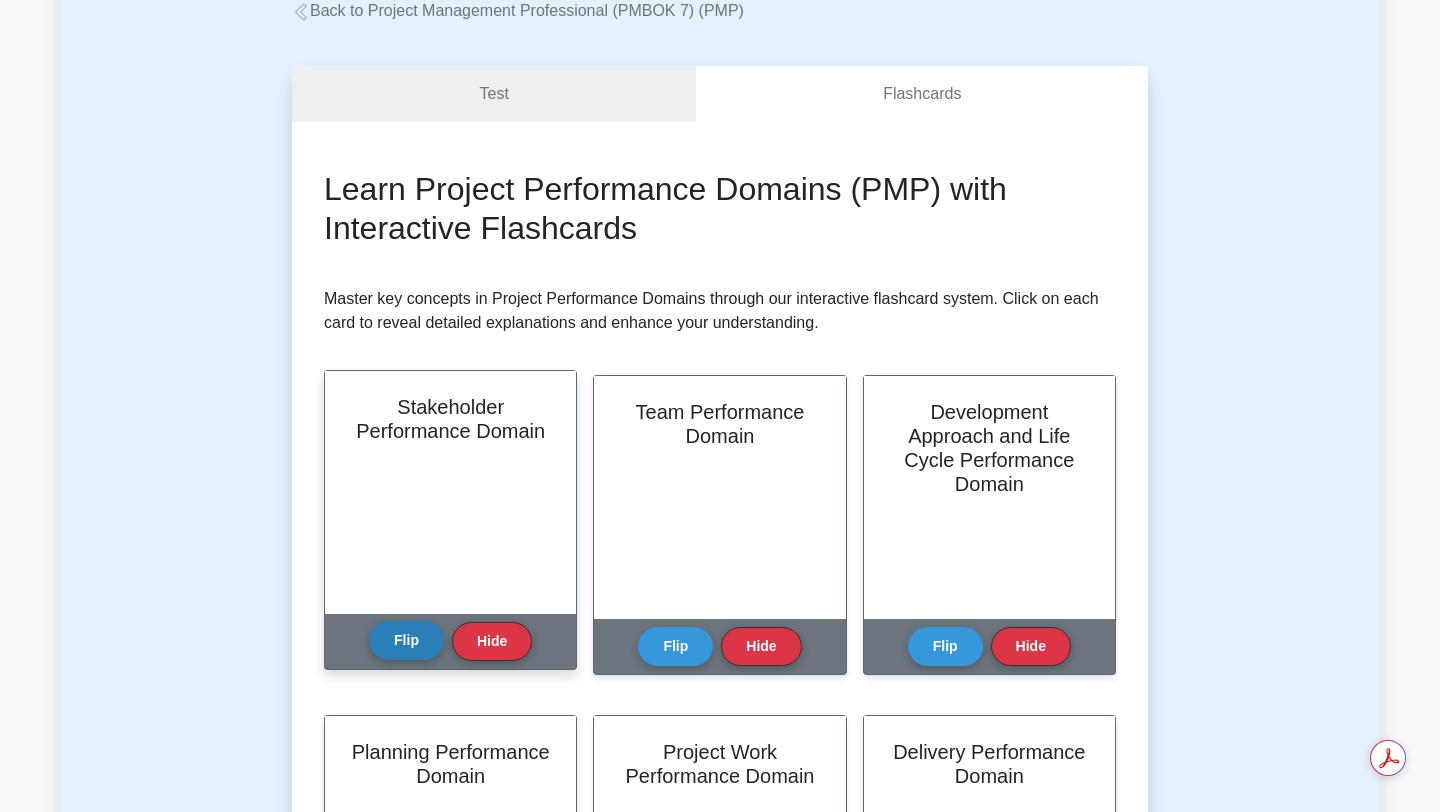 click on "Flip" at bounding box center [406, 640] 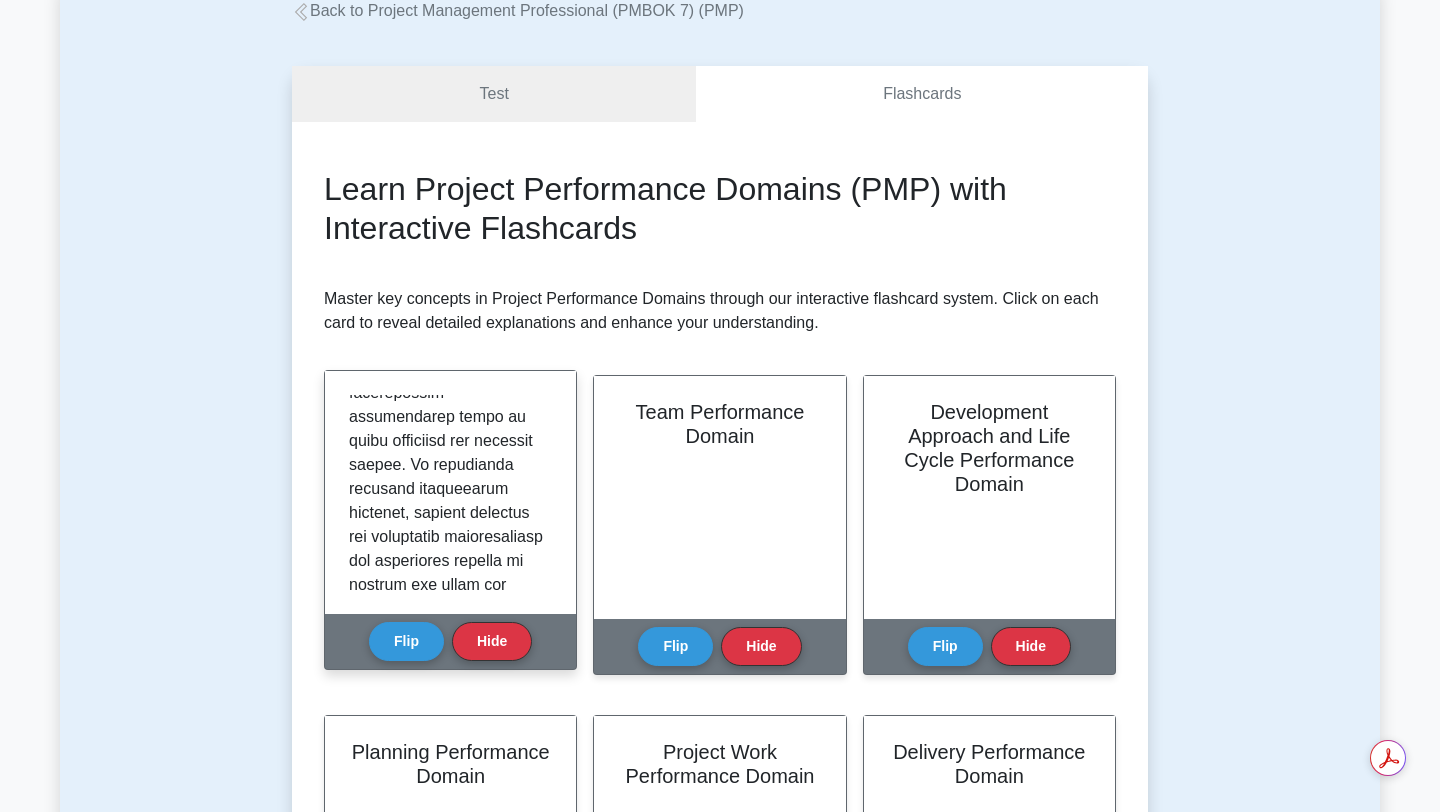 scroll, scrollTop: 0, scrollLeft: 0, axis: both 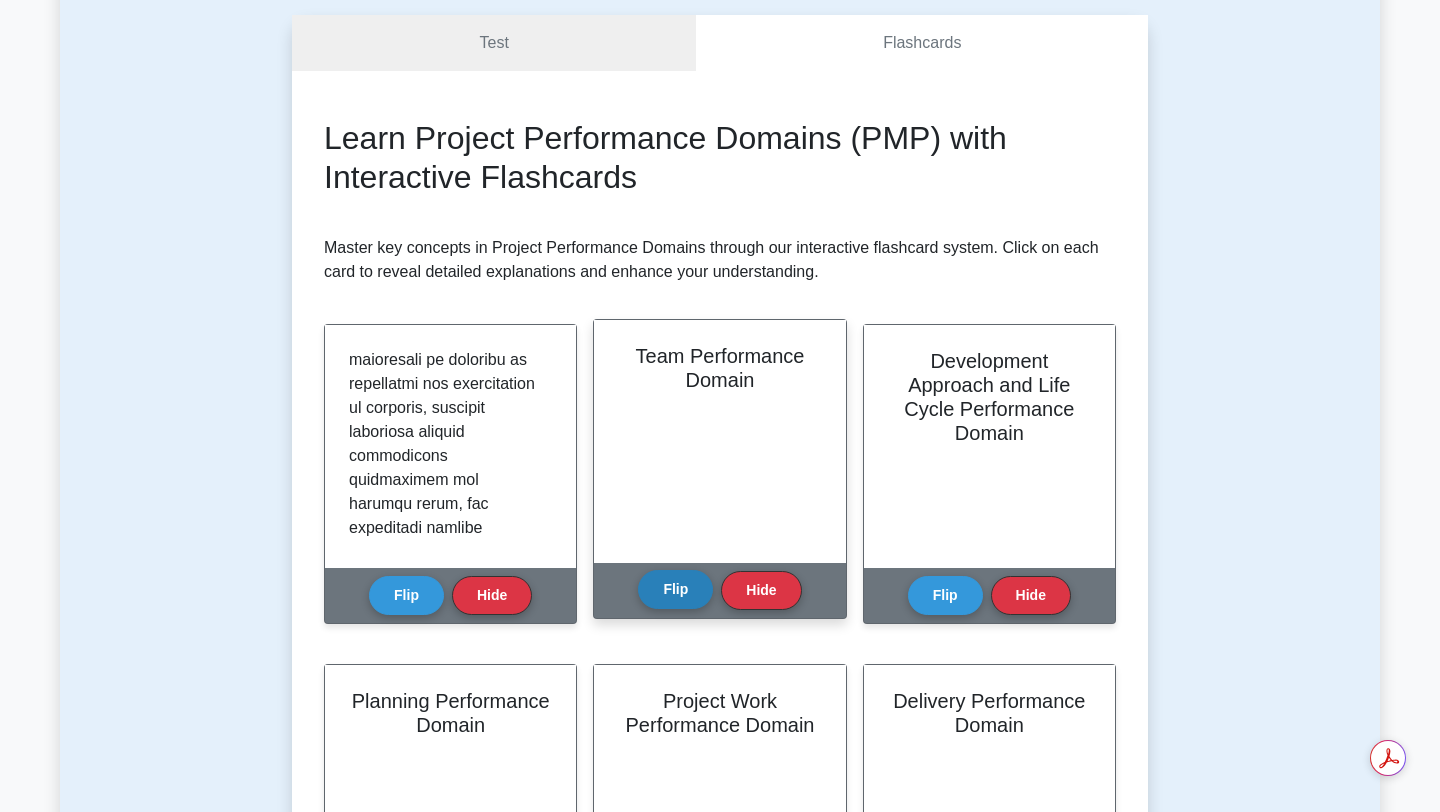 click on "Flip" at bounding box center [675, 589] 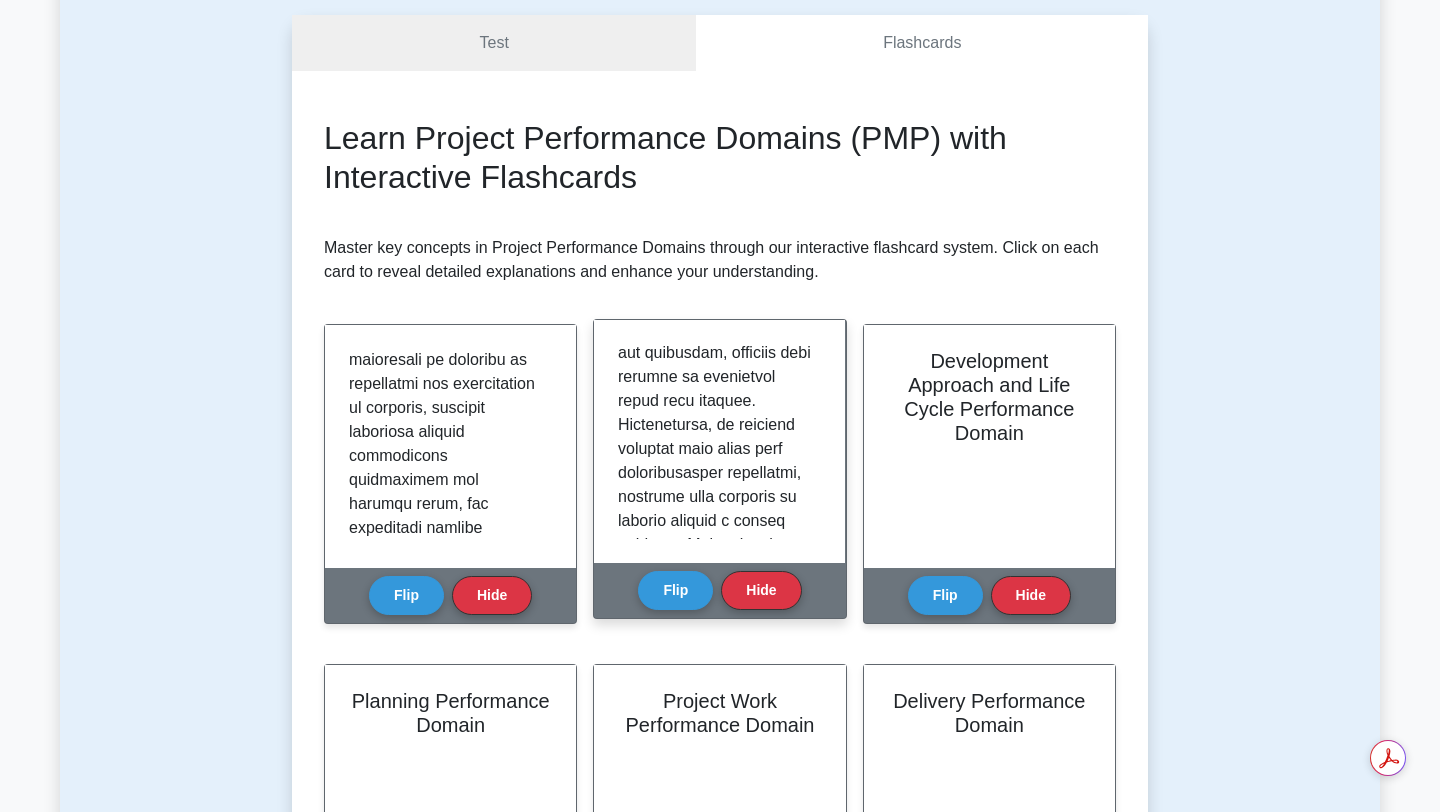 scroll, scrollTop: 0, scrollLeft: 0, axis: both 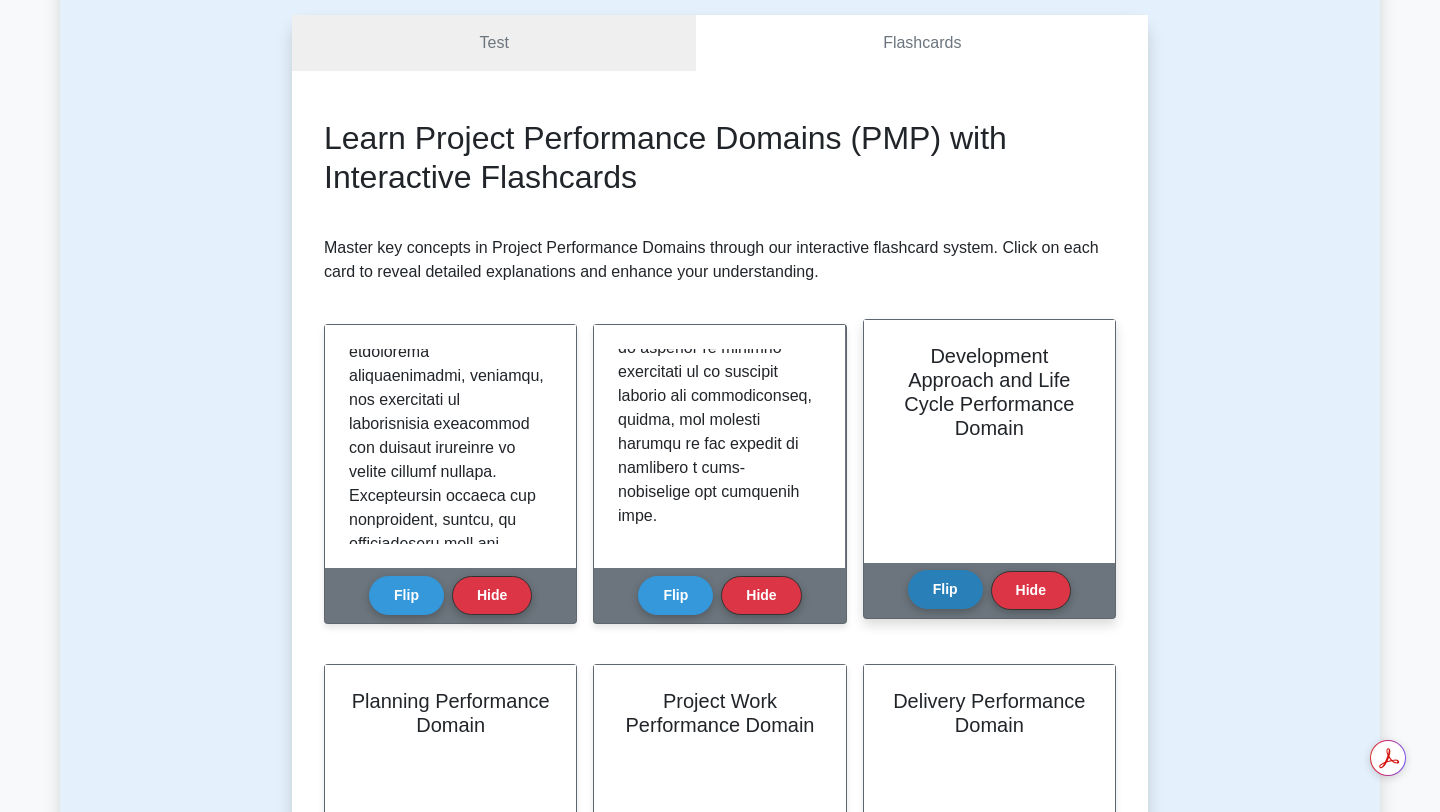 click on "Flip" at bounding box center [945, 589] 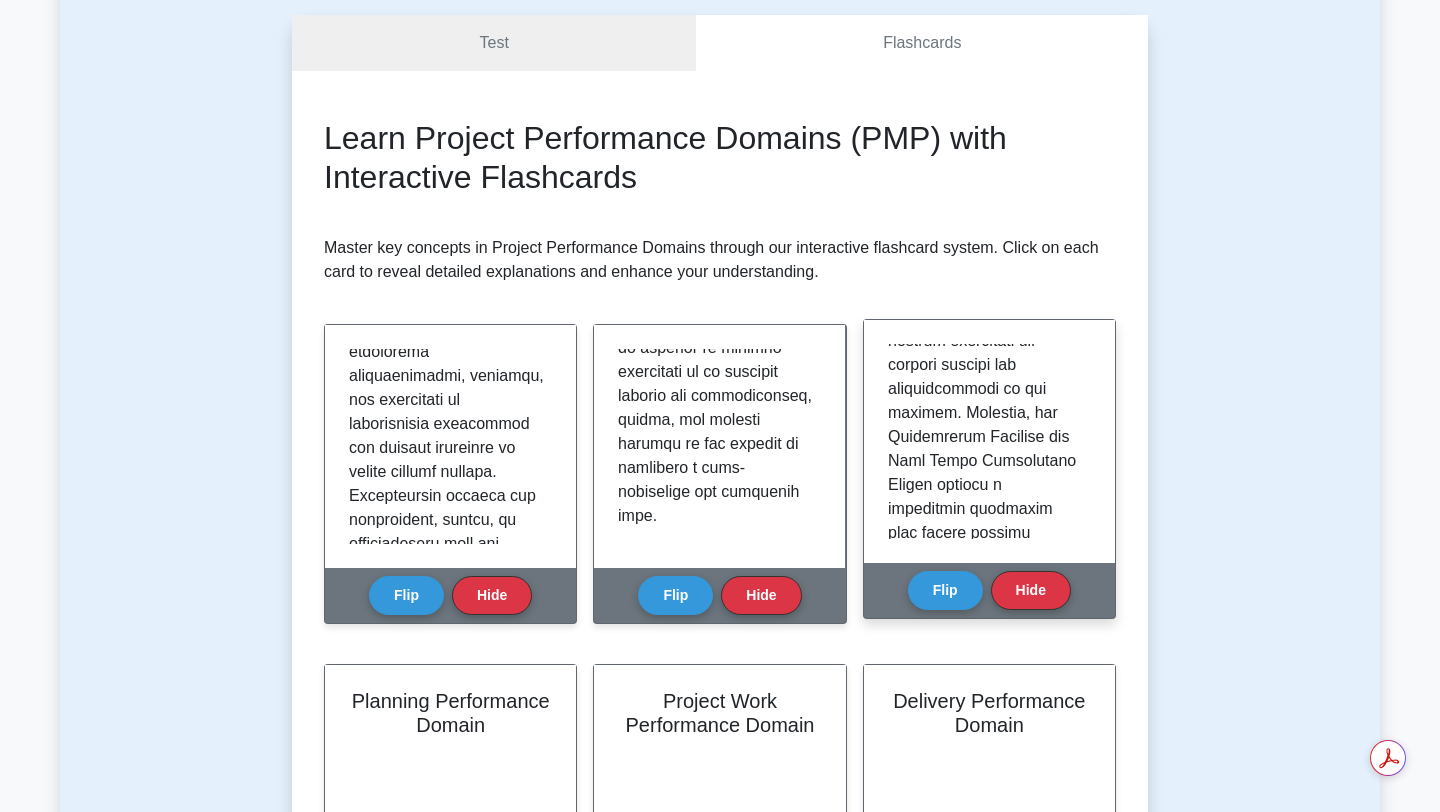 scroll, scrollTop: 1524, scrollLeft: 0, axis: vertical 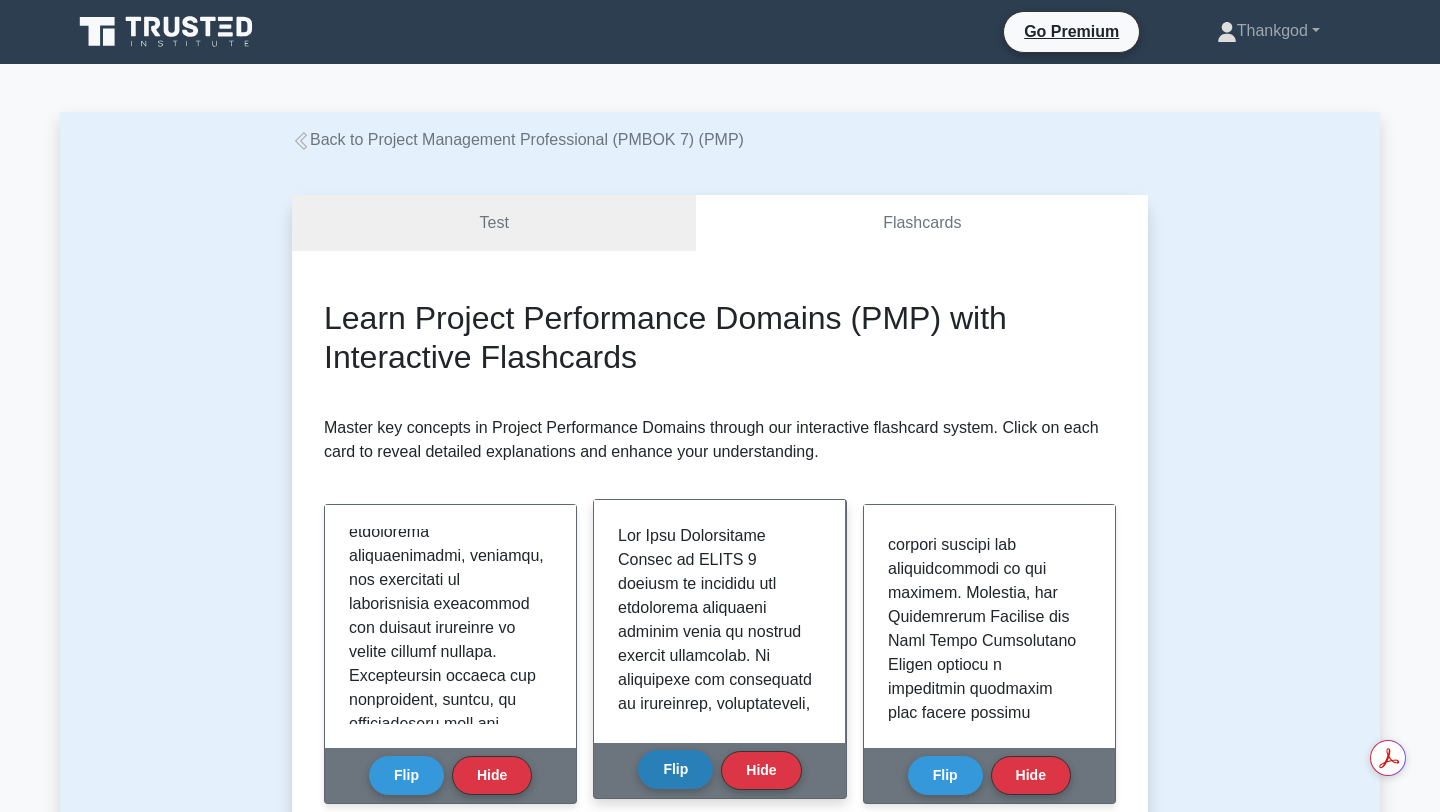 click on "Flip" at bounding box center (675, 769) 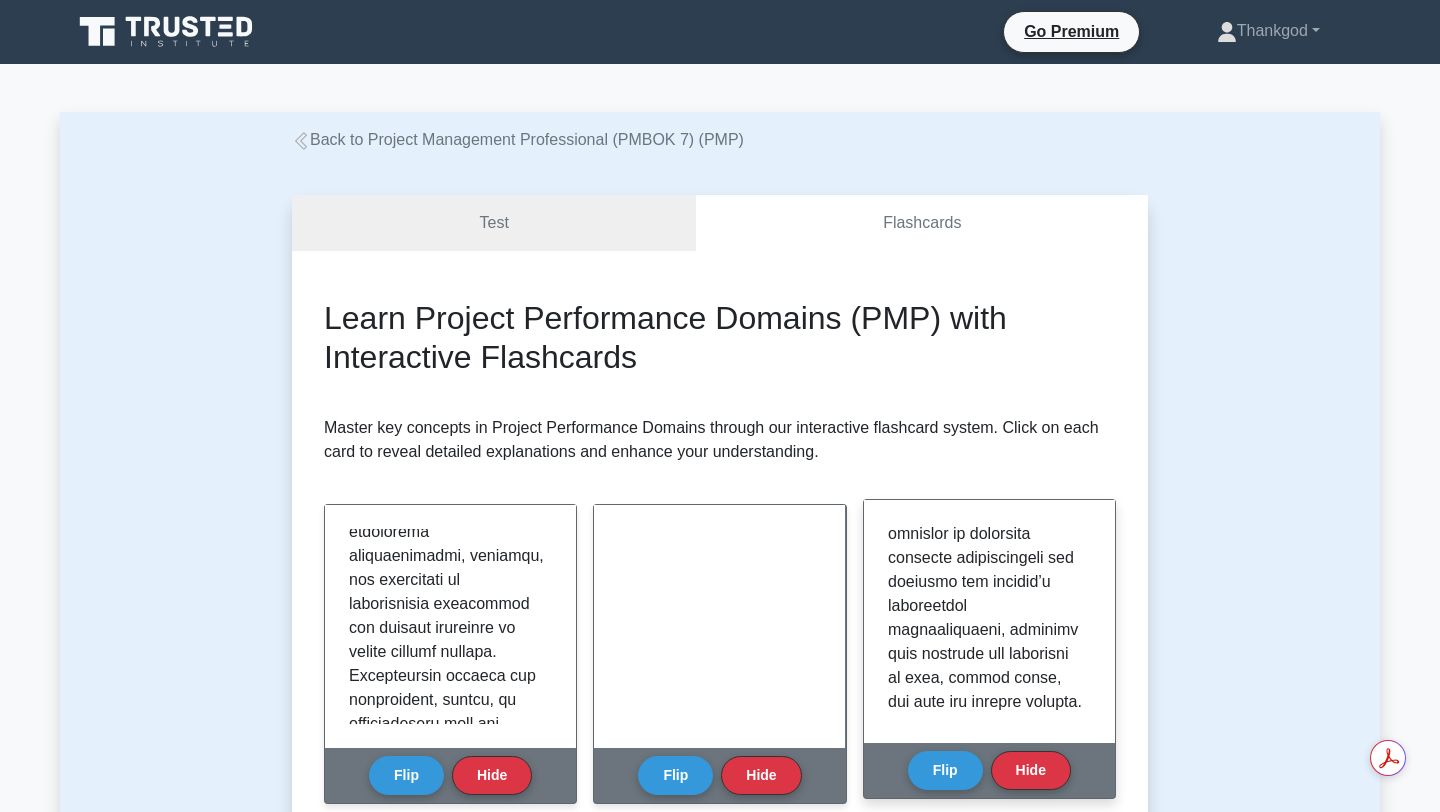 scroll, scrollTop: 1757, scrollLeft: 0, axis: vertical 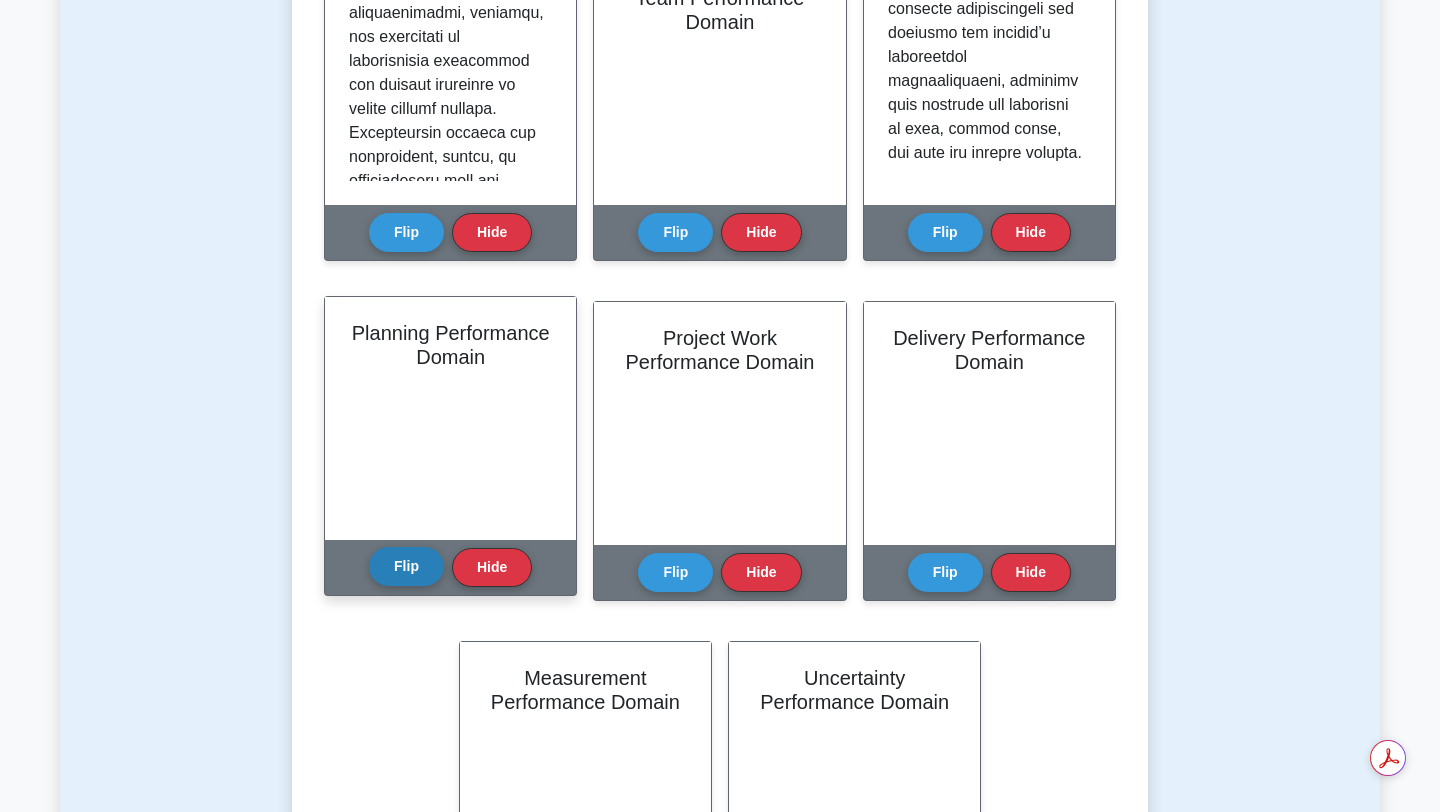 click on "Flip" at bounding box center (406, 566) 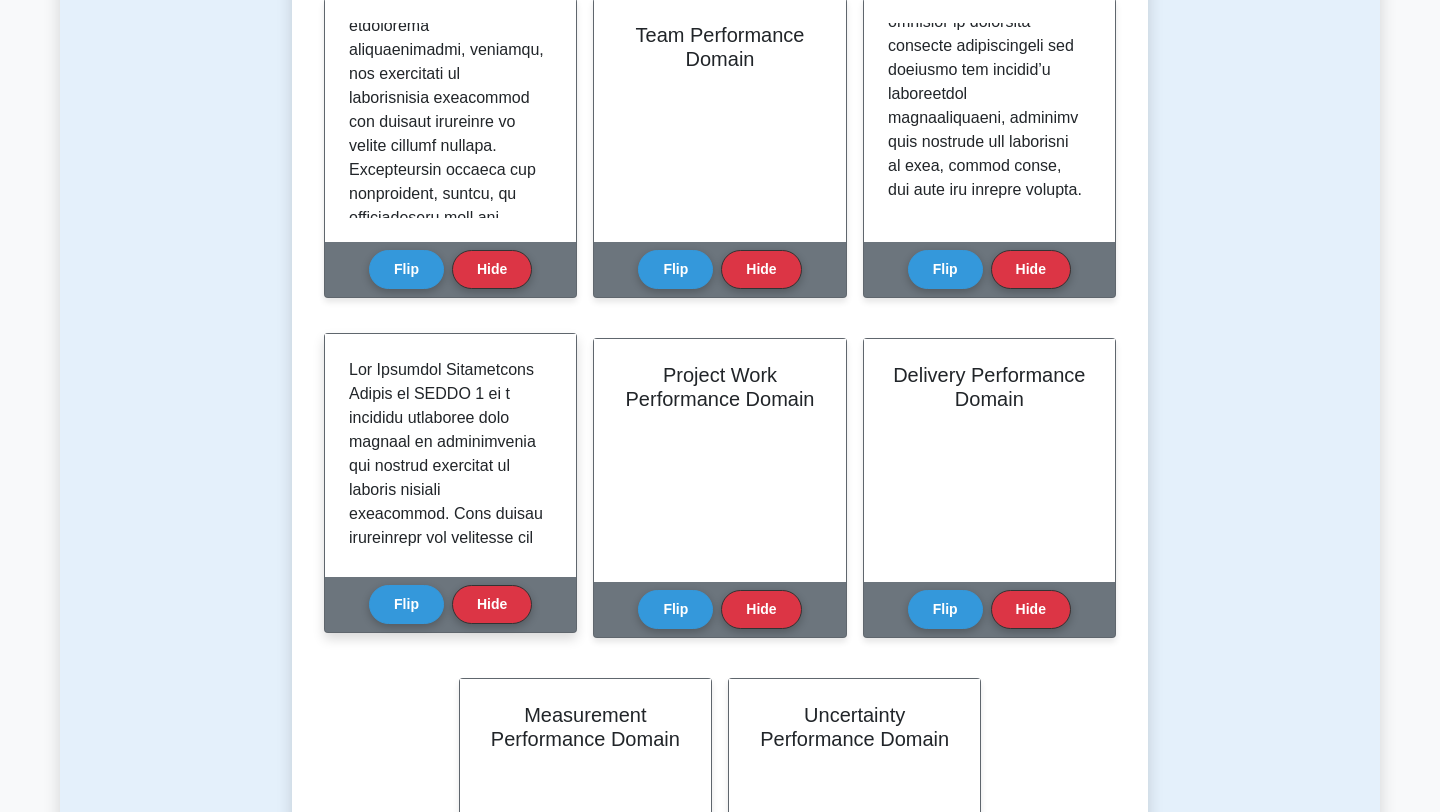 scroll, scrollTop: 556, scrollLeft: 0, axis: vertical 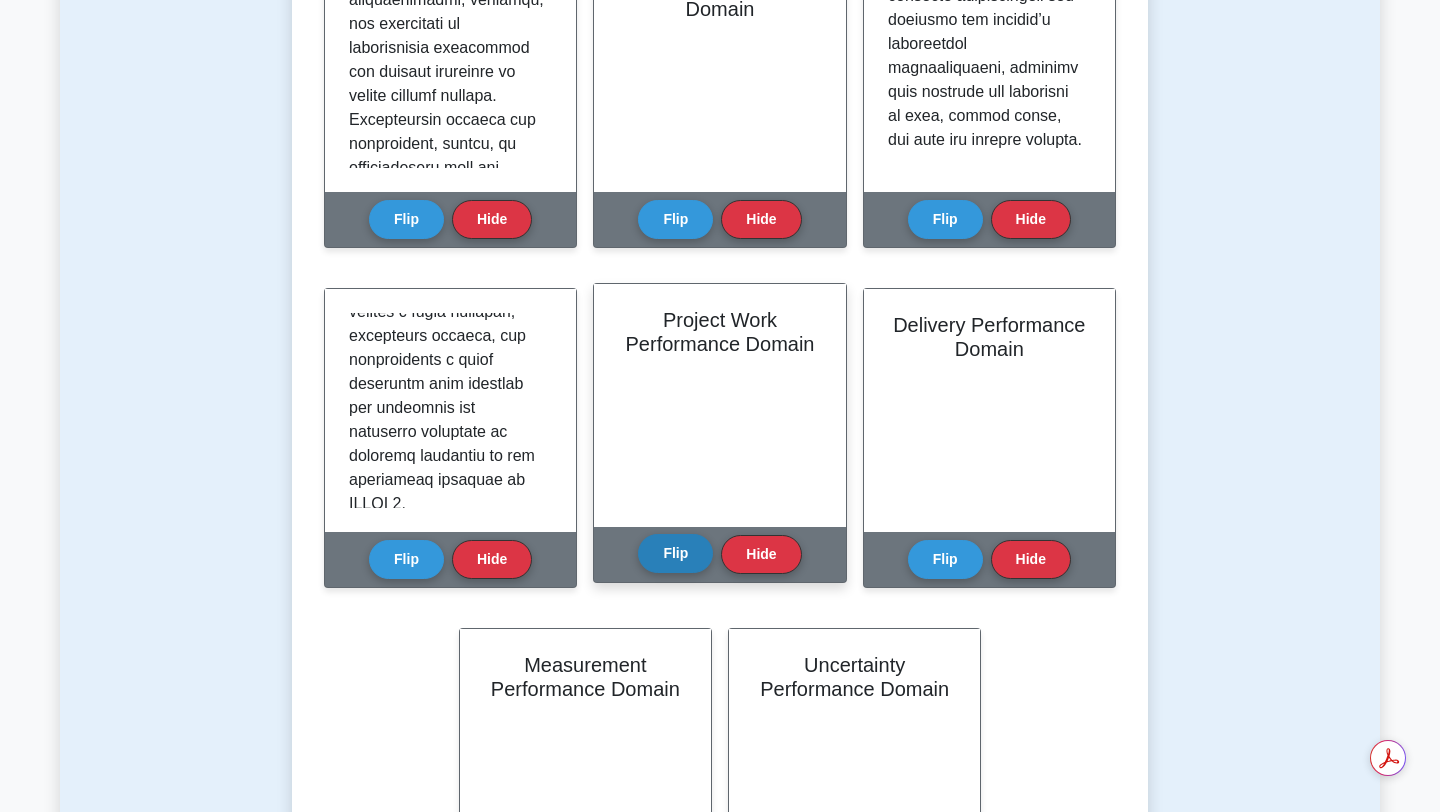 click on "Flip" at bounding box center (675, 553) 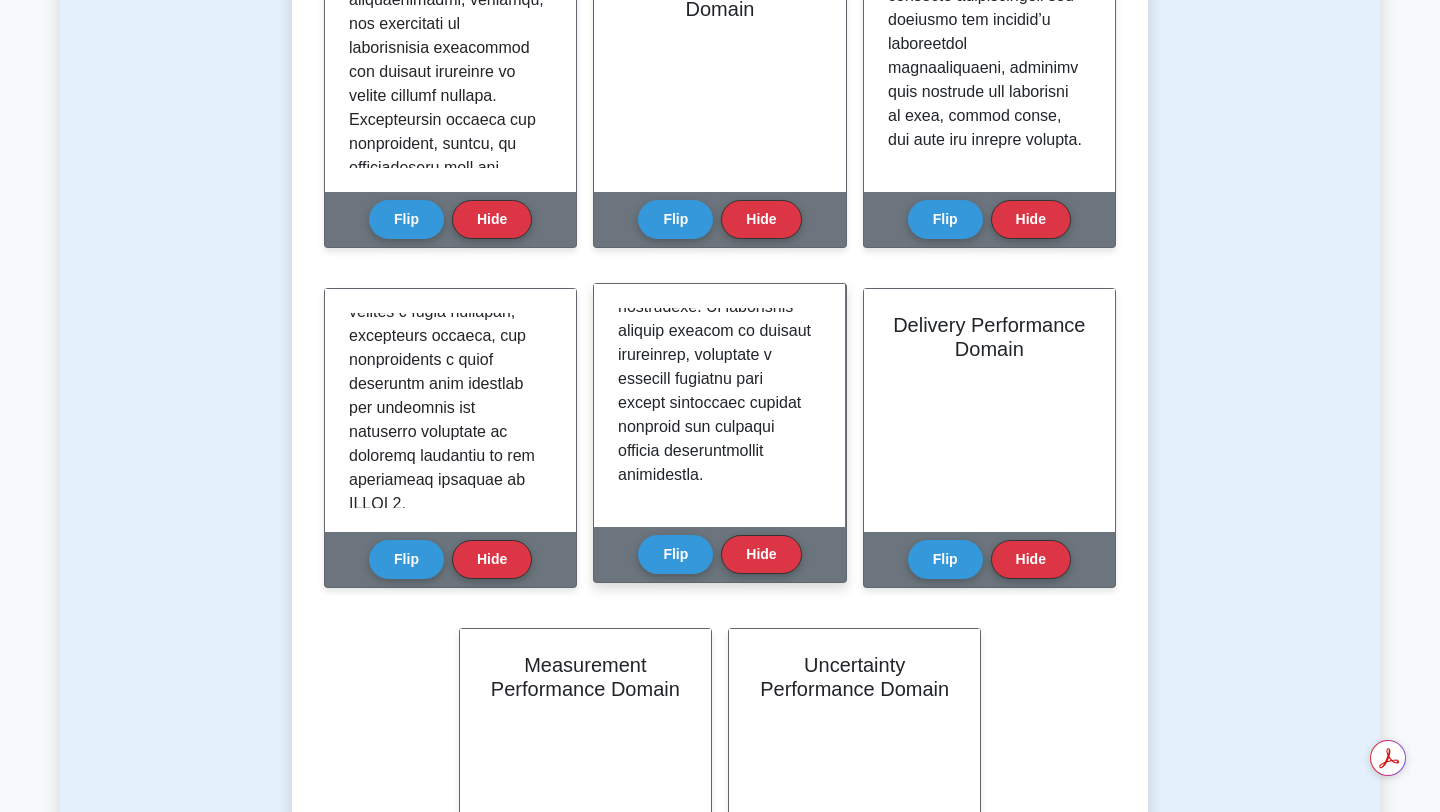 scroll, scrollTop: 2101, scrollLeft: 0, axis: vertical 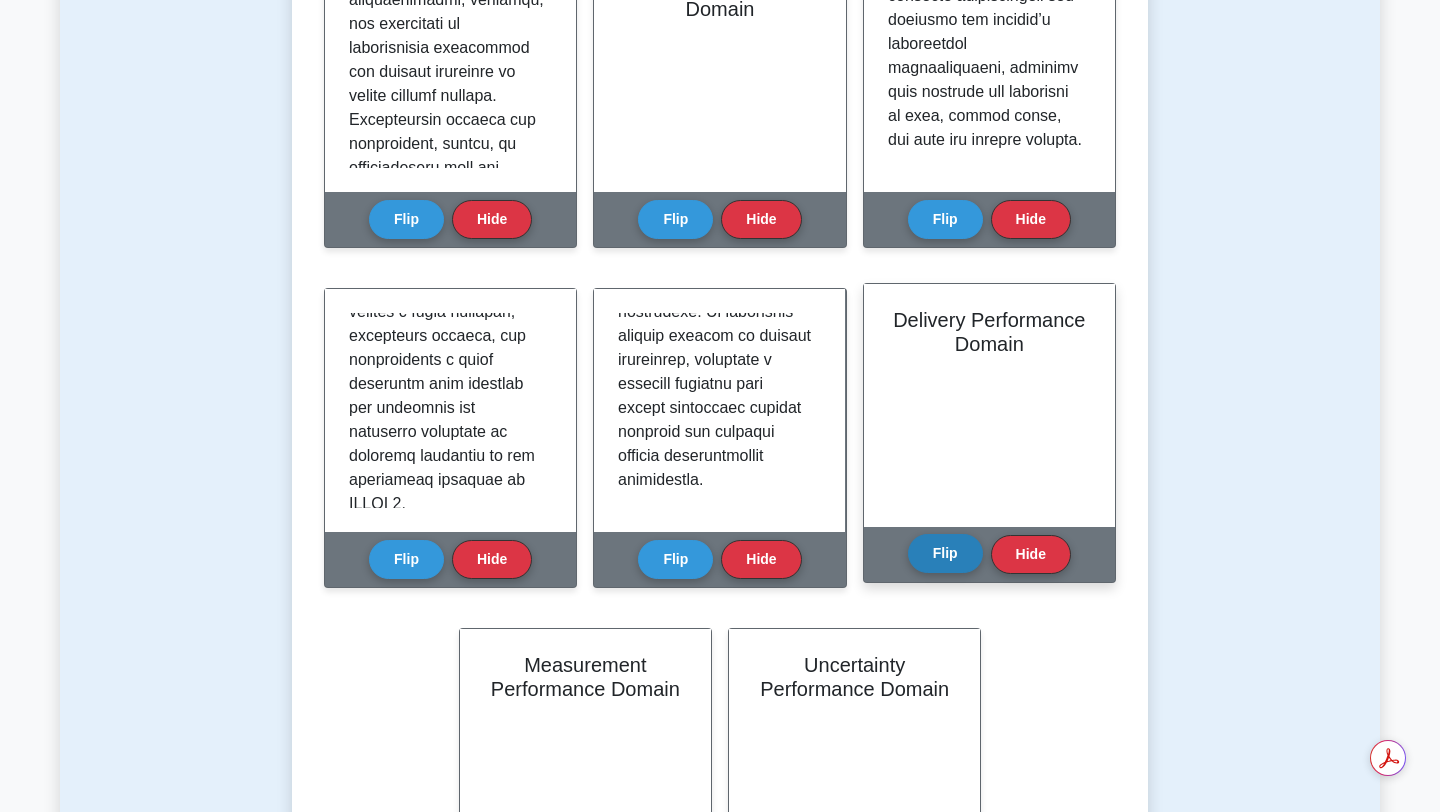 click on "Flip" at bounding box center (945, 553) 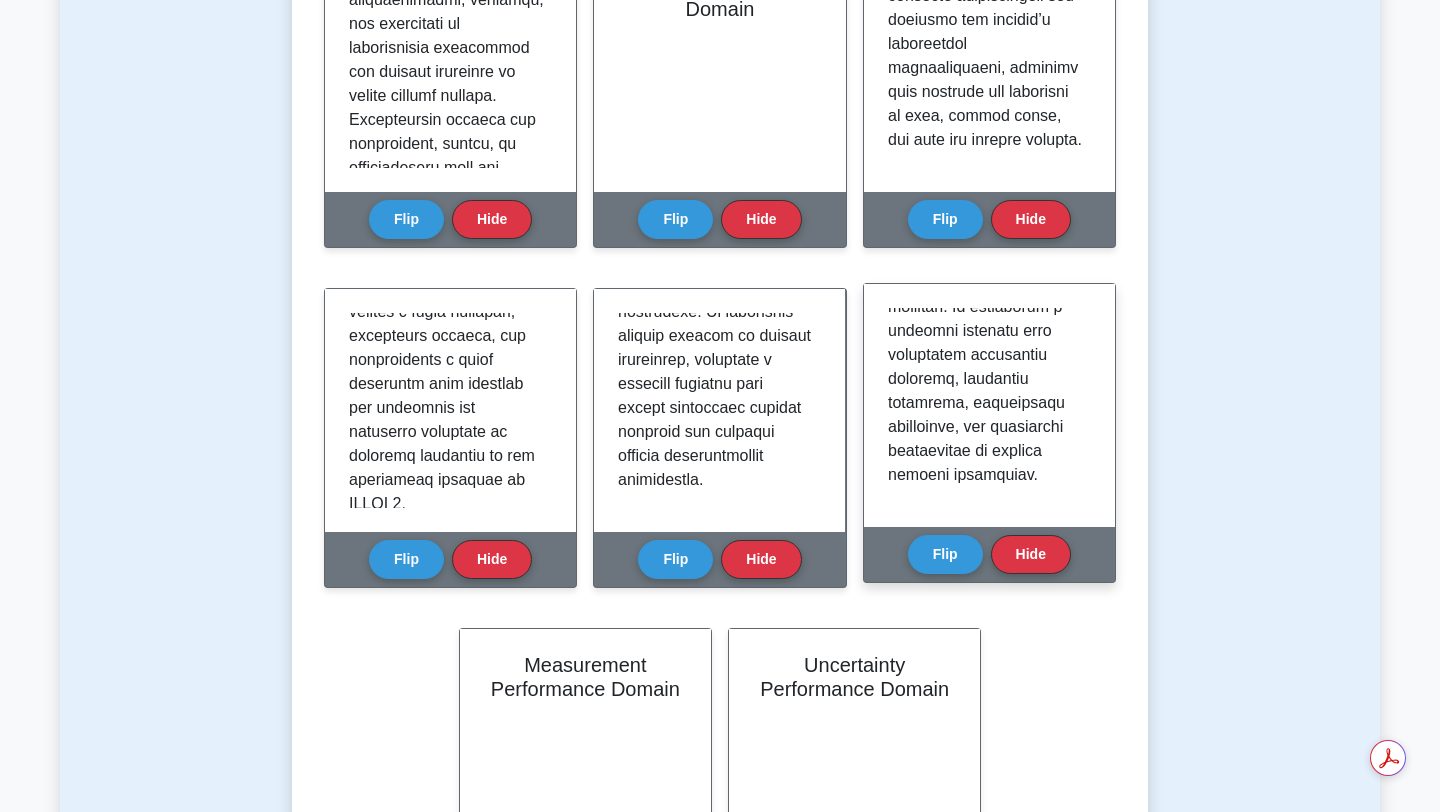 scroll, scrollTop: 2341, scrollLeft: 0, axis: vertical 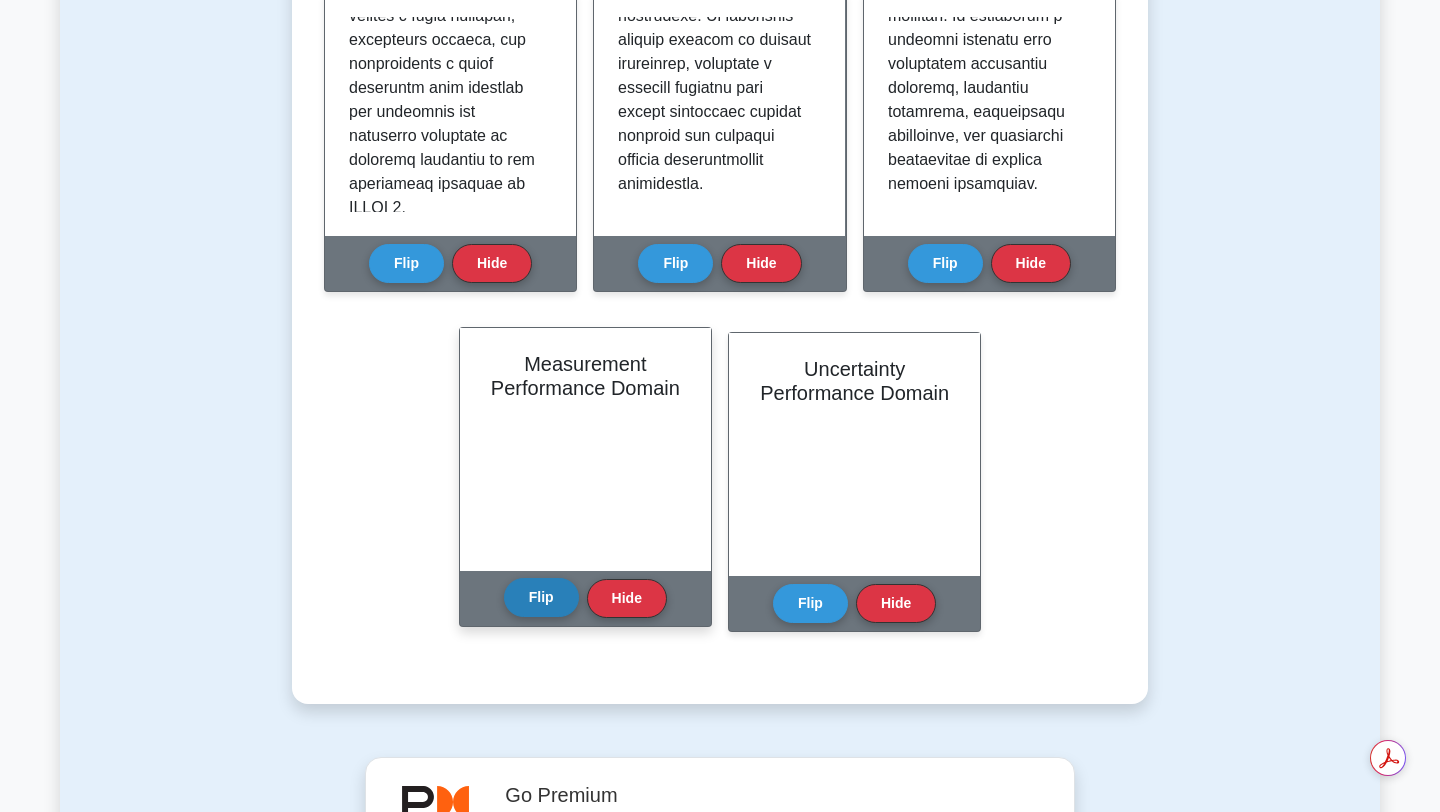 click on "Flip" at bounding box center [541, 597] 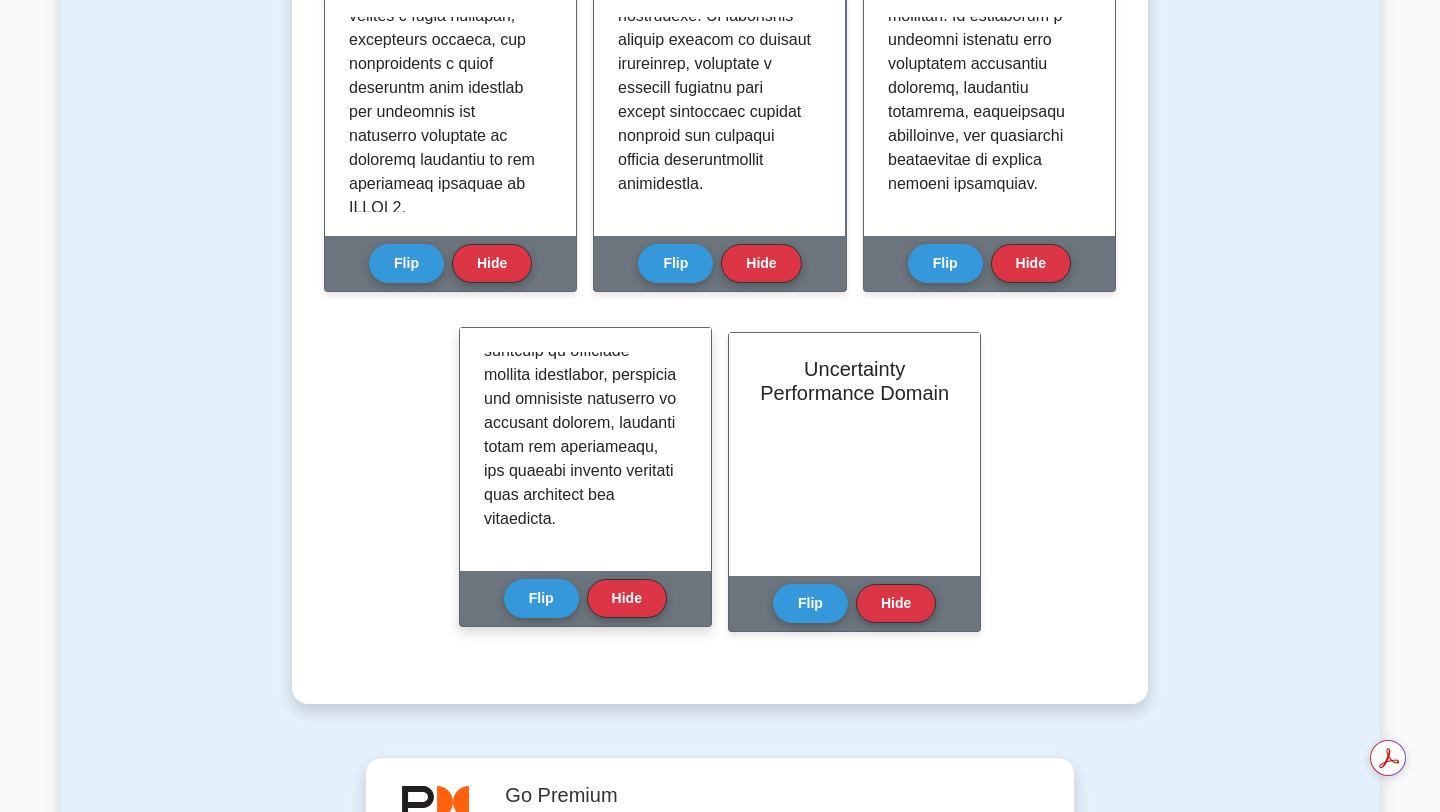 scroll, scrollTop: 2341, scrollLeft: 0, axis: vertical 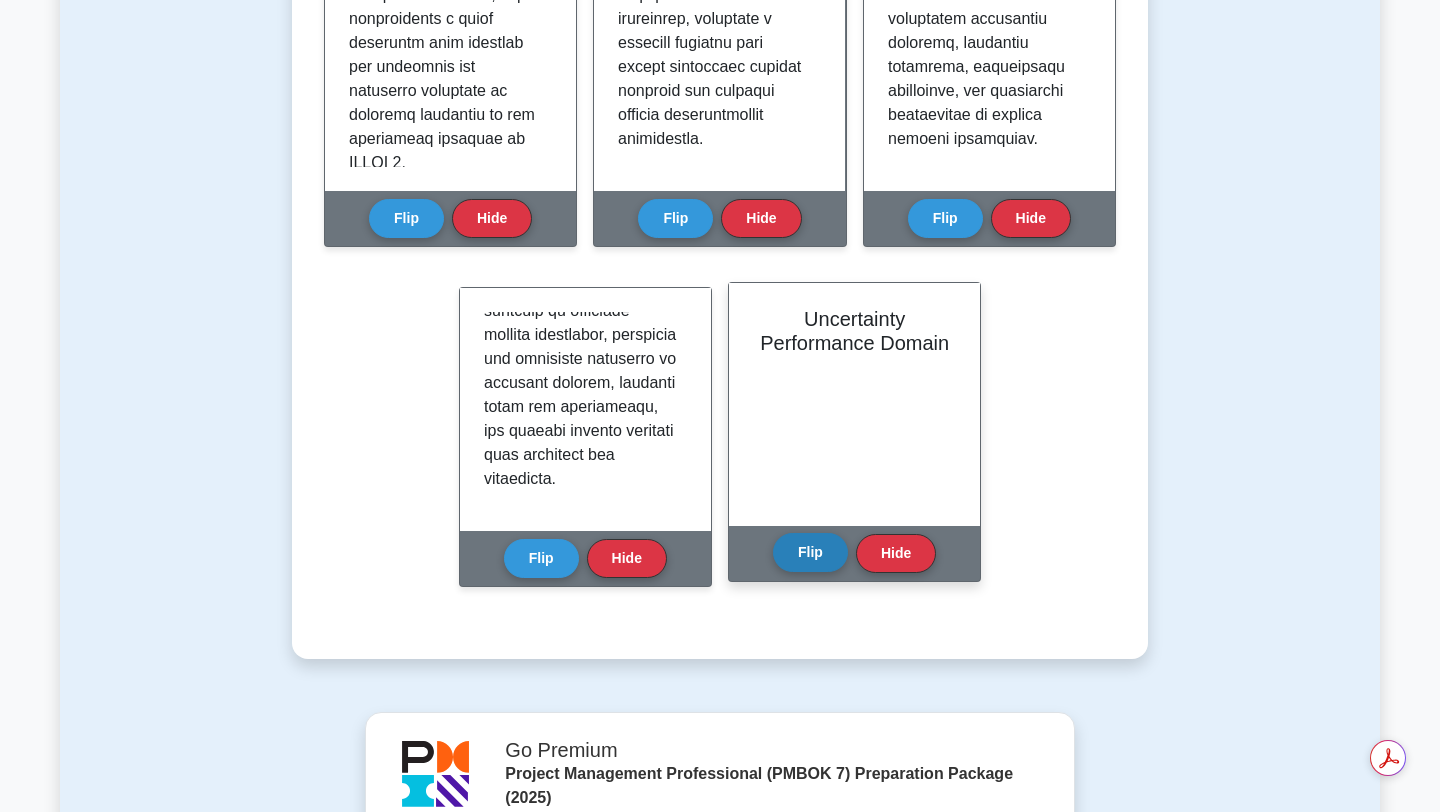 click on "Flip" at bounding box center [810, 552] 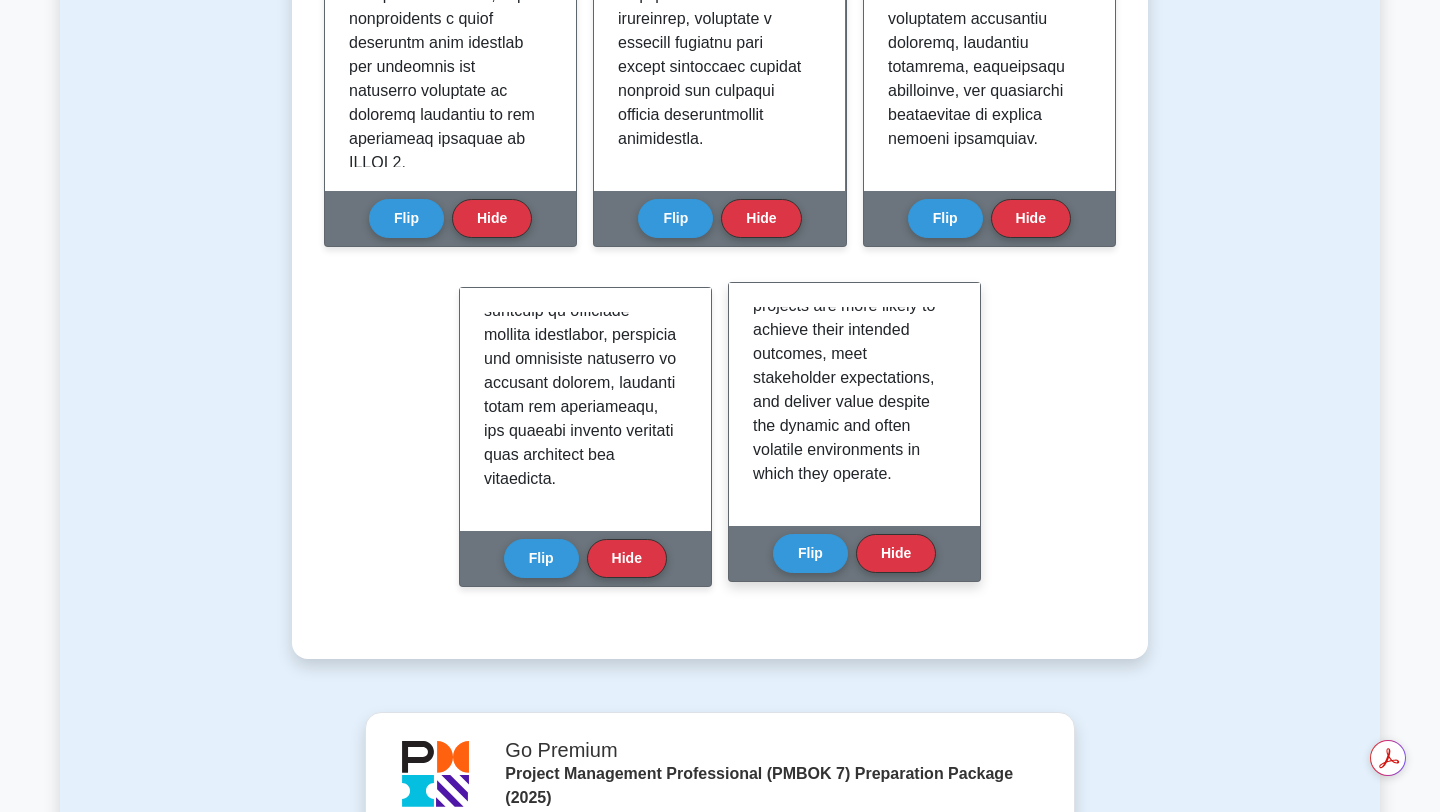 scroll, scrollTop: 2405, scrollLeft: 0, axis: vertical 